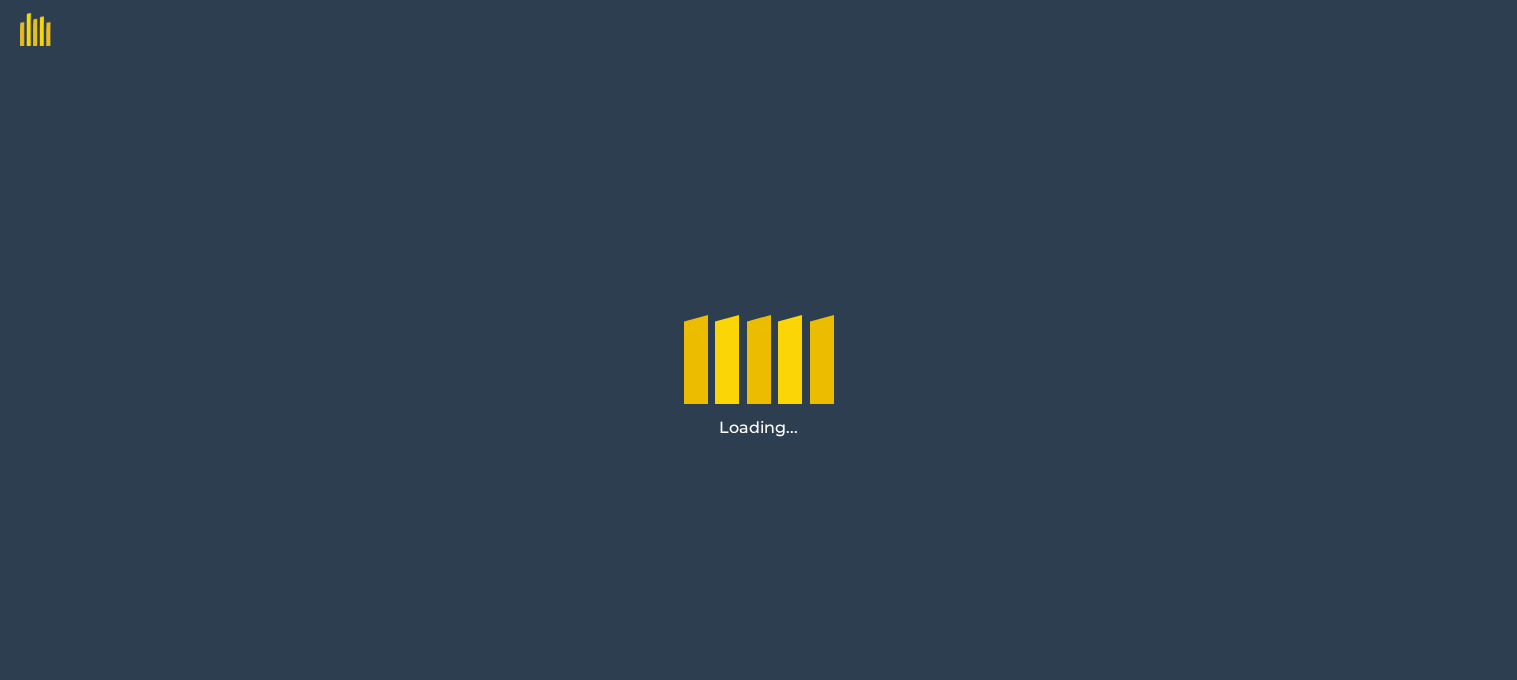 scroll, scrollTop: 0, scrollLeft: 0, axis: both 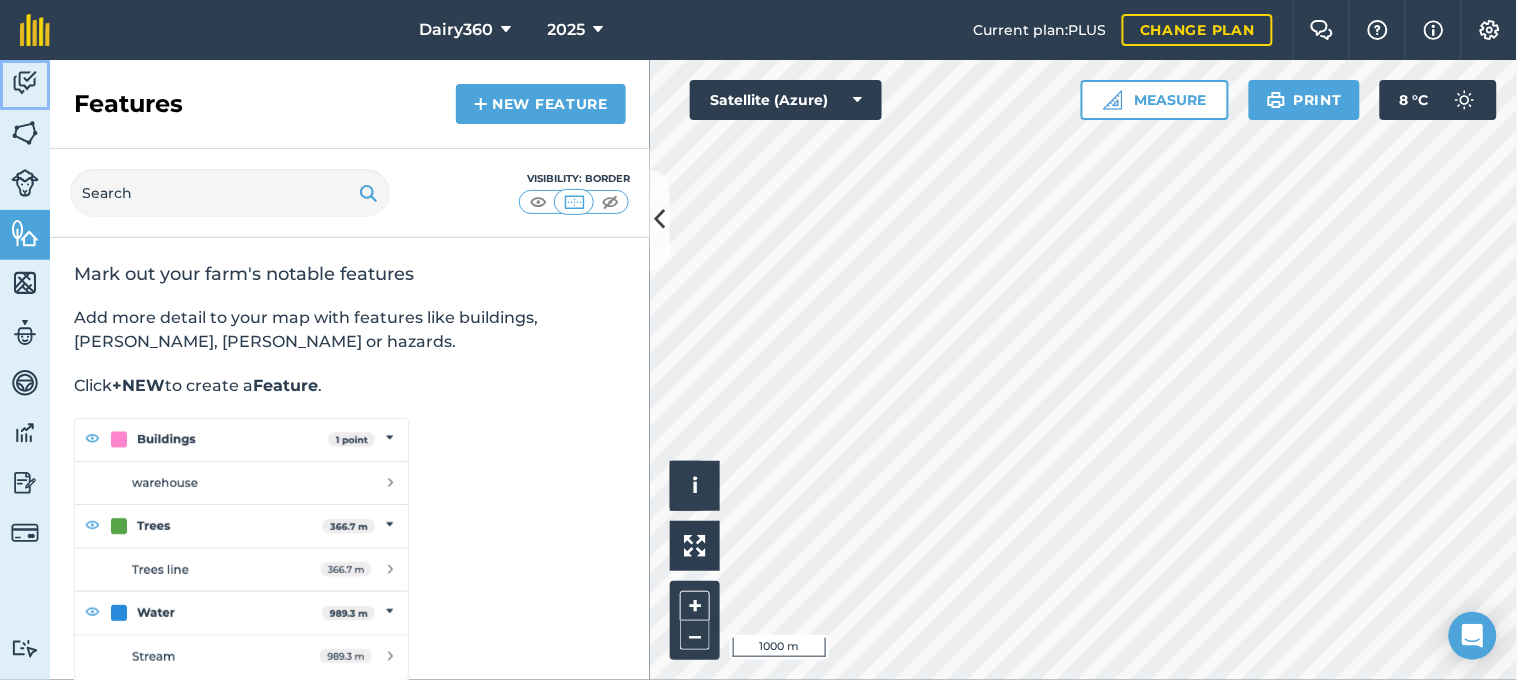 click at bounding box center (25, 83) 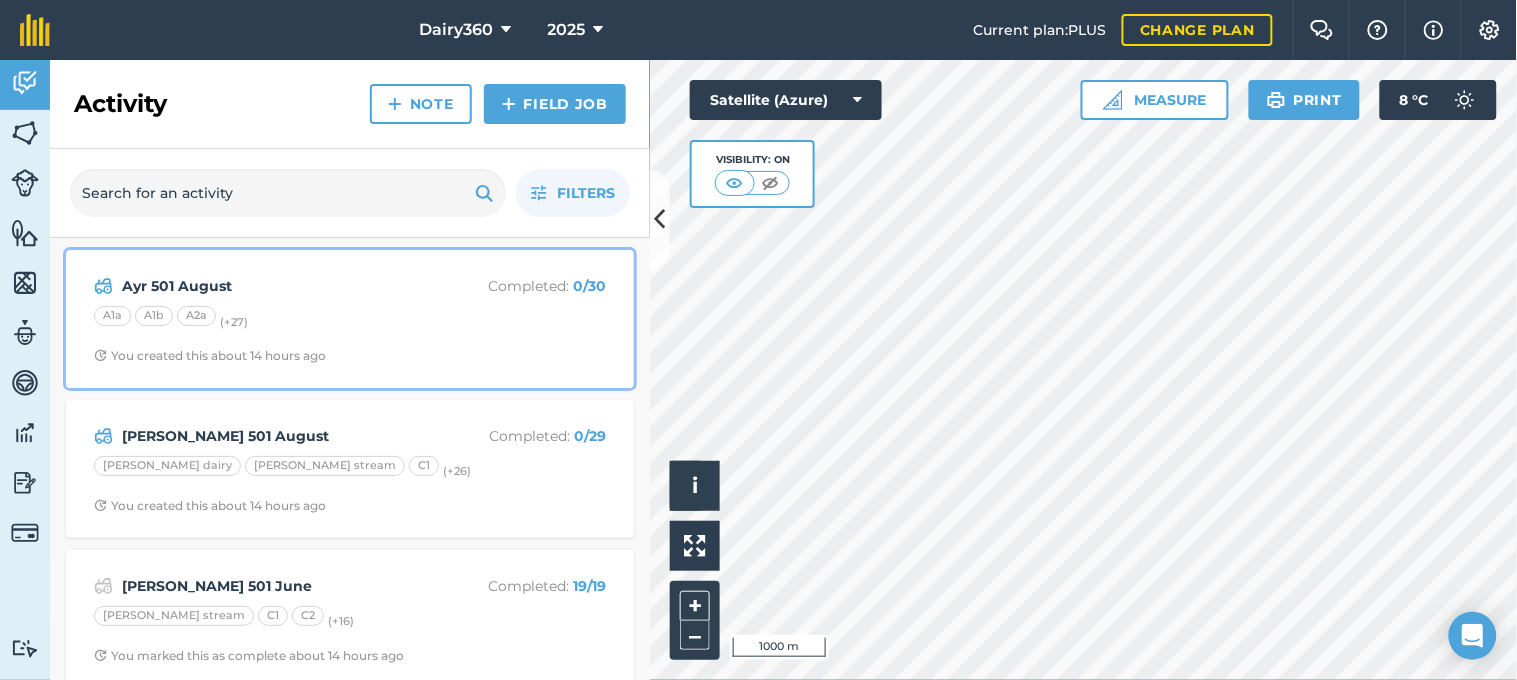 click on "A1a A1b A2a (+ 27 )" at bounding box center [350, 319] 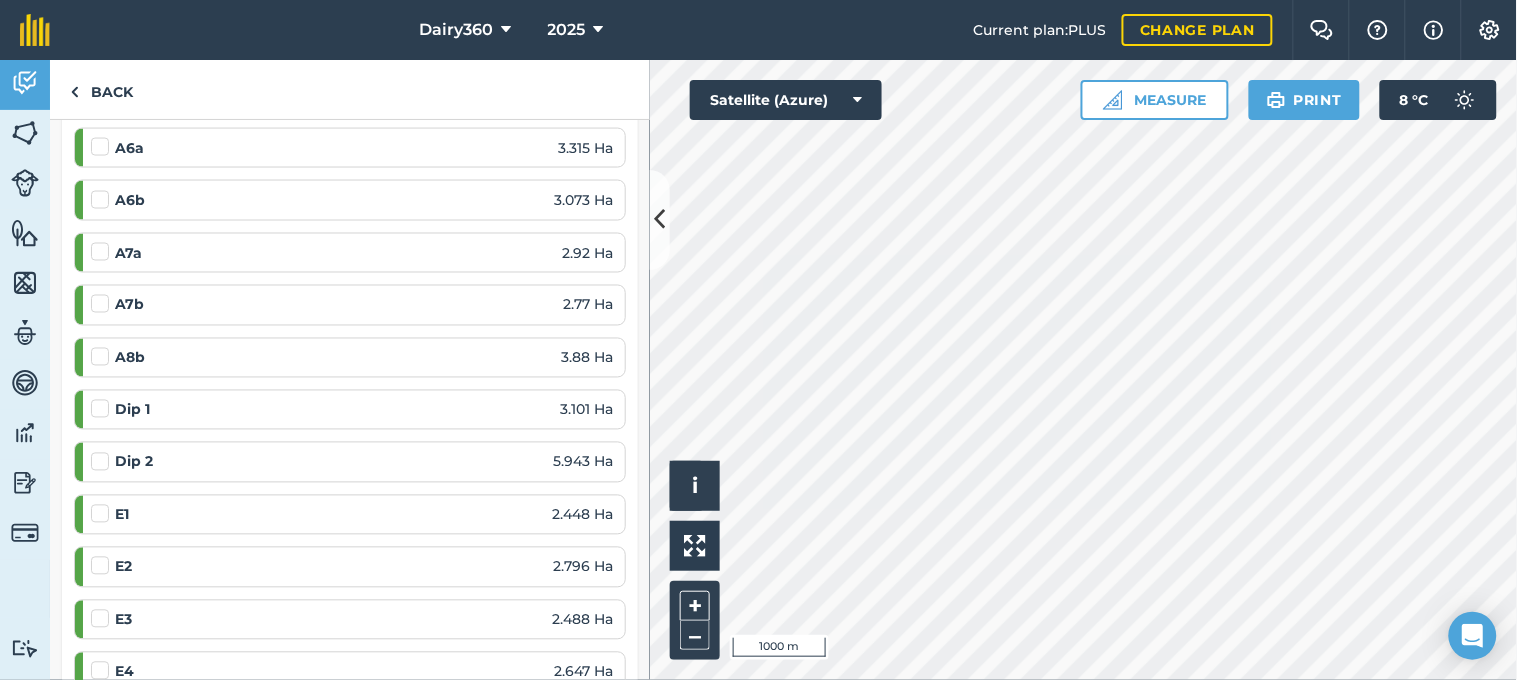 scroll, scrollTop: 888, scrollLeft: 0, axis: vertical 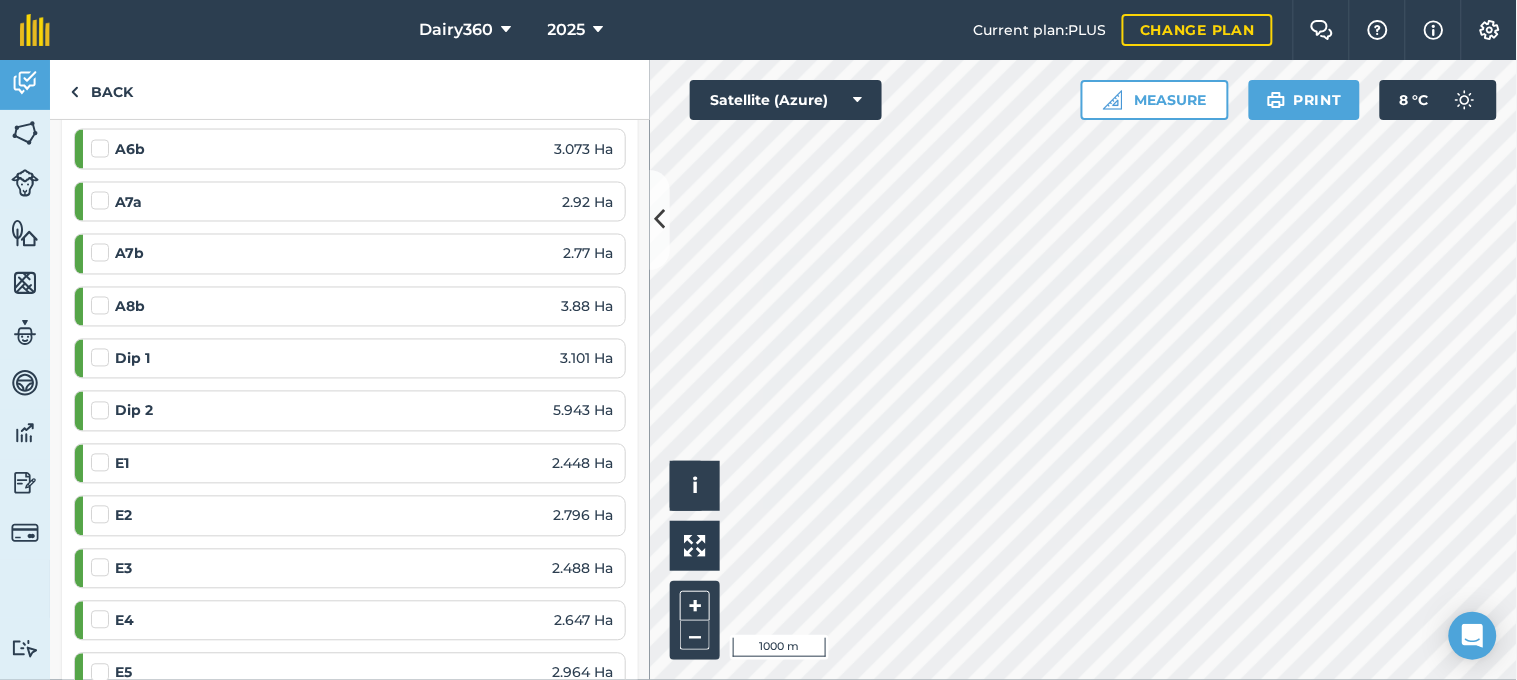 click at bounding box center (103, 348) 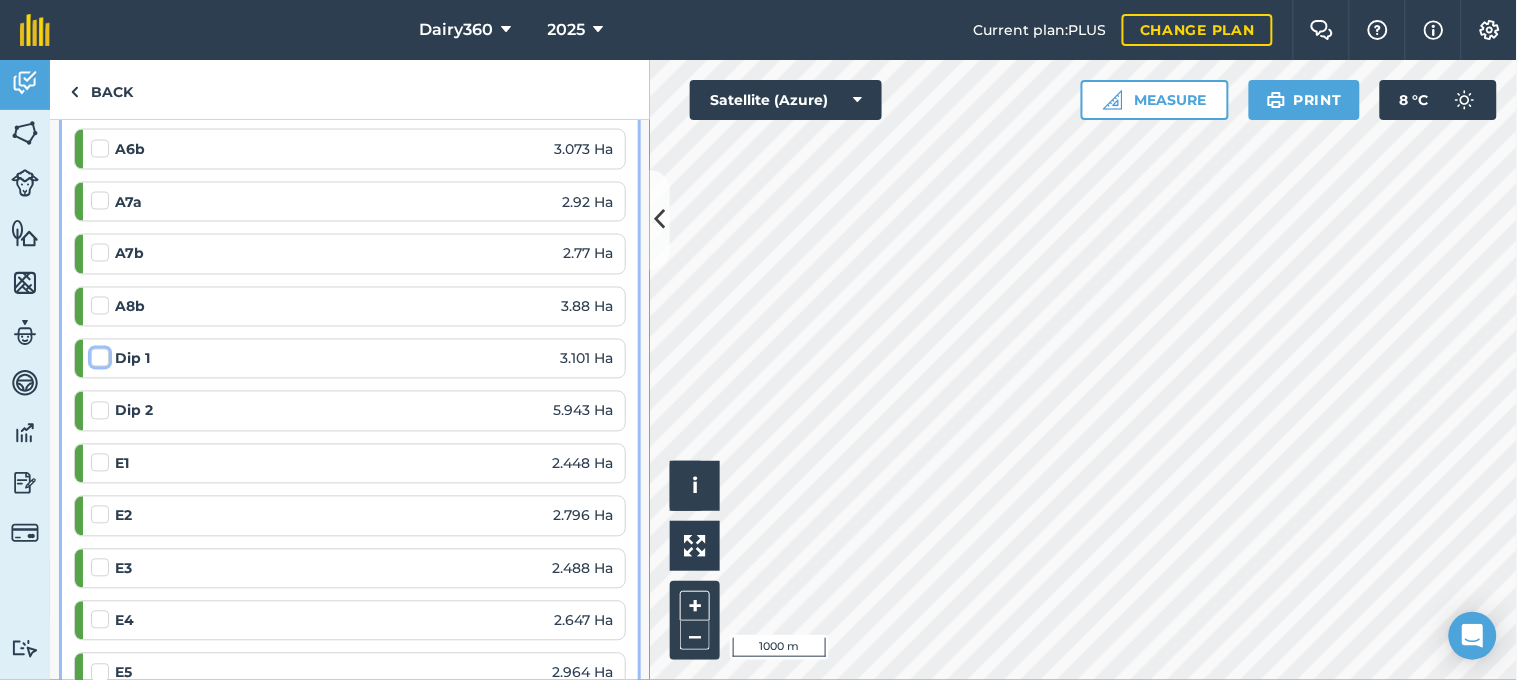 click at bounding box center [97, 354] 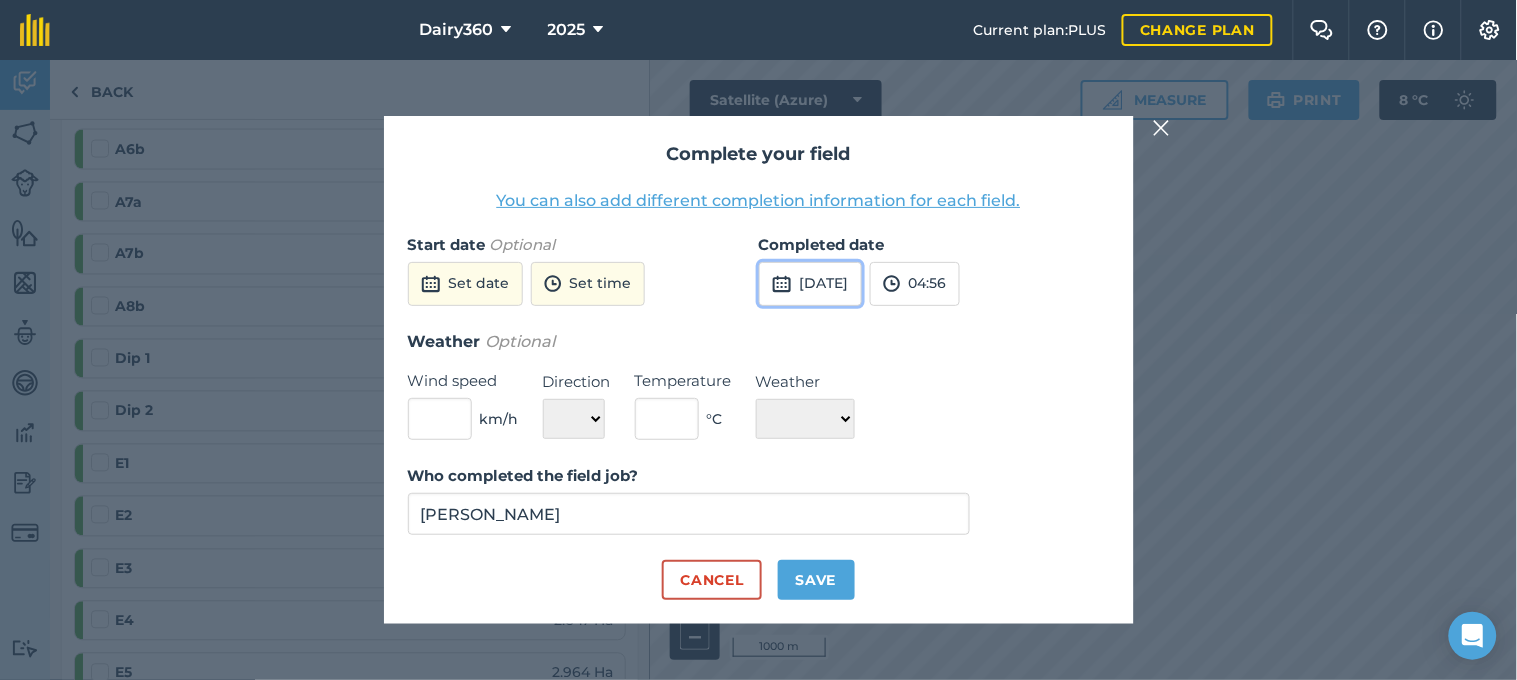 click on "[DATE]" at bounding box center (810, 284) 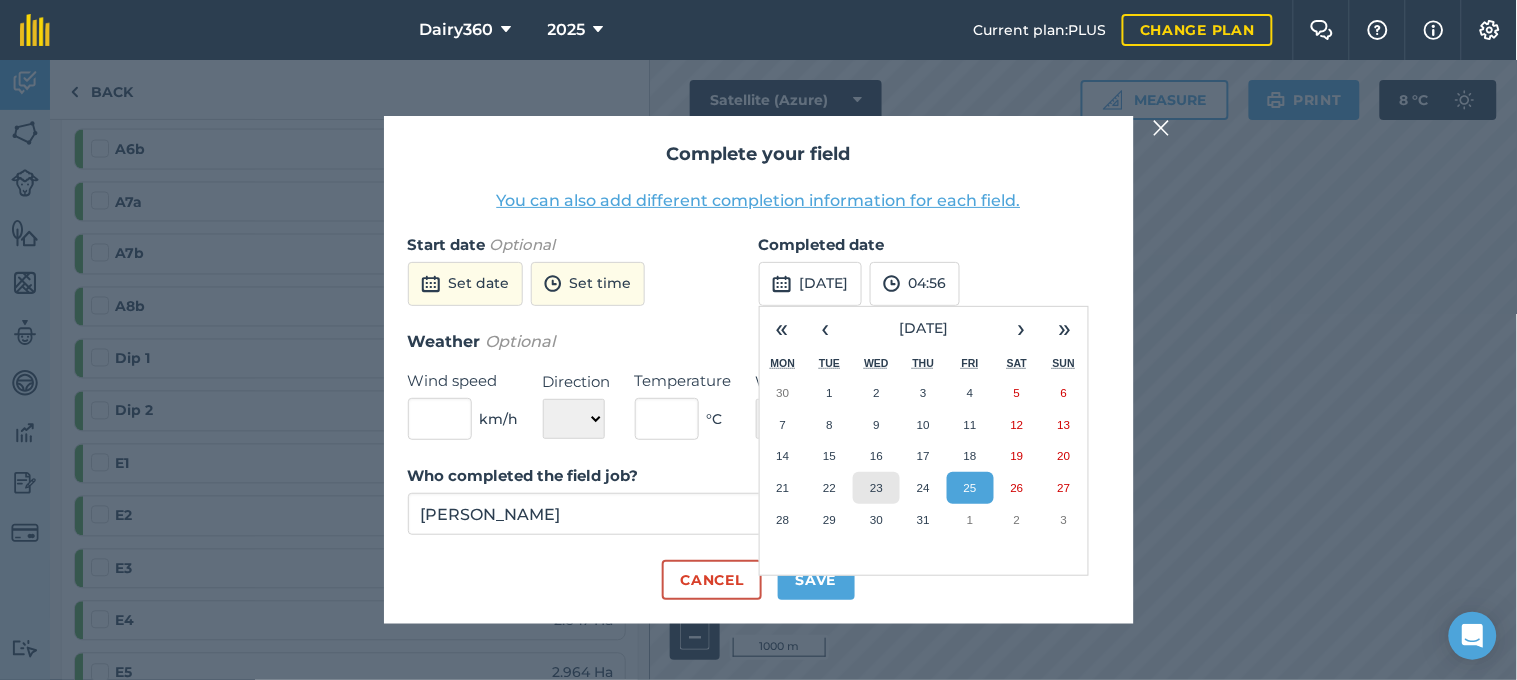 click on "23" at bounding box center [876, 488] 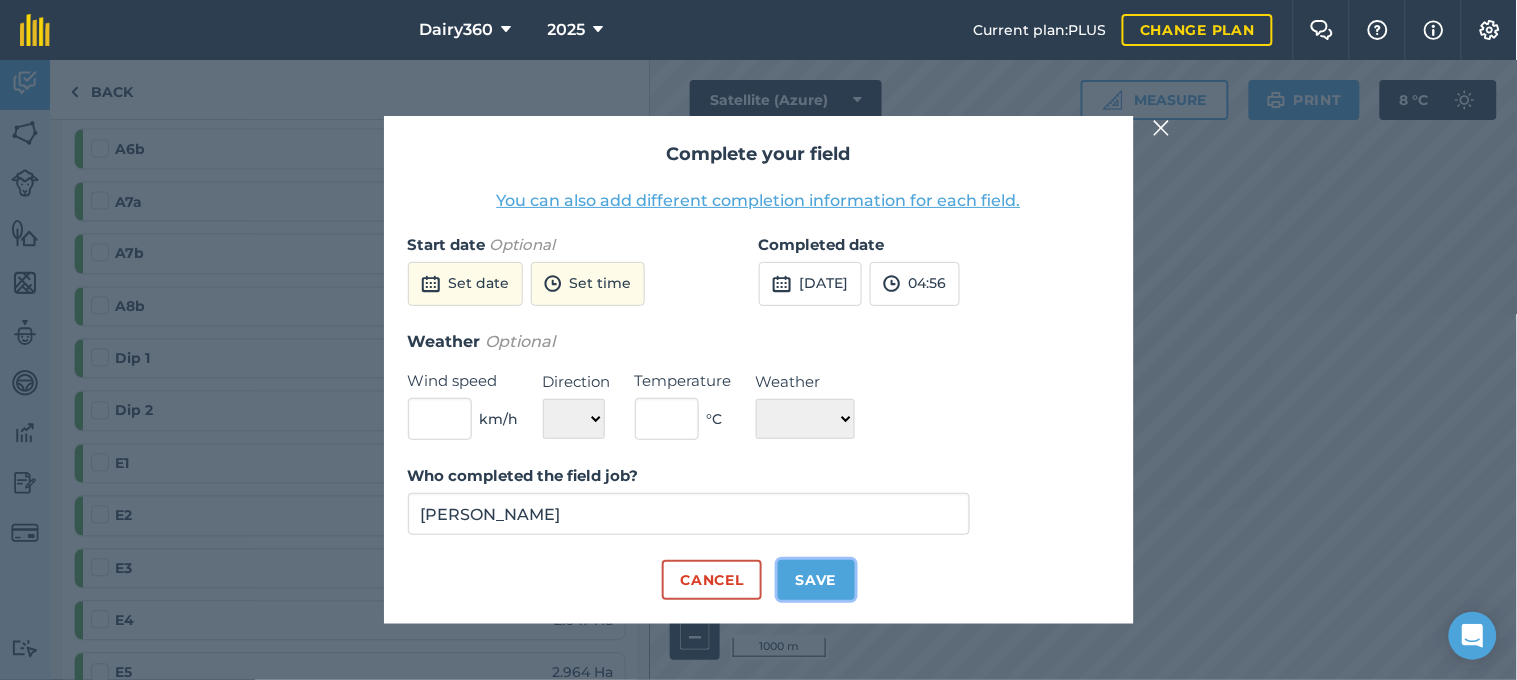 click on "Save" at bounding box center [816, 580] 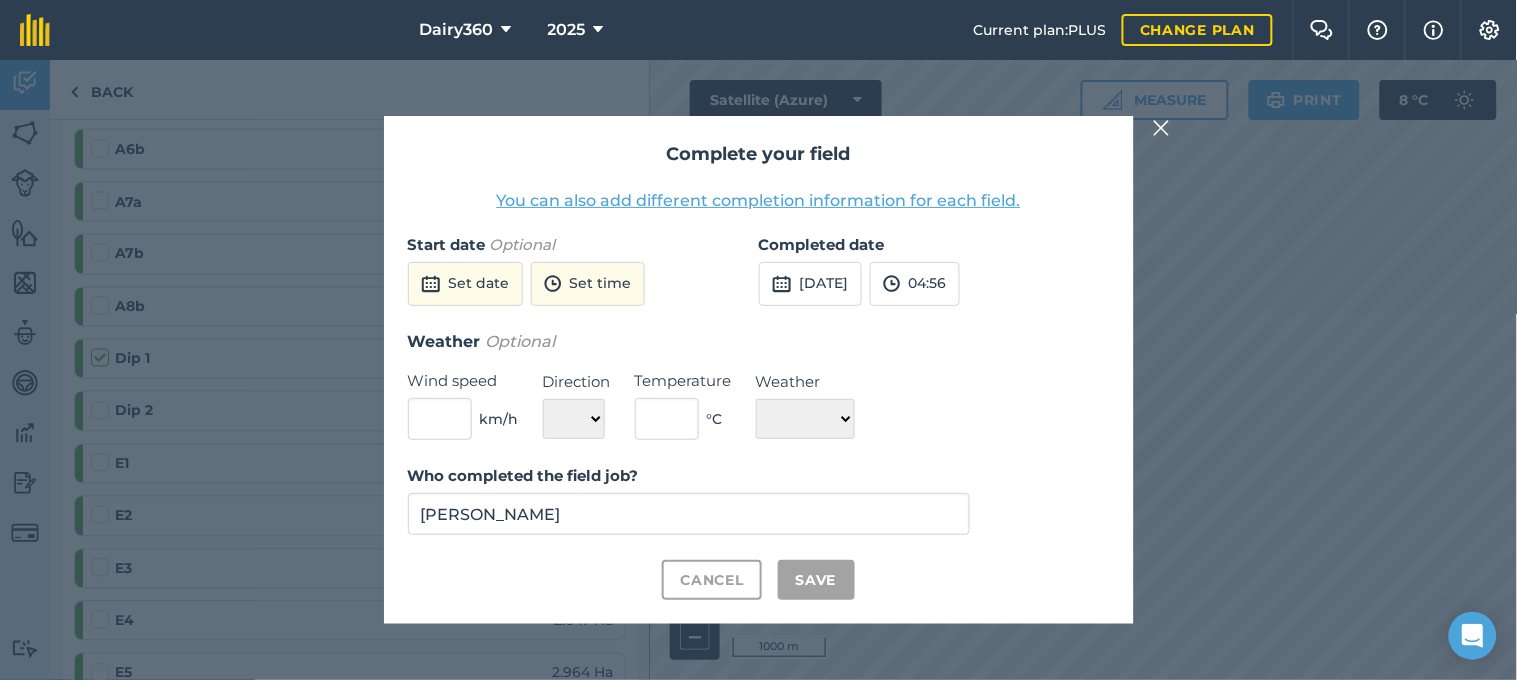 checkbox on "true" 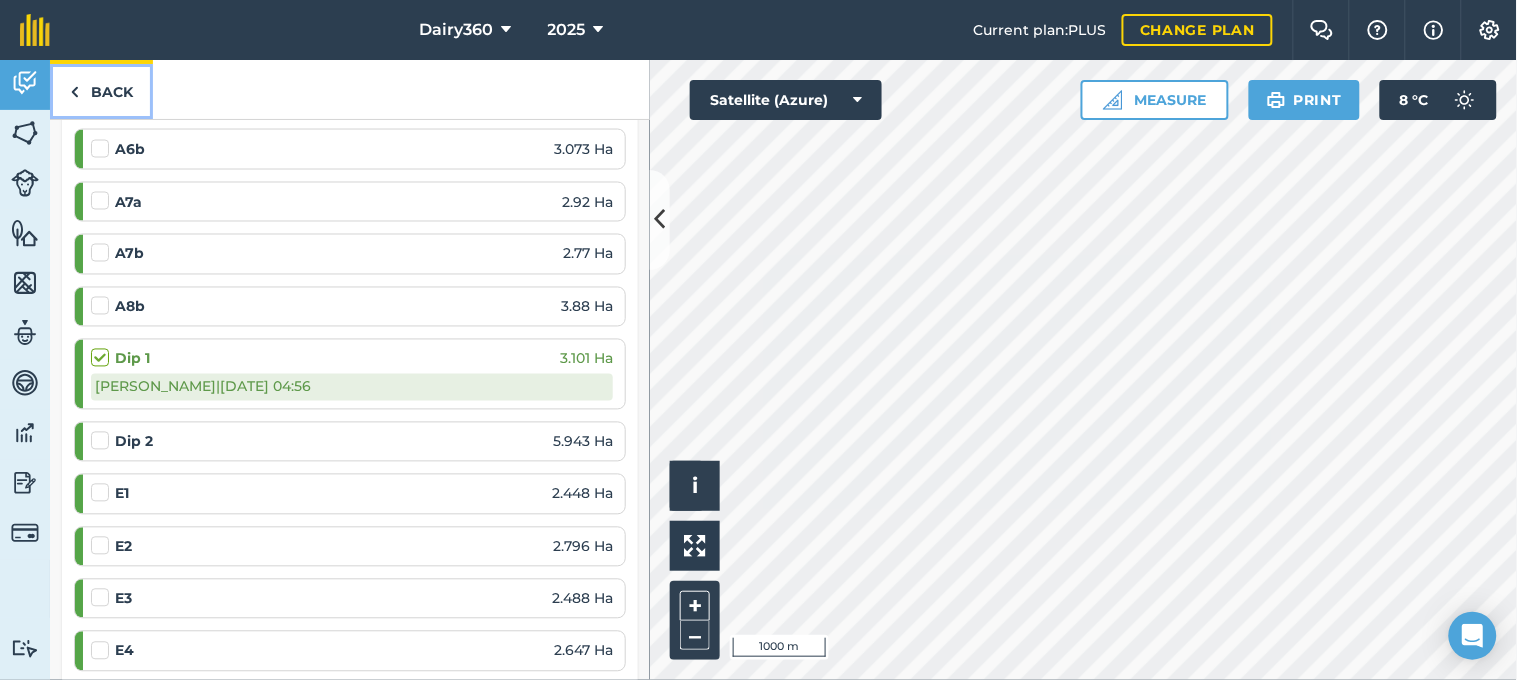 click at bounding box center [74, 92] 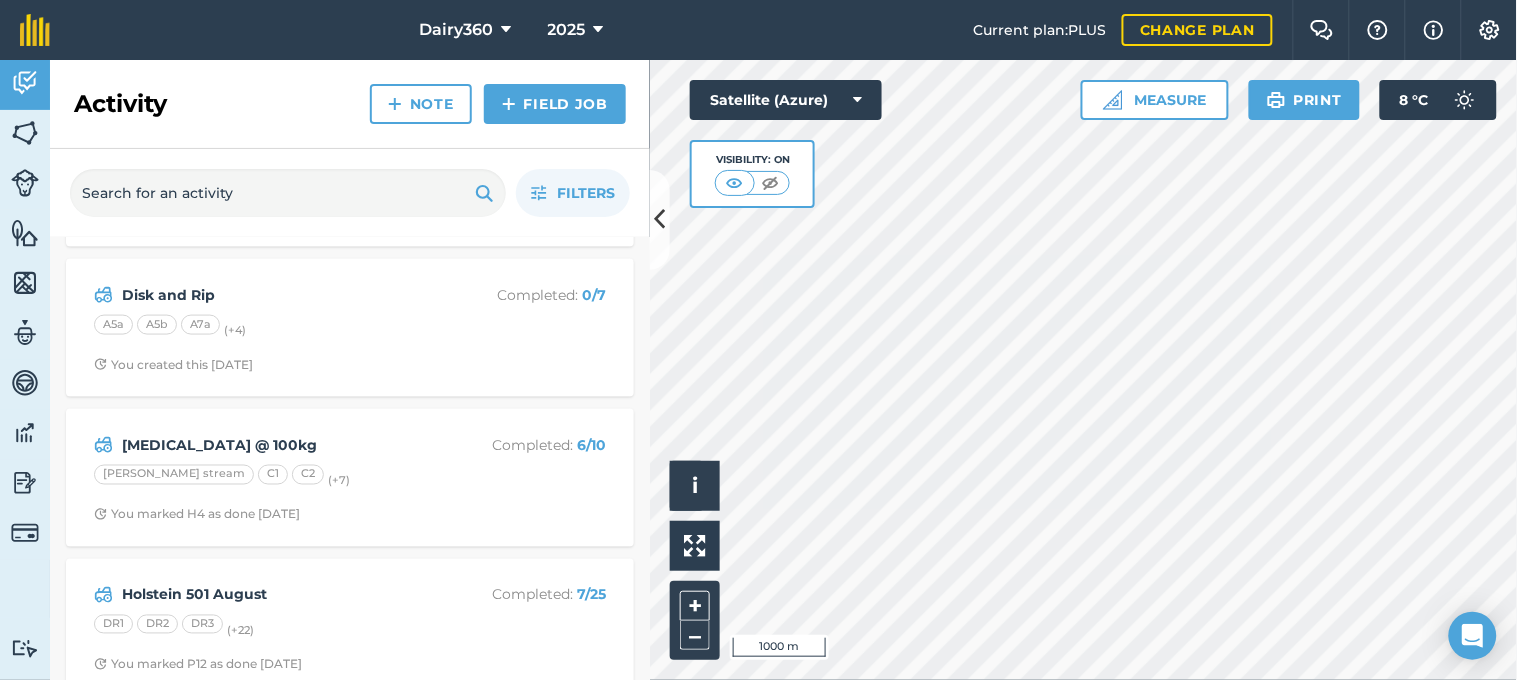 scroll, scrollTop: 888, scrollLeft: 0, axis: vertical 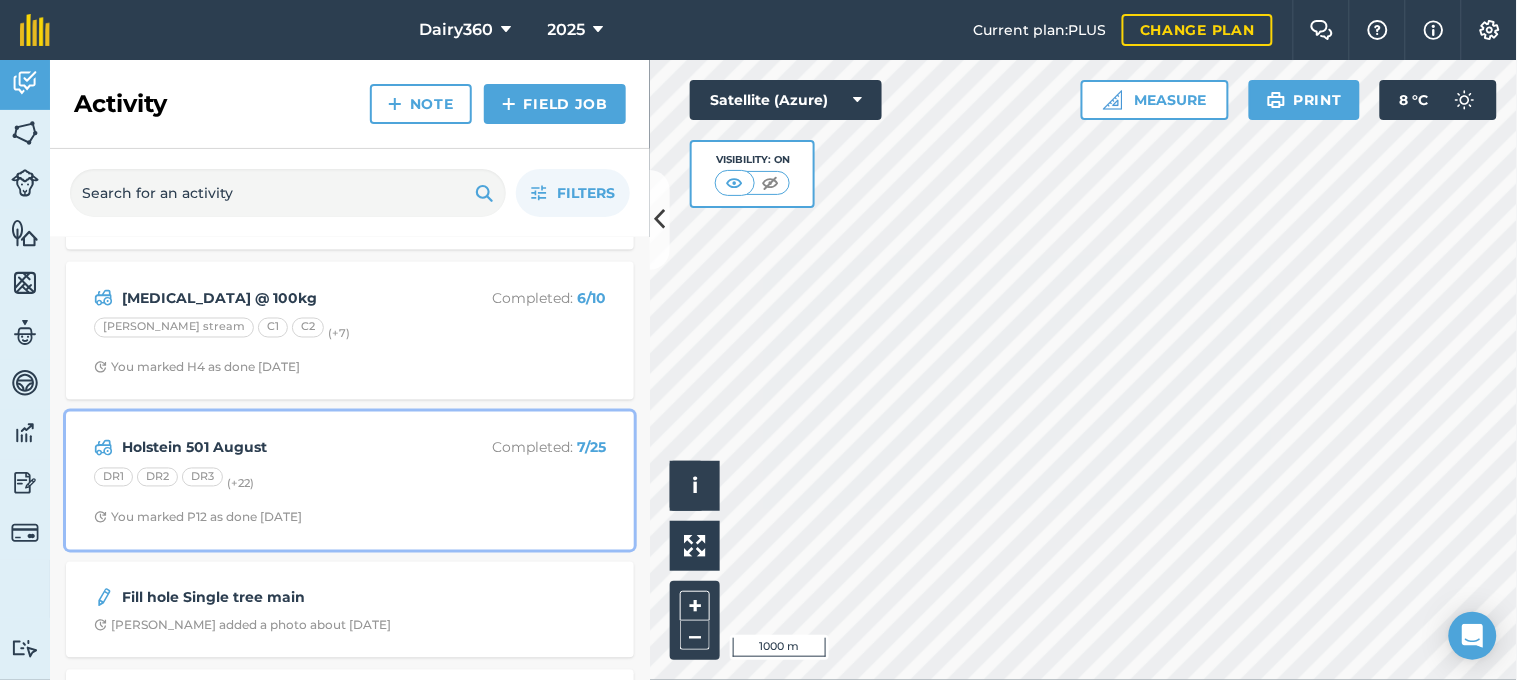 click on "Holstein 501 August Completed :   7 / 25 DR1 DR2 DR3 (+ 22 ) You marked P12 as done [DATE]" at bounding box center (350, 481) 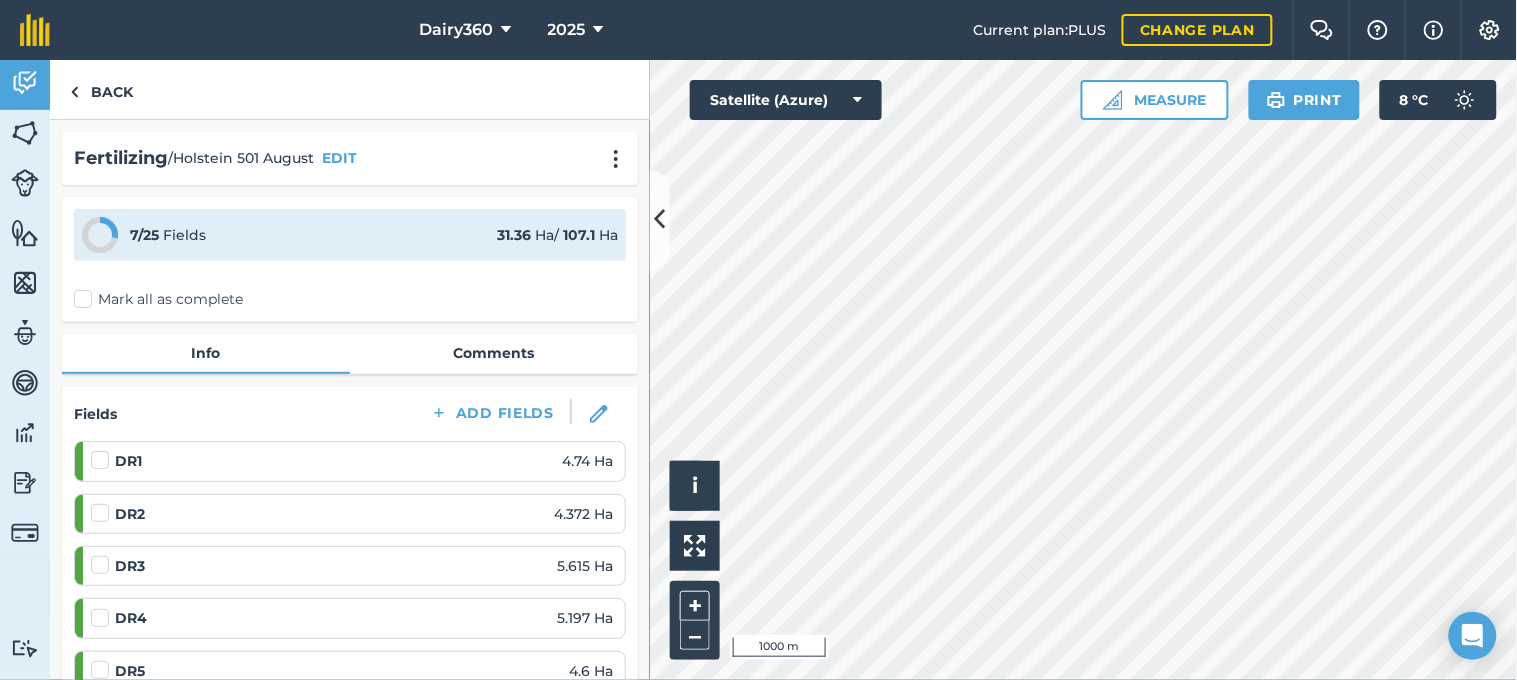 scroll, scrollTop: 147, scrollLeft: 0, axis: vertical 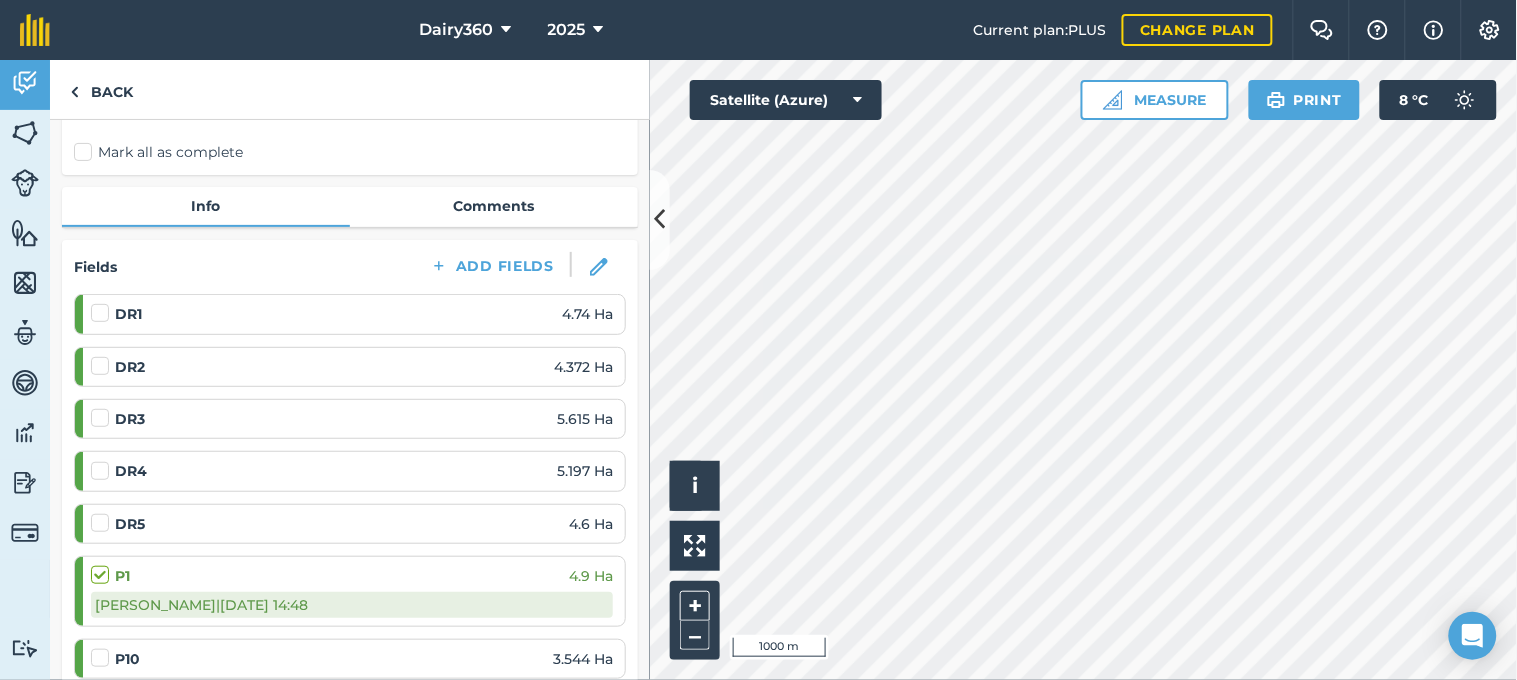 click at bounding box center [103, 513] 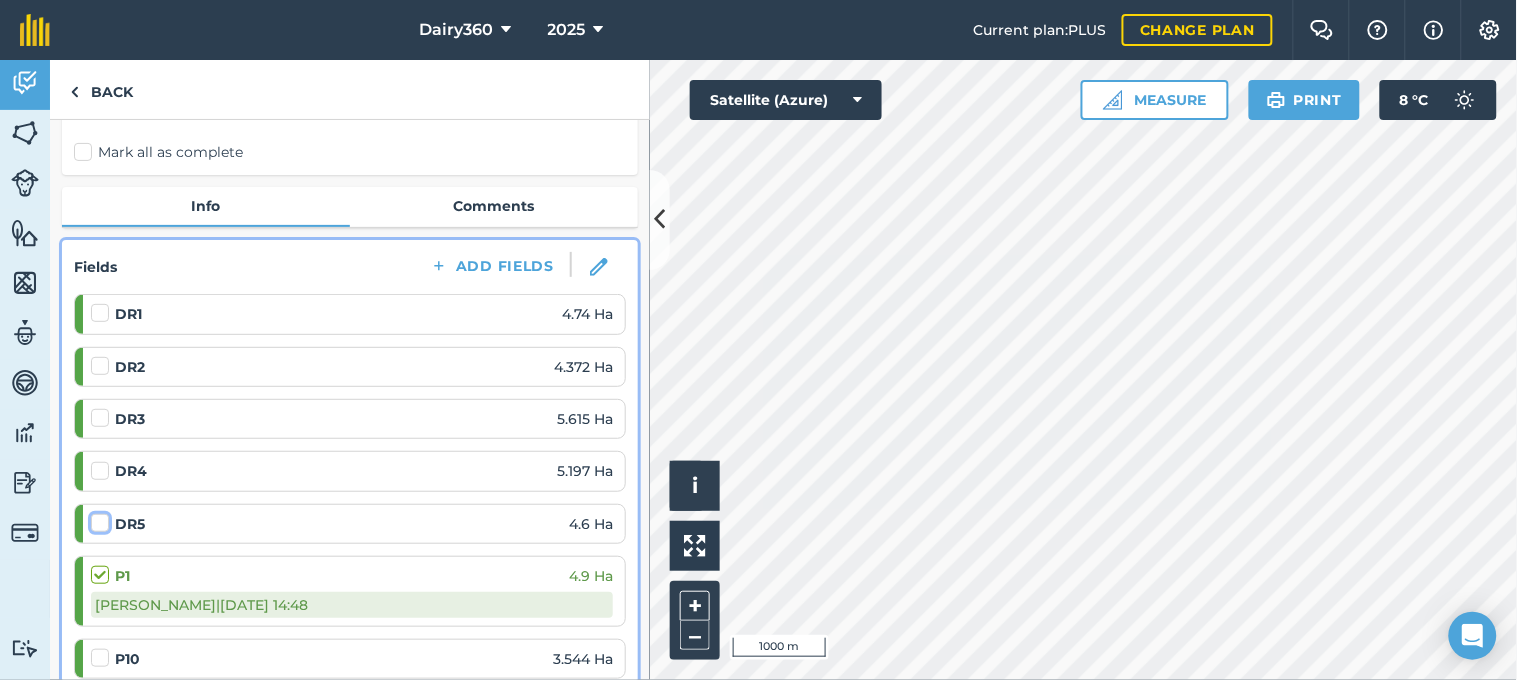 click at bounding box center (97, 519) 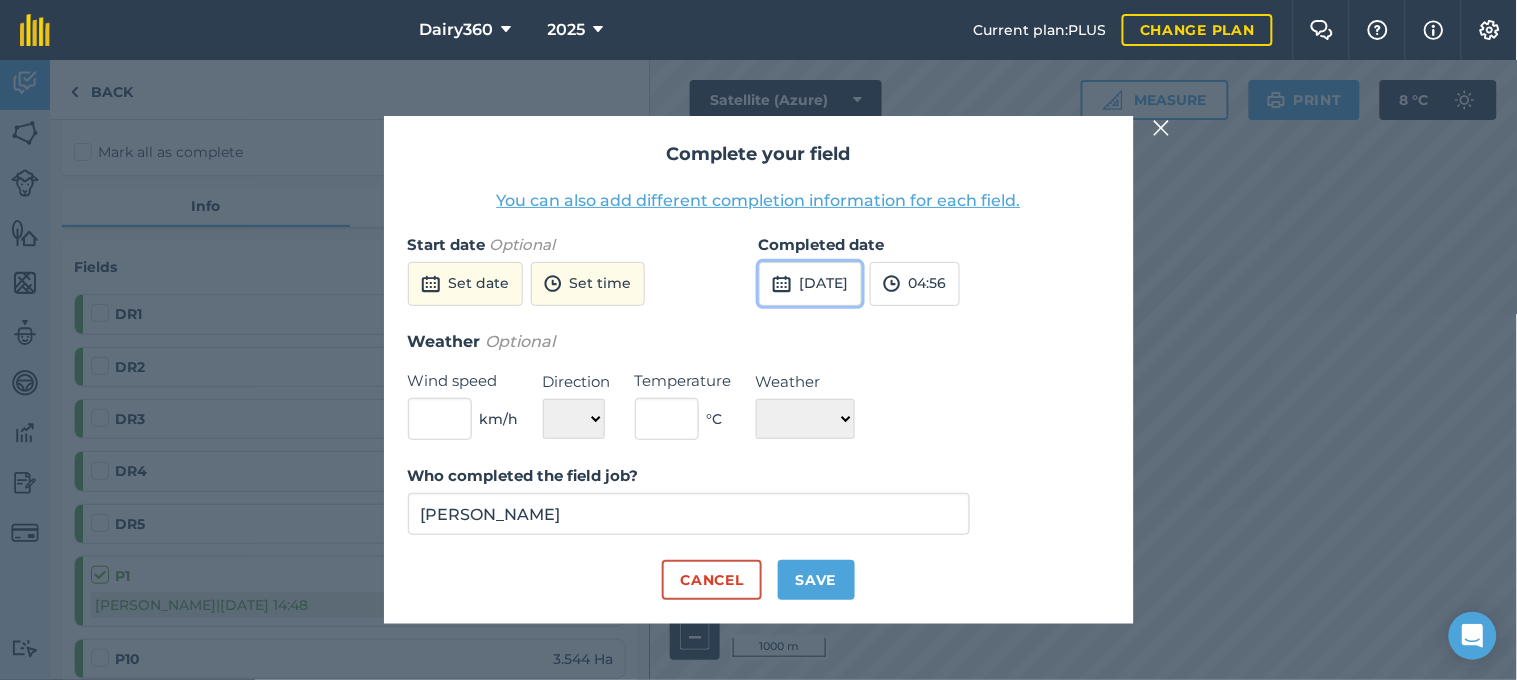 click on "[DATE]" at bounding box center (810, 284) 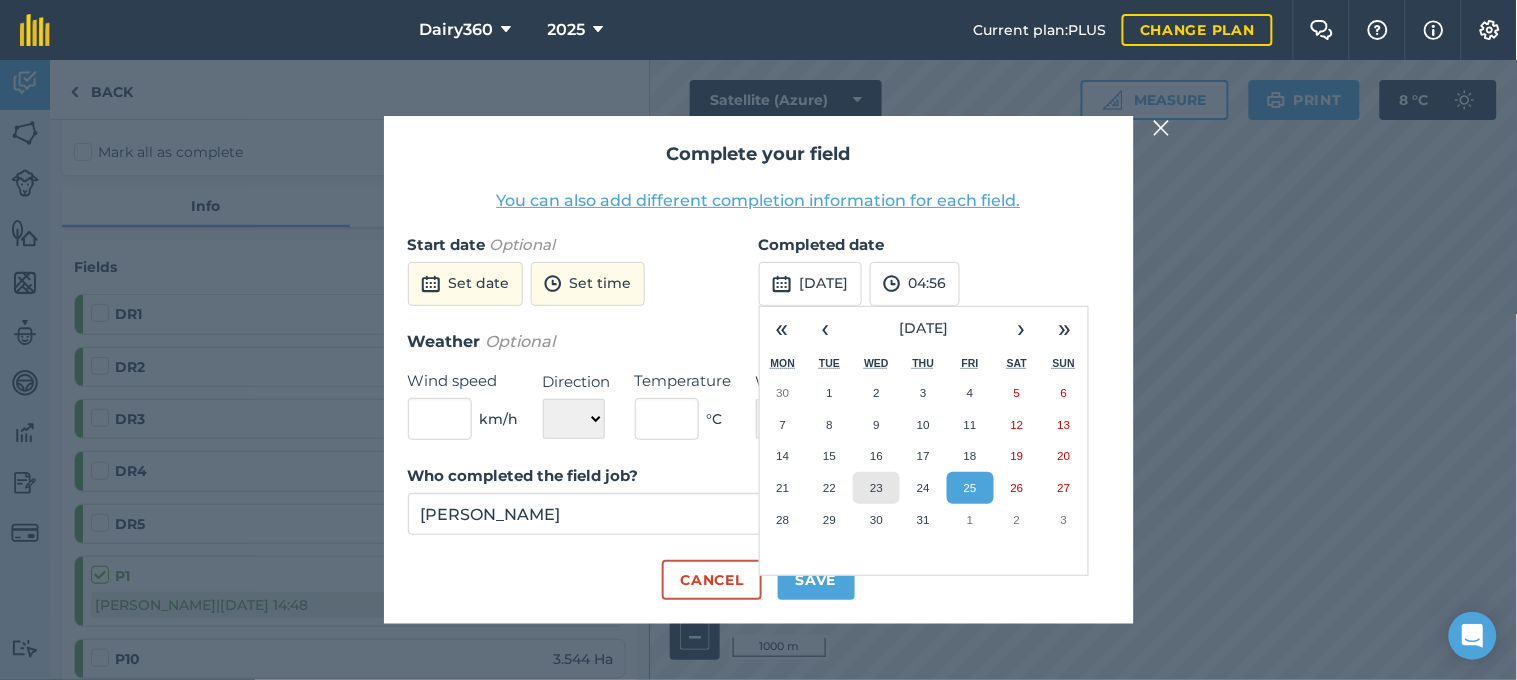click on "23" at bounding box center [876, 488] 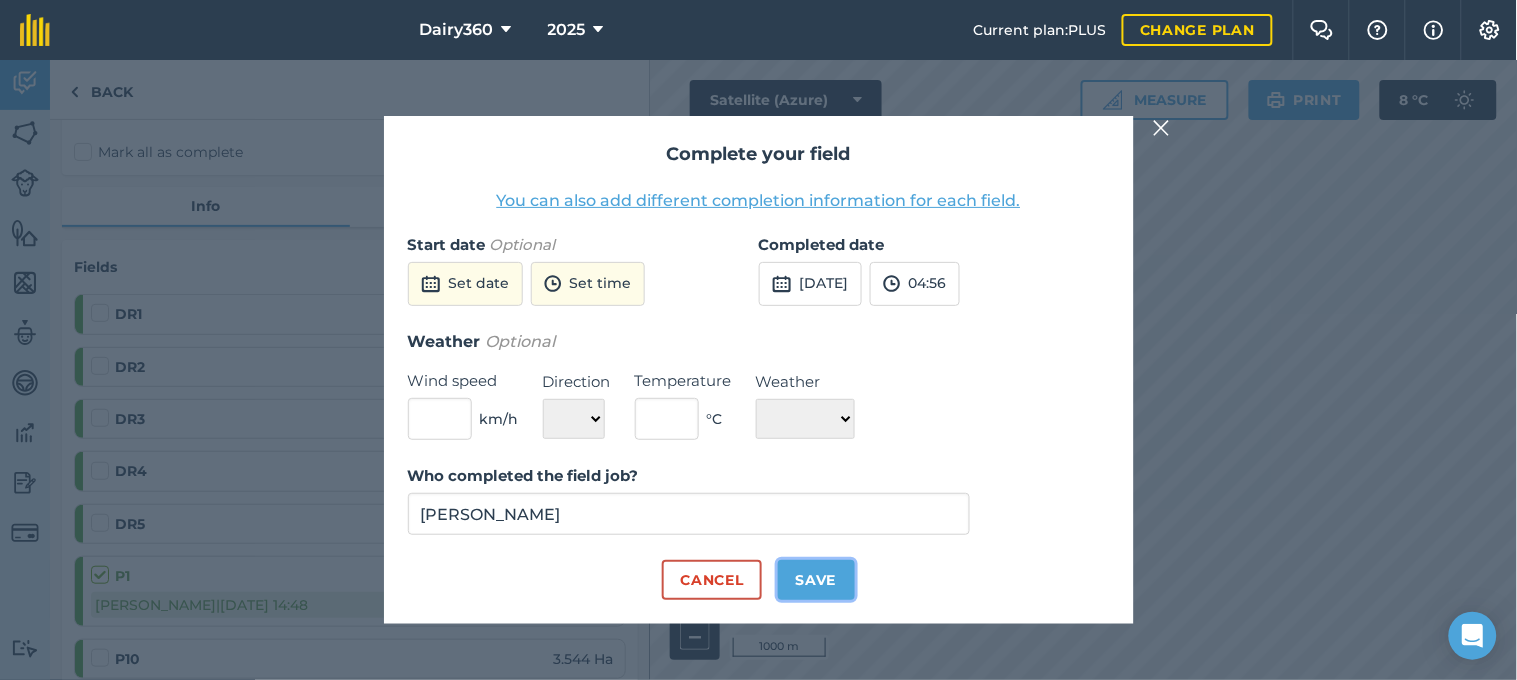 click on "Save" at bounding box center [816, 580] 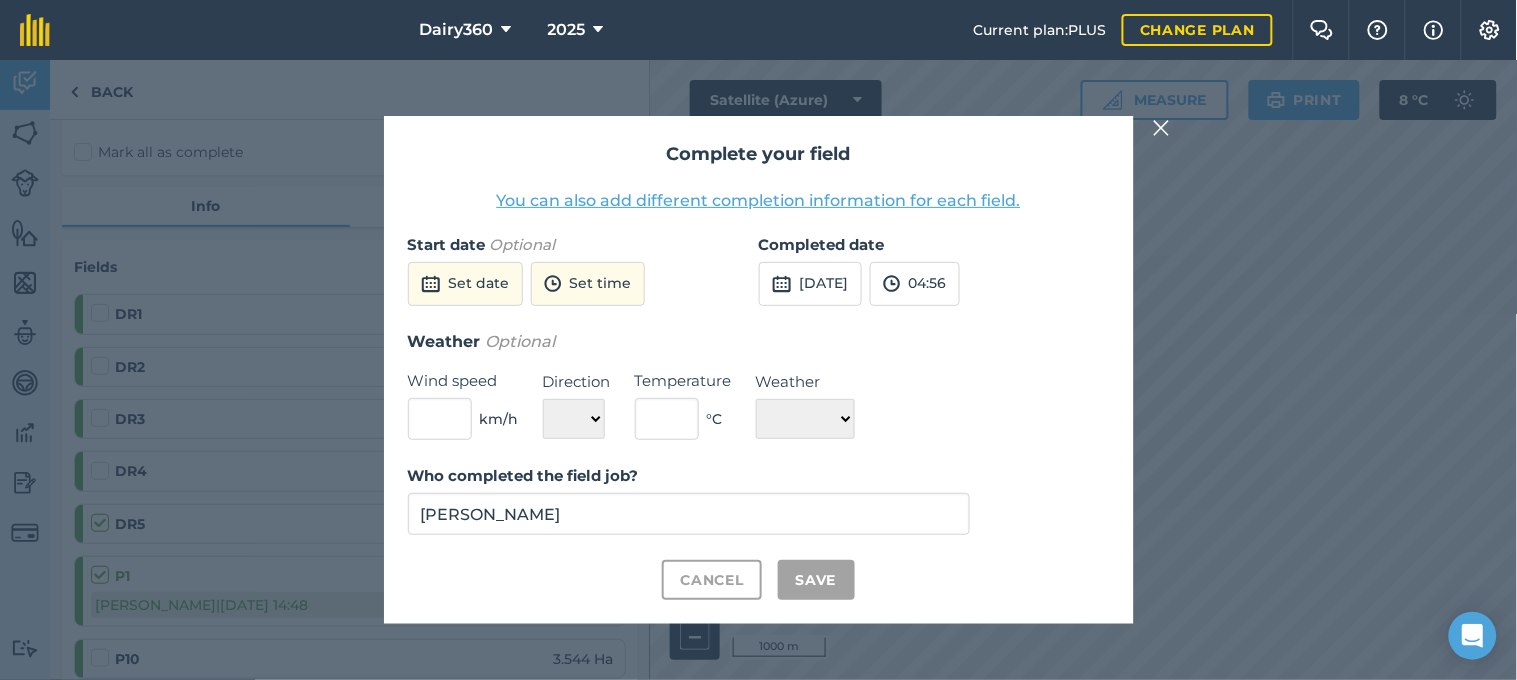 checkbox on "true" 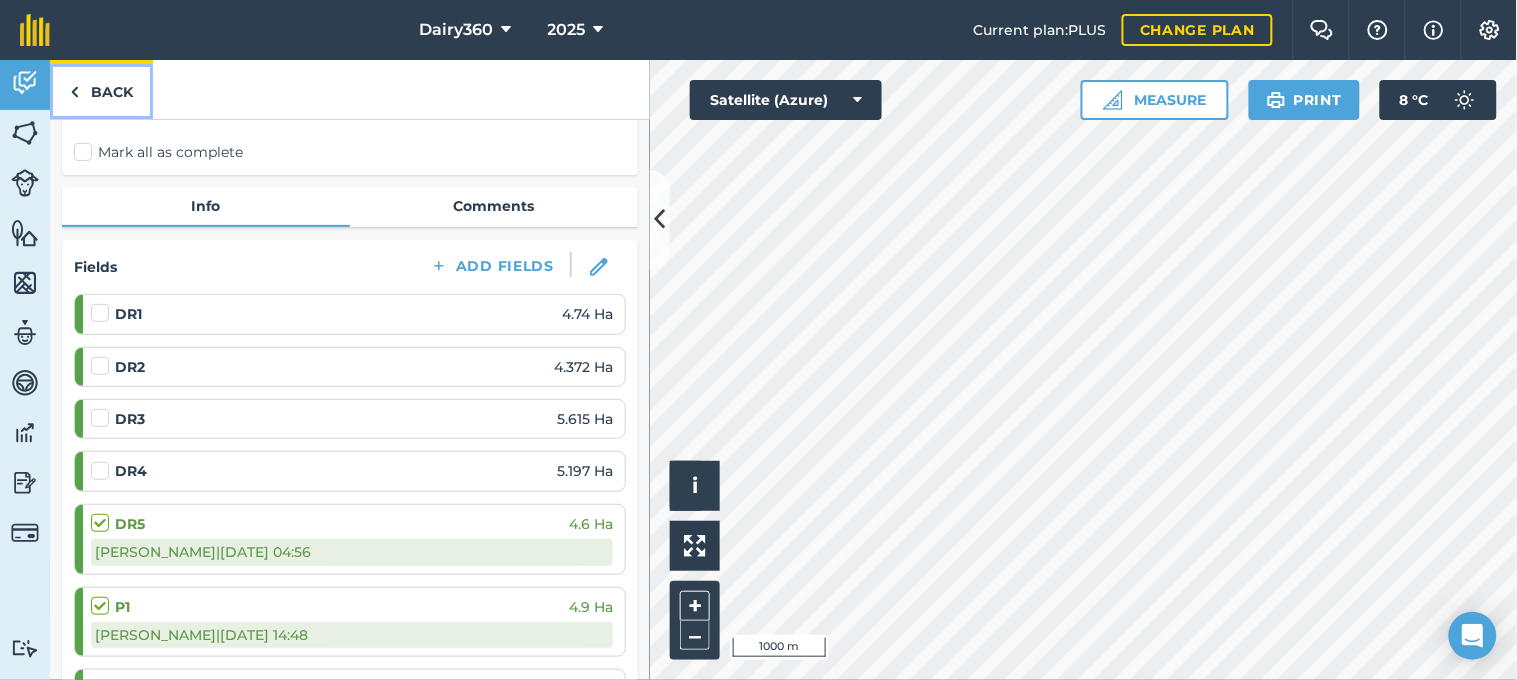 click at bounding box center [74, 92] 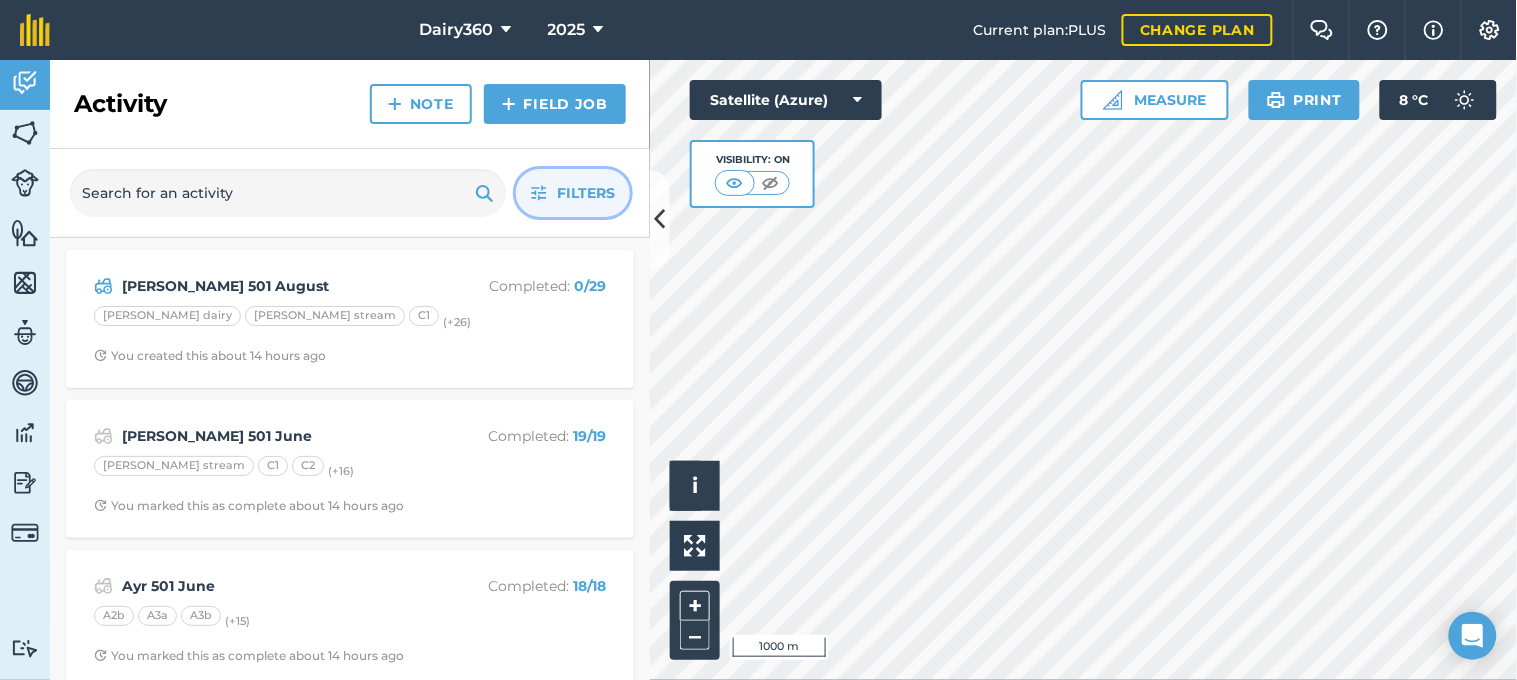 click on "Filters" at bounding box center (586, 193) 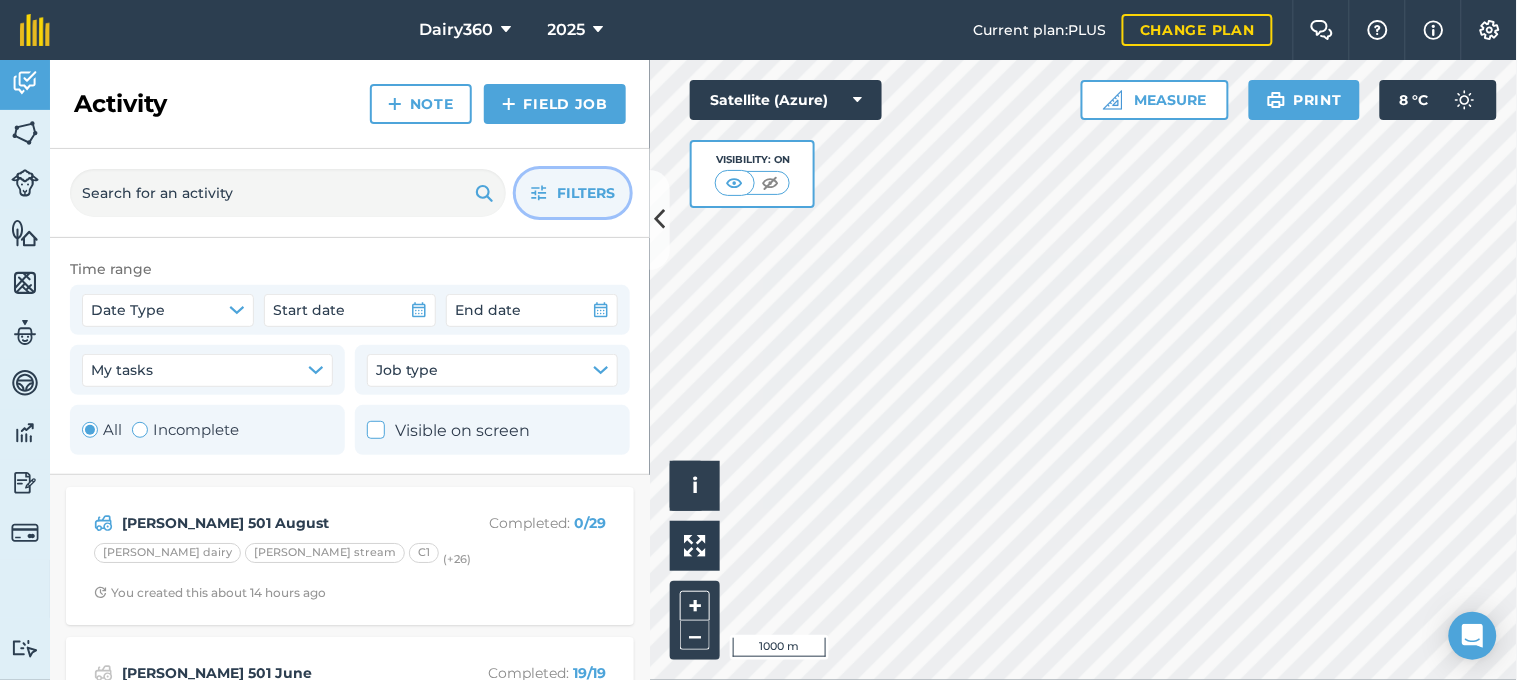 click at bounding box center (140, 430) 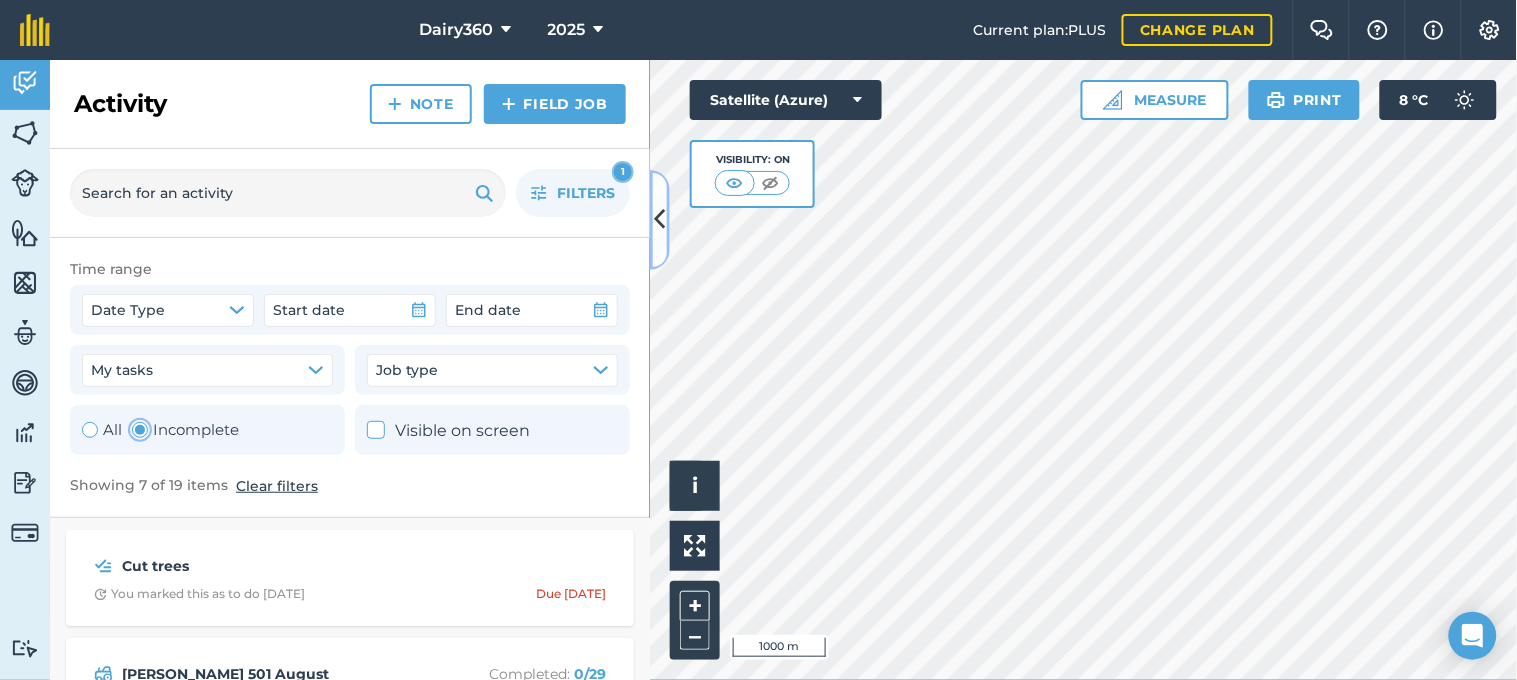 click at bounding box center [660, 220] 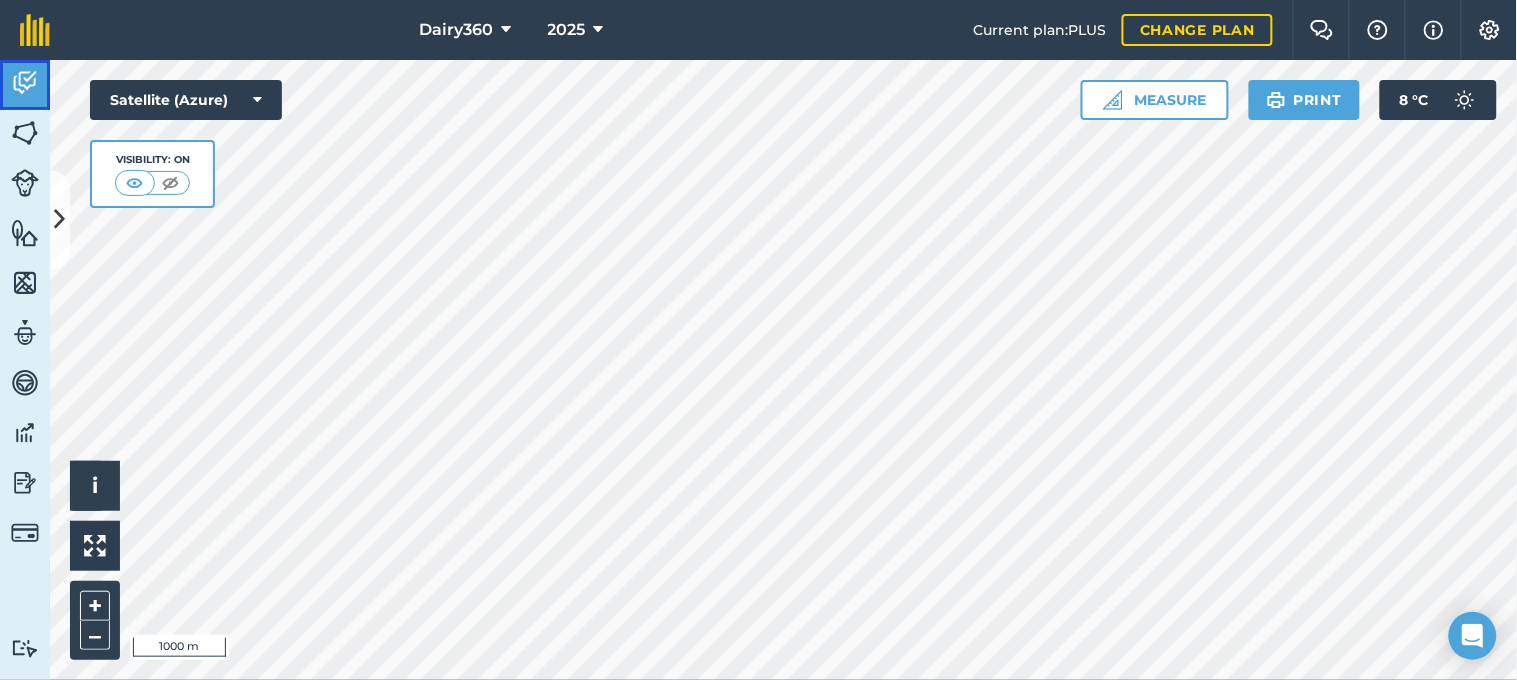click at bounding box center (25, 83) 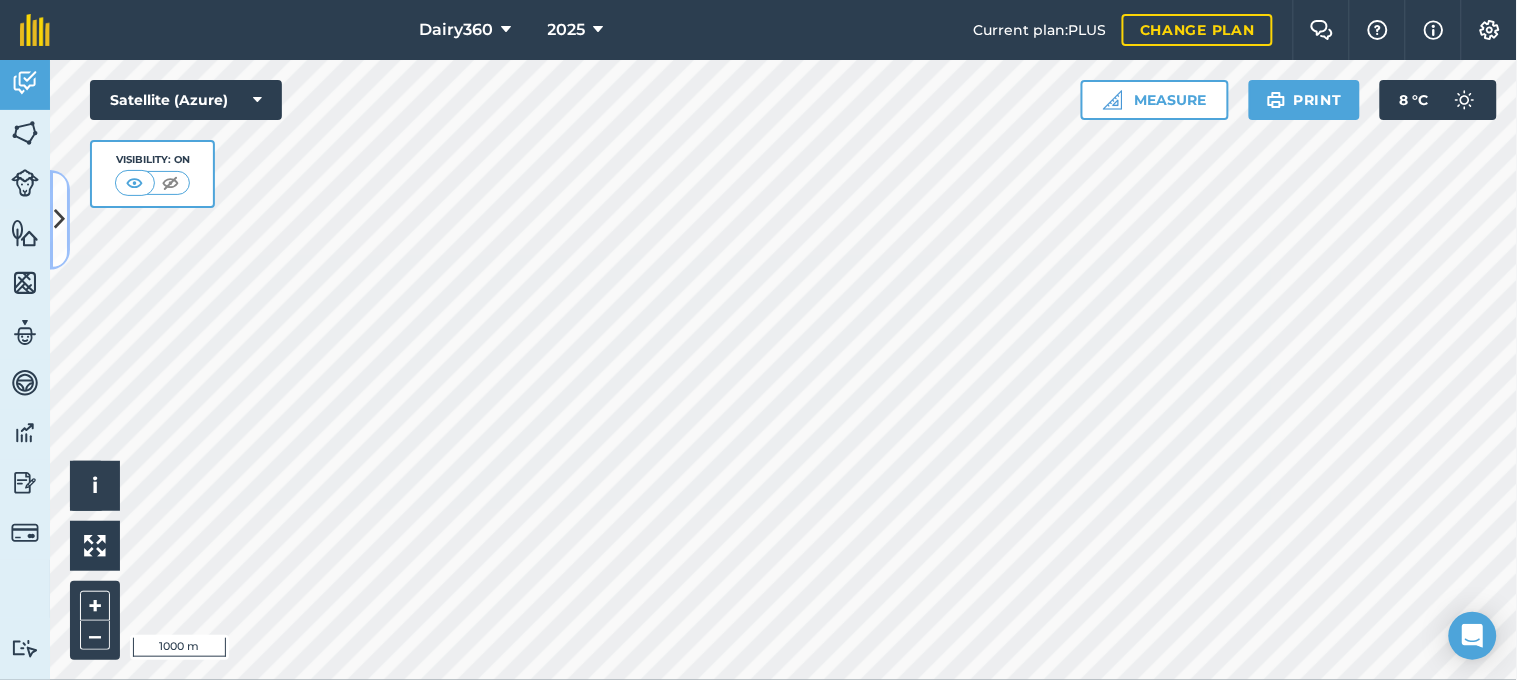 click at bounding box center (60, 220) 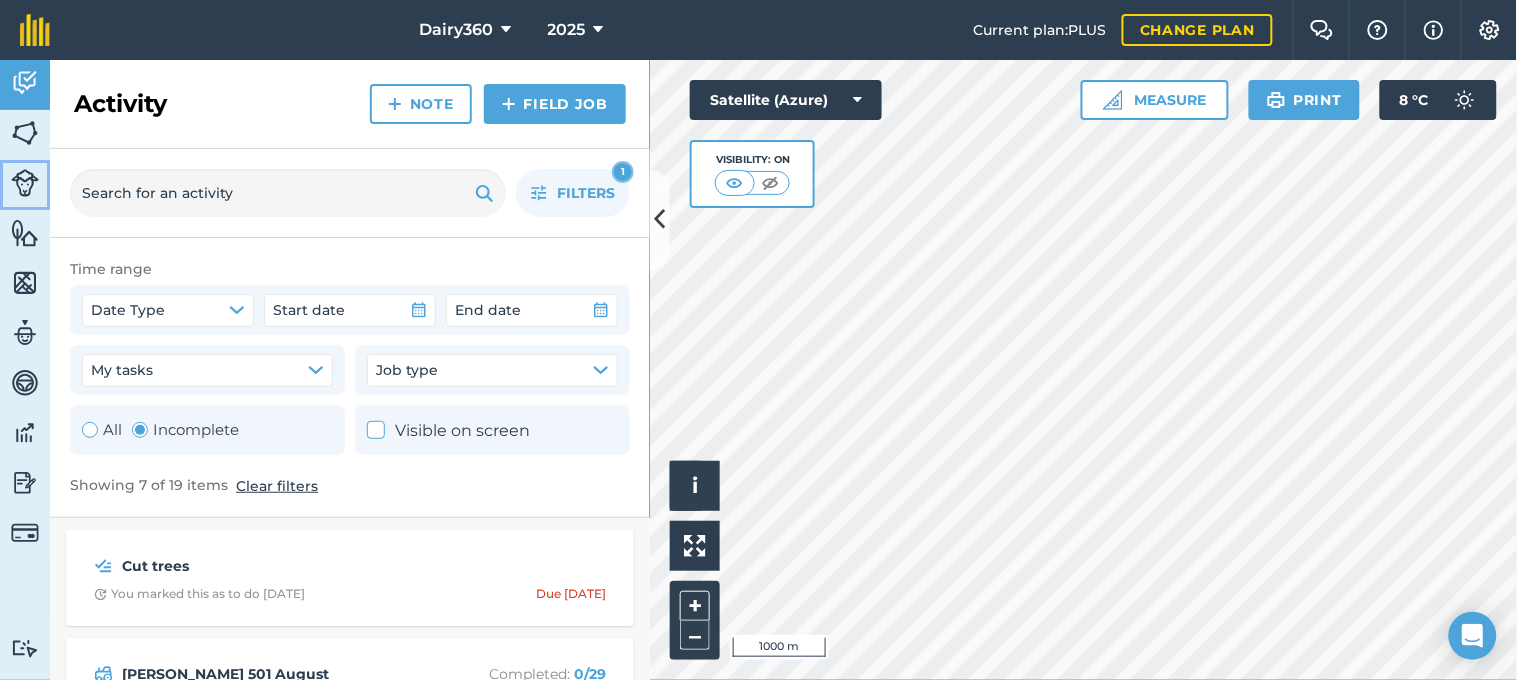 click at bounding box center [25, 183] 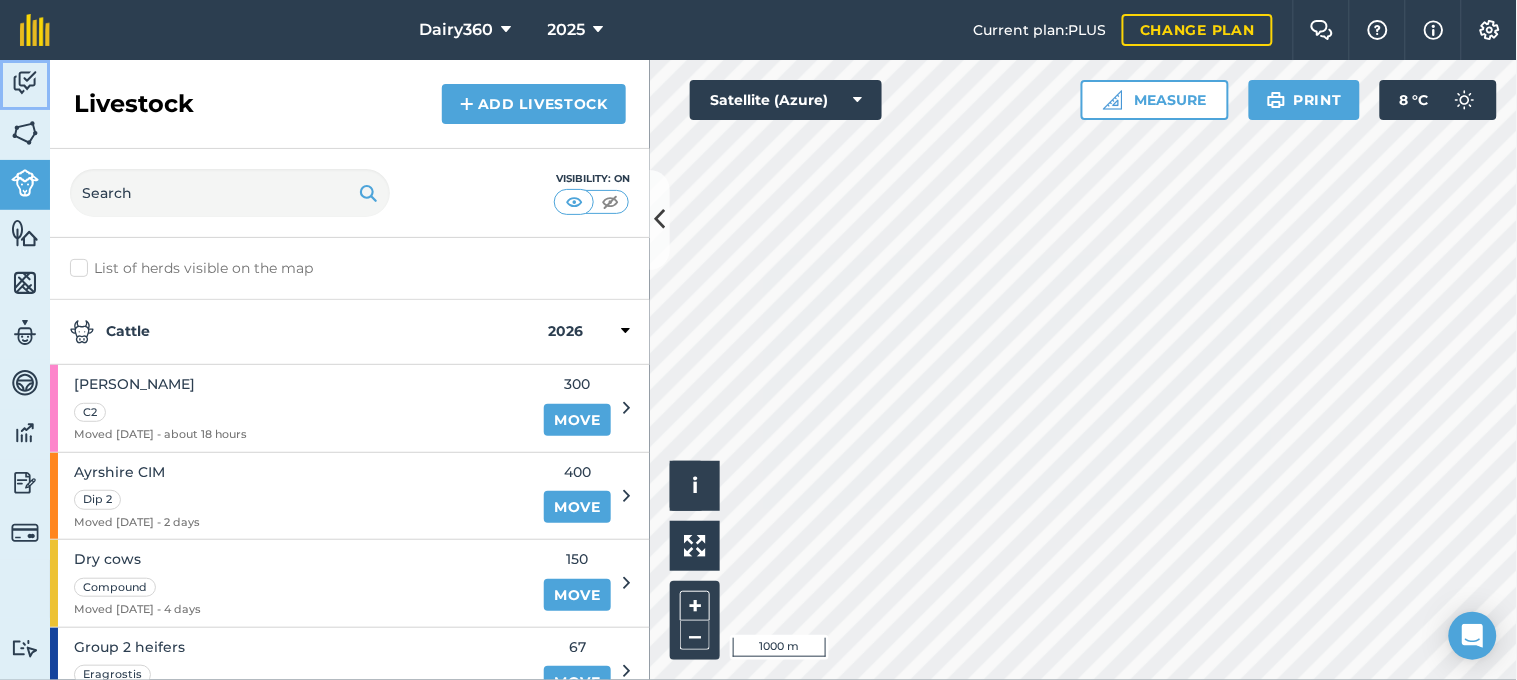 click at bounding box center (25, 83) 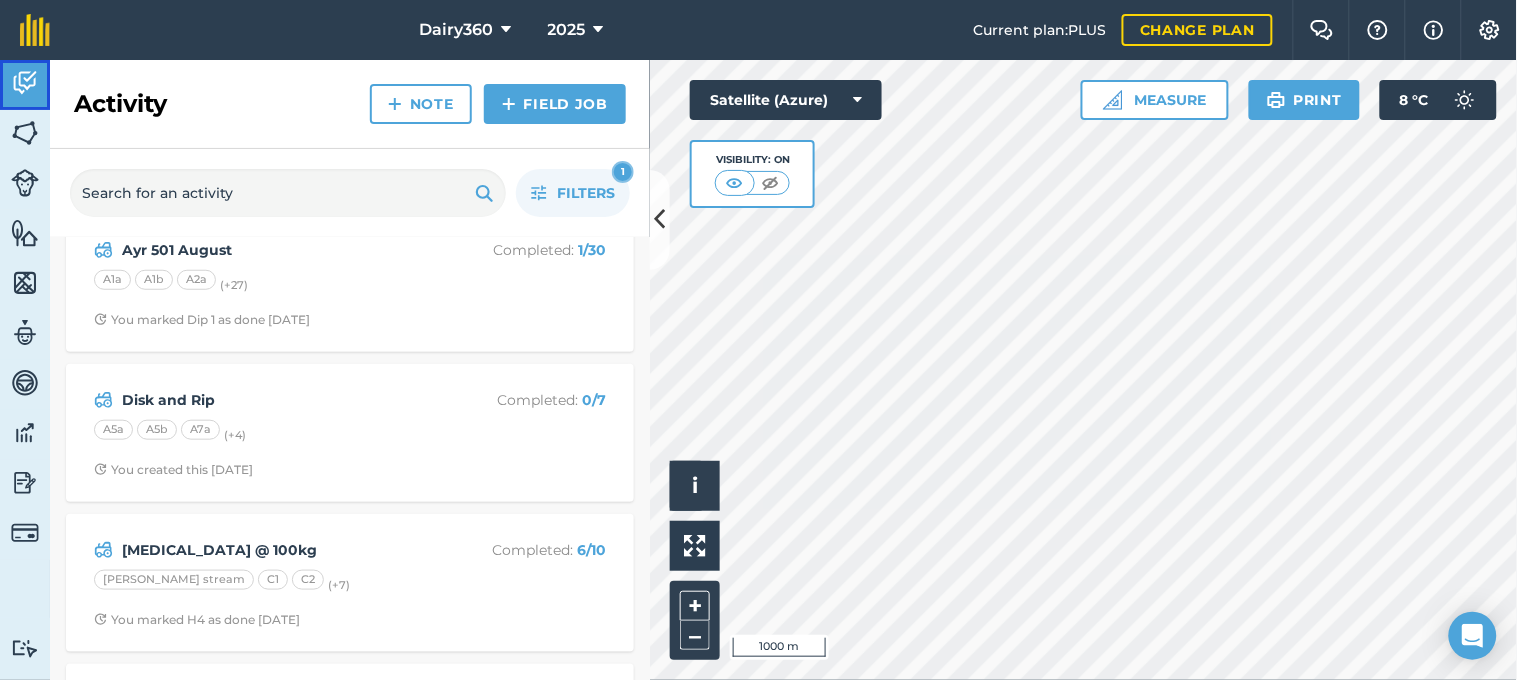 scroll, scrollTop: 581, scrollLeft: 0, axis: vertical 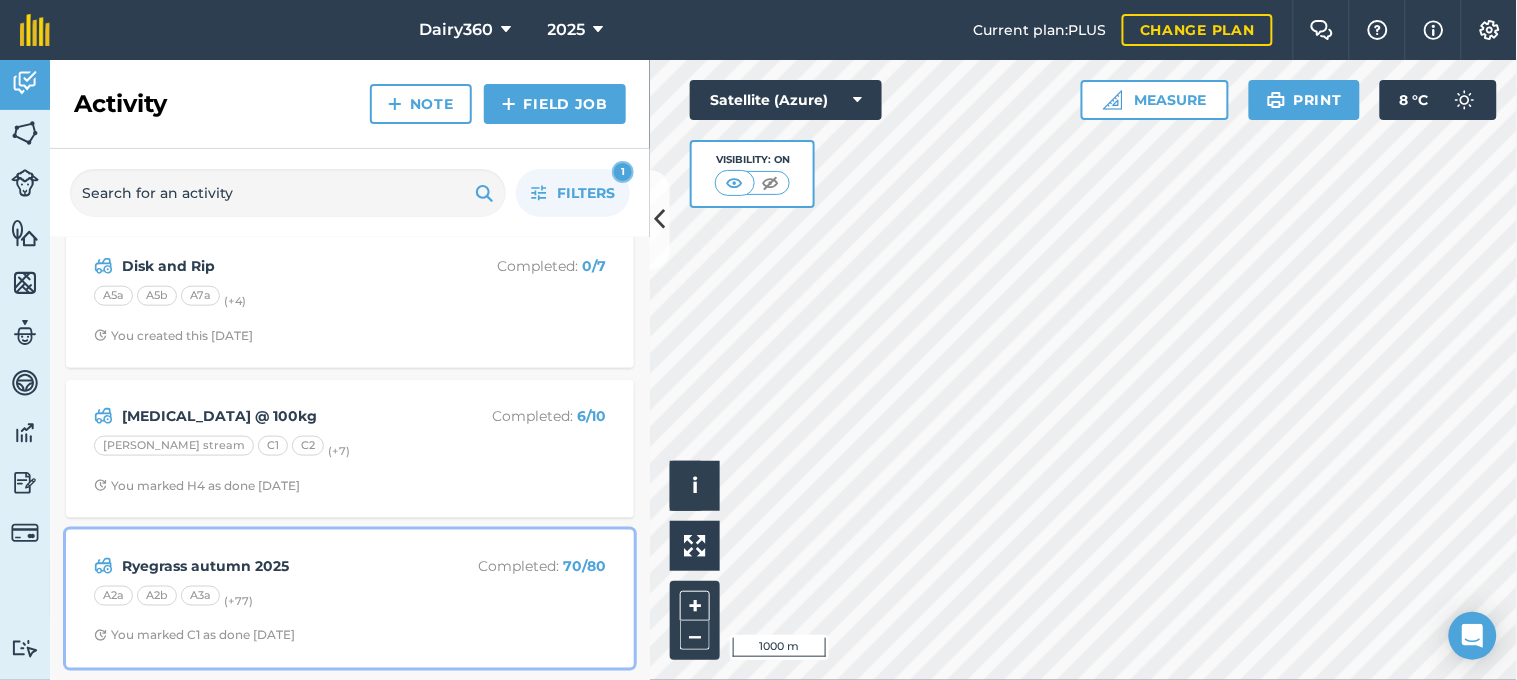 click on "Ryegrass autumn 2025 Completed :   70 / 80 A2a A2b A3a (+ 77 ) You marked C1 as done [DATE]" at bounding box center [350, 599] 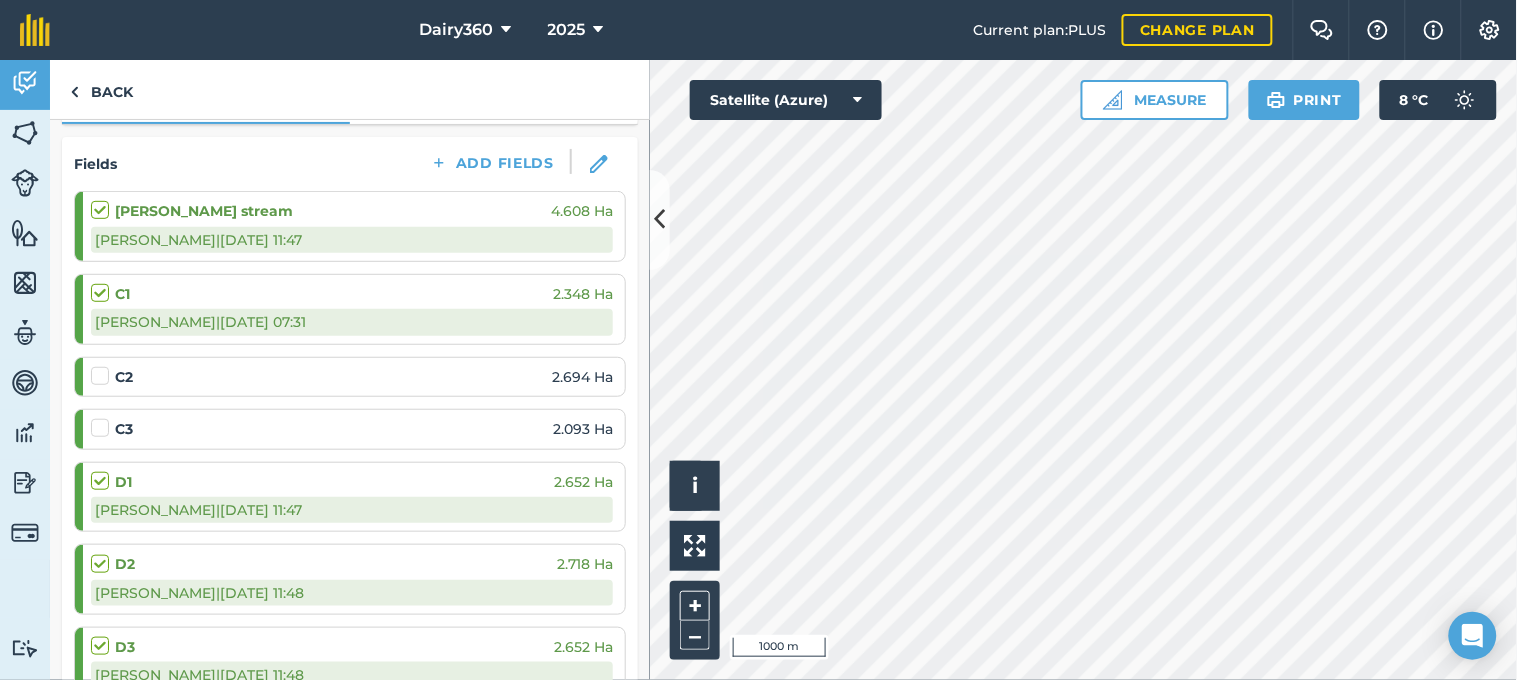 scroll, scrollTop: 296, scrollLeft: 0, axis: vertical 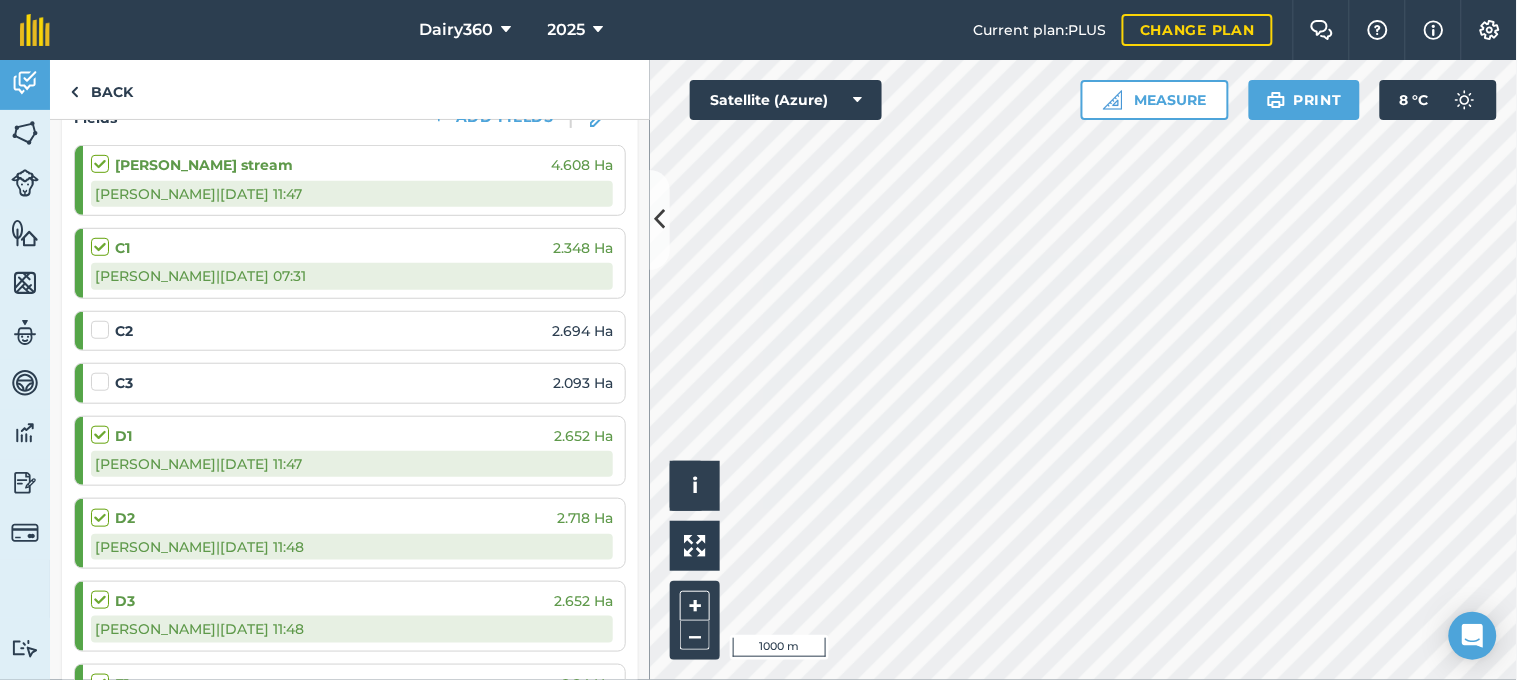 click at bounding box center (103, 320) 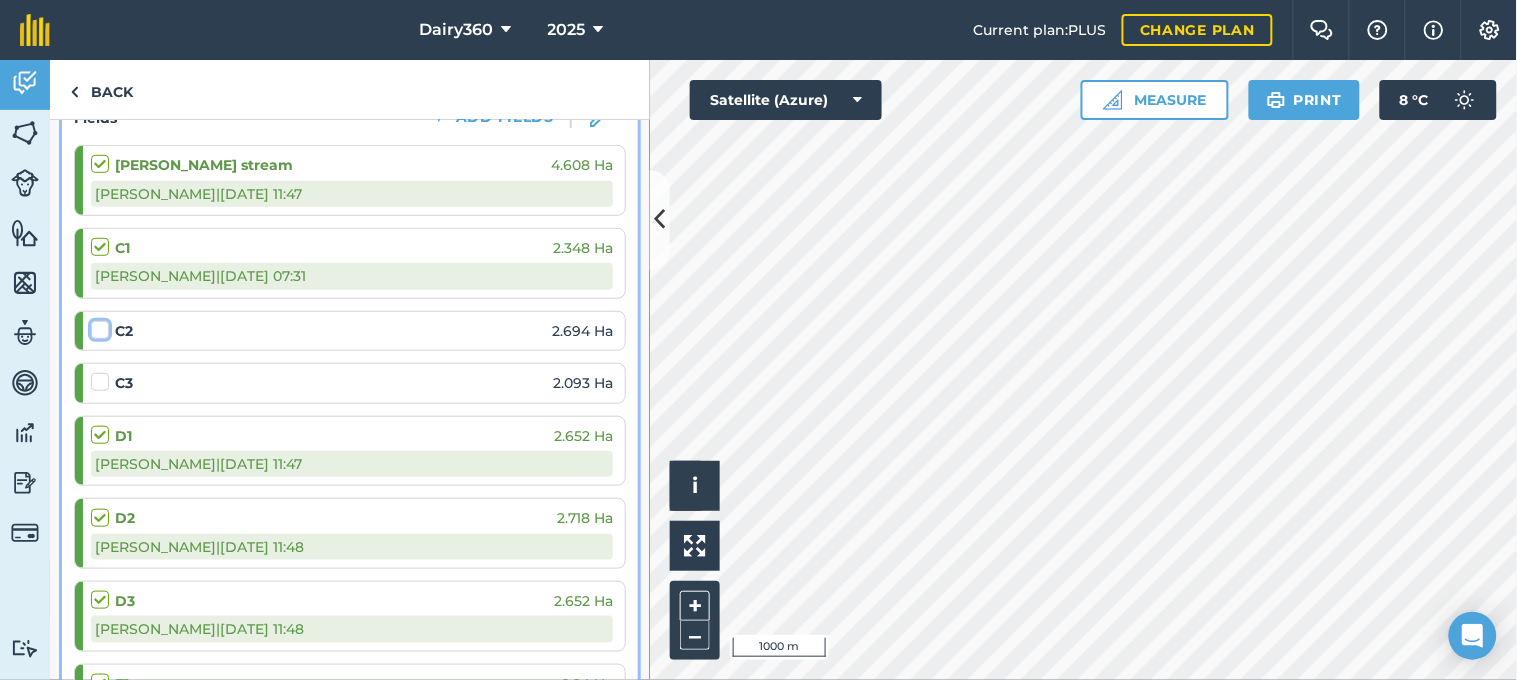 click at bounding box center (97, 326) 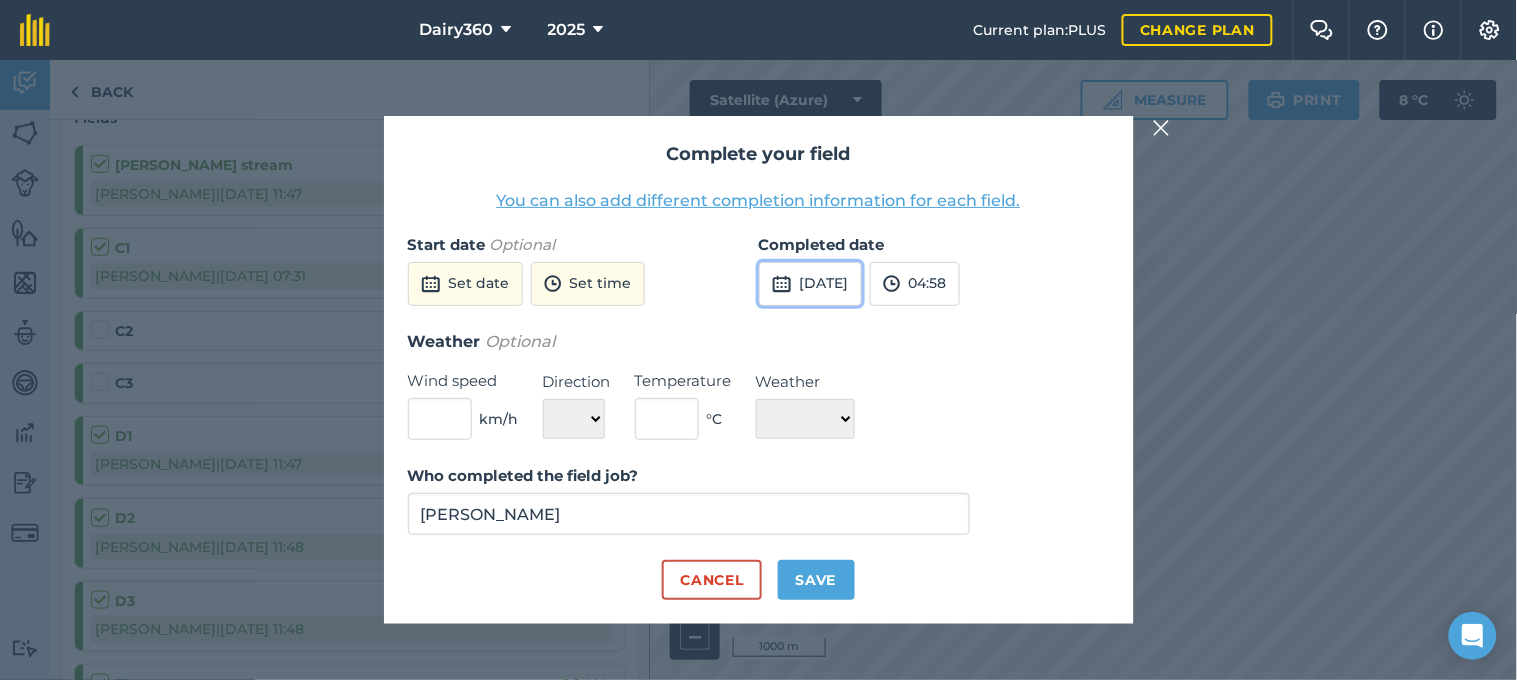 click on "[DATE]" at bounding box center (810, 284) 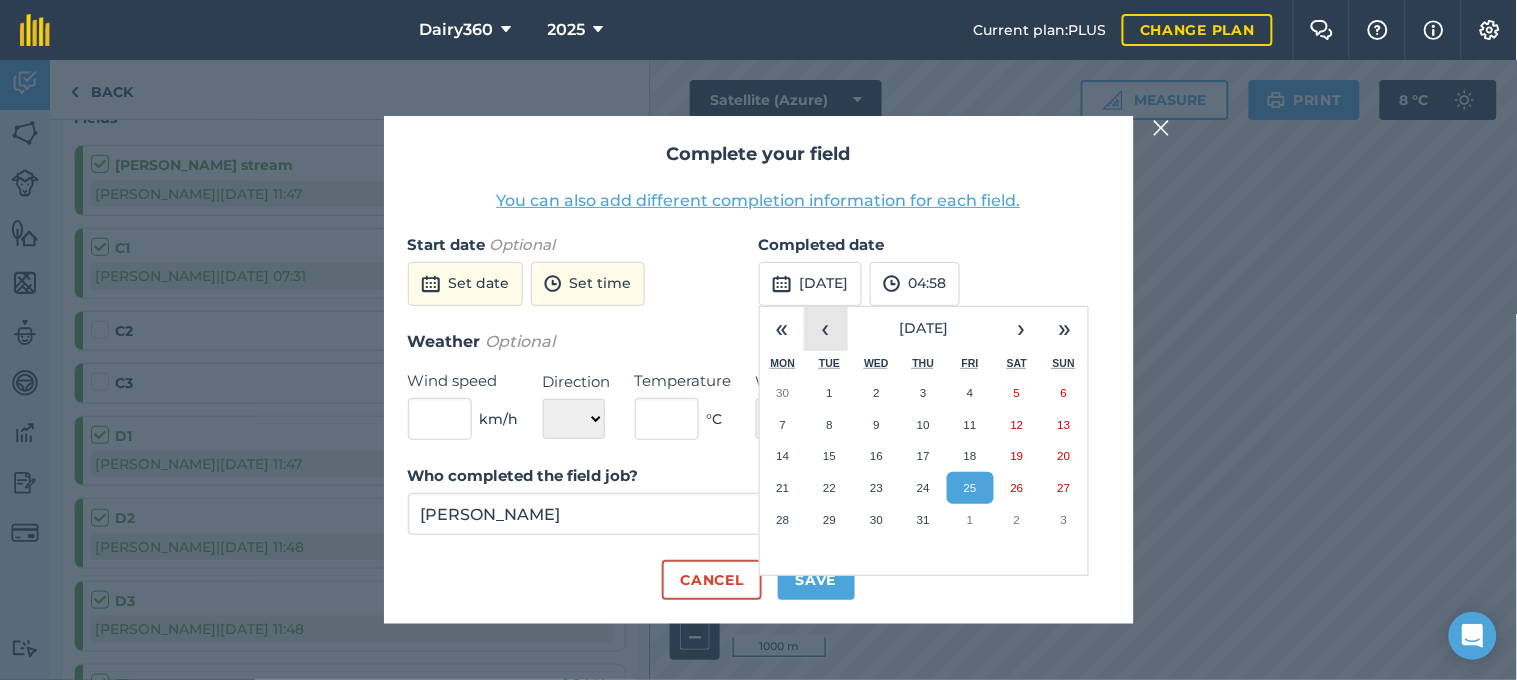 click on "‹" at bounding box center [826, 329] 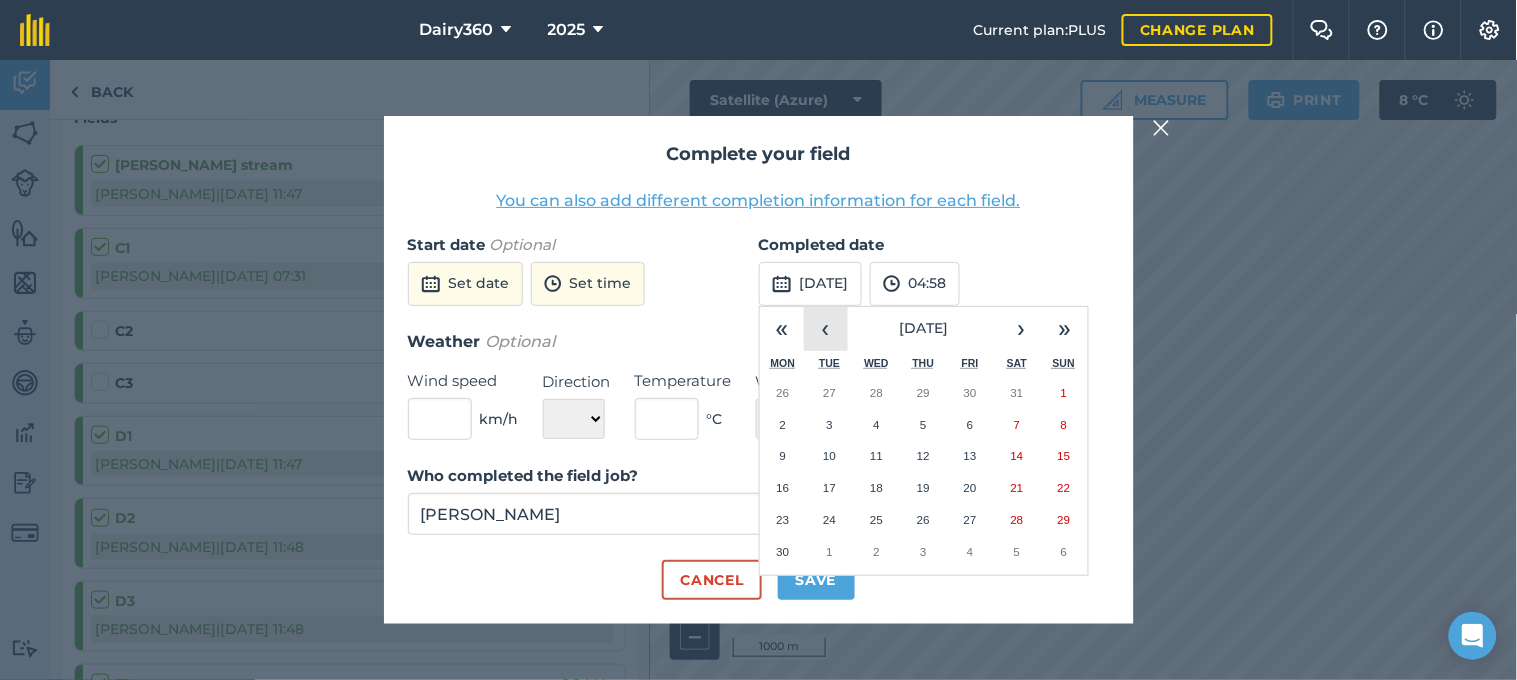 click on "‹" at bounding box center (826, 329) 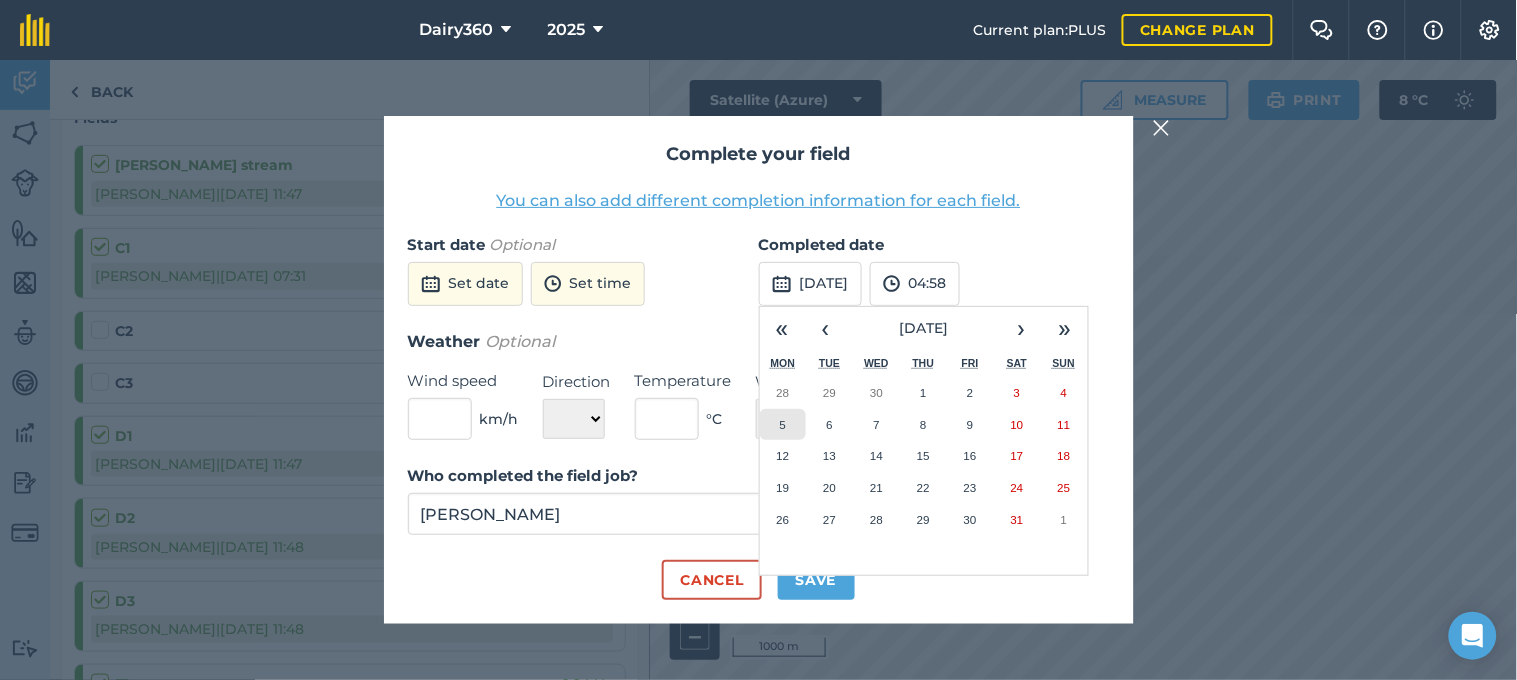click on "5" at bounding box center [783, 425] 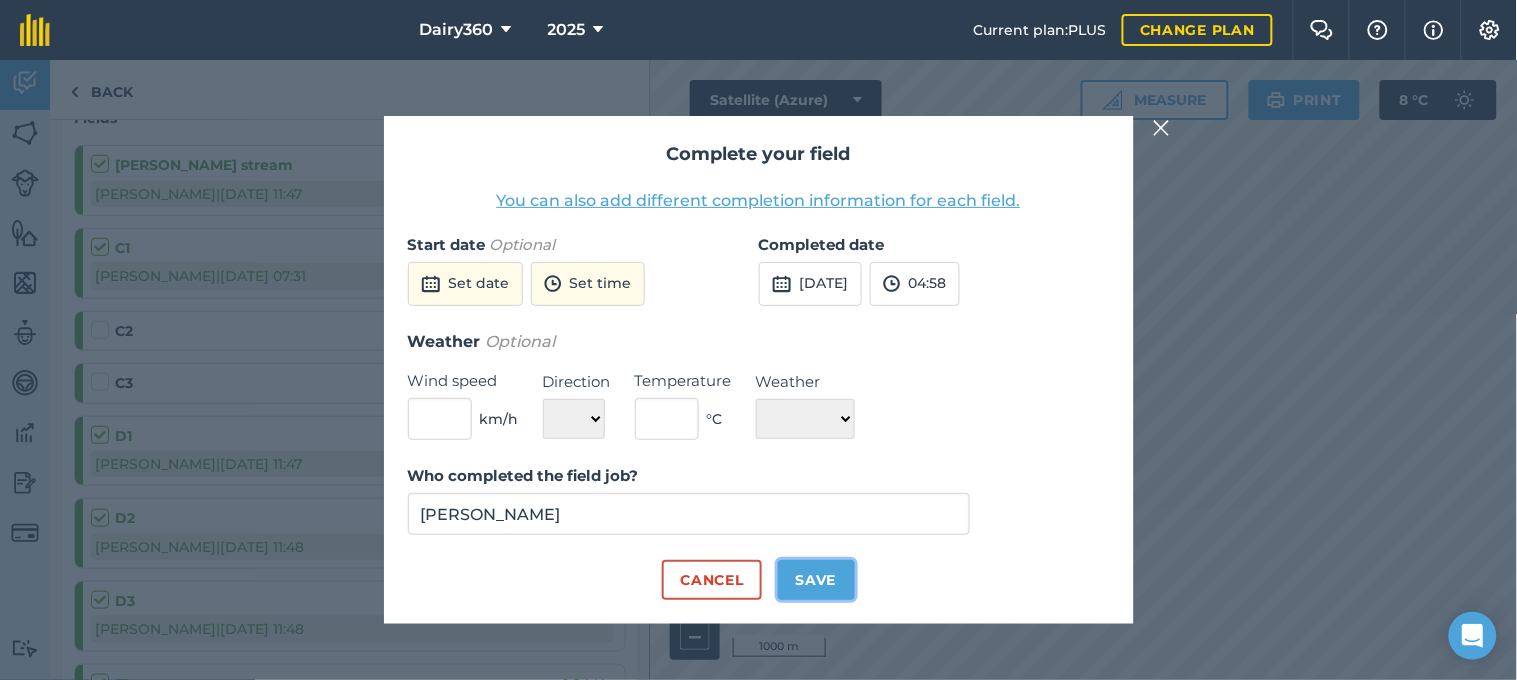 click on "Save" at bounding box center [816, 580] 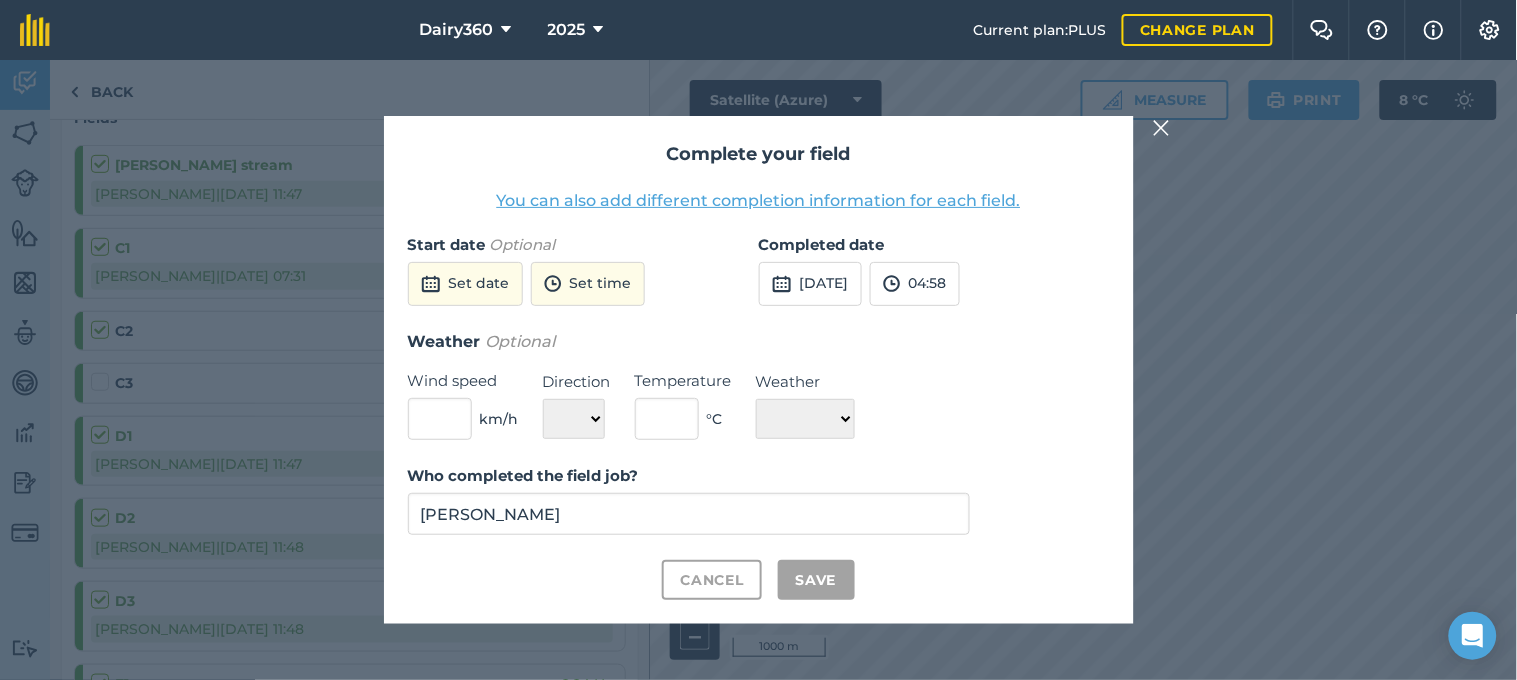 checkbox on "true" 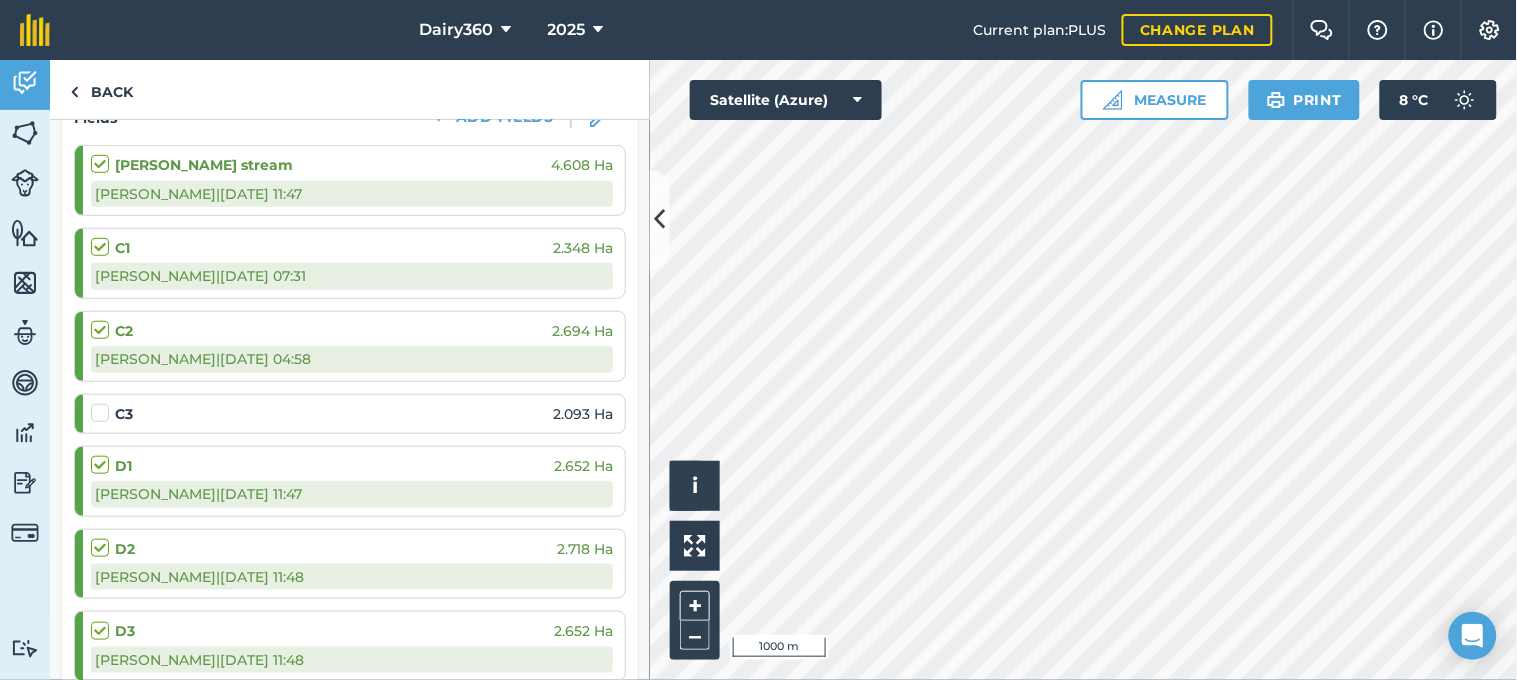 click at bounding box center (103, 403) 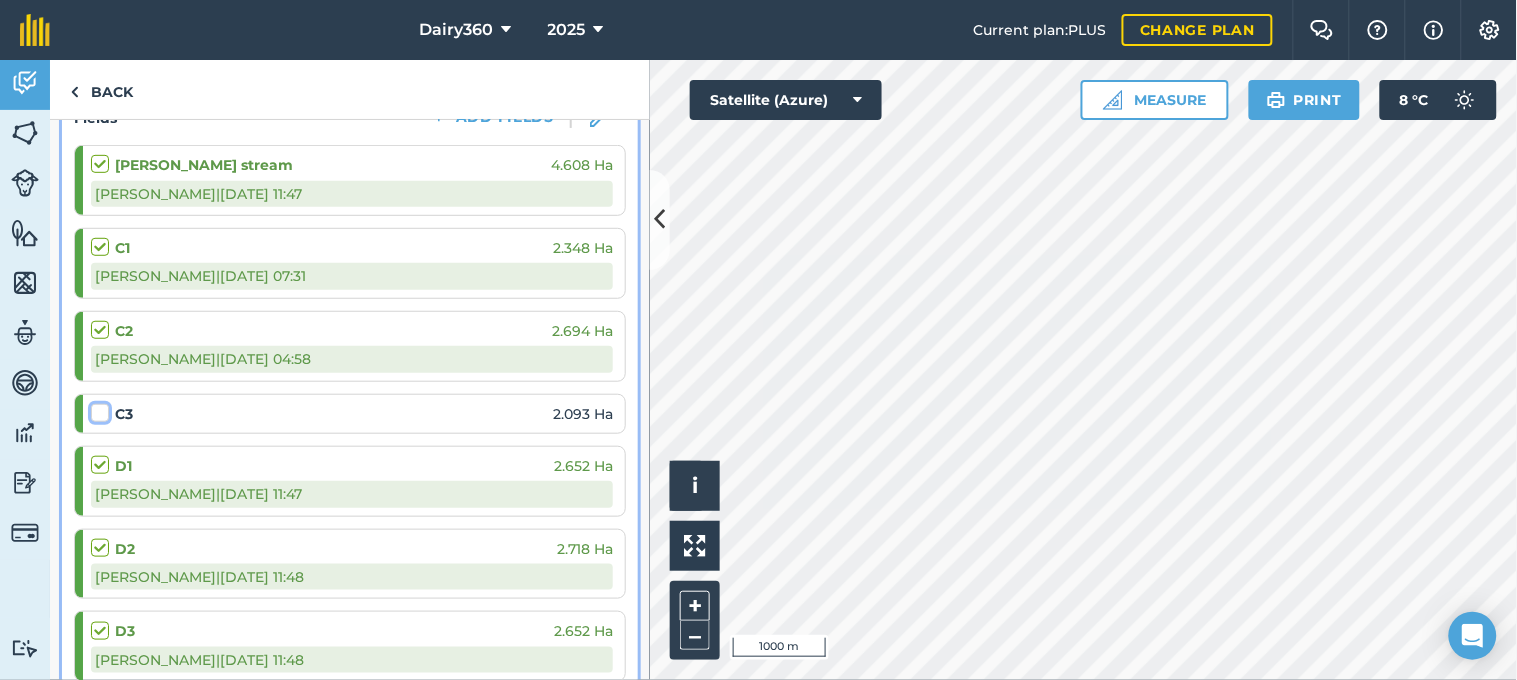 click at bounding box center (97, 409) 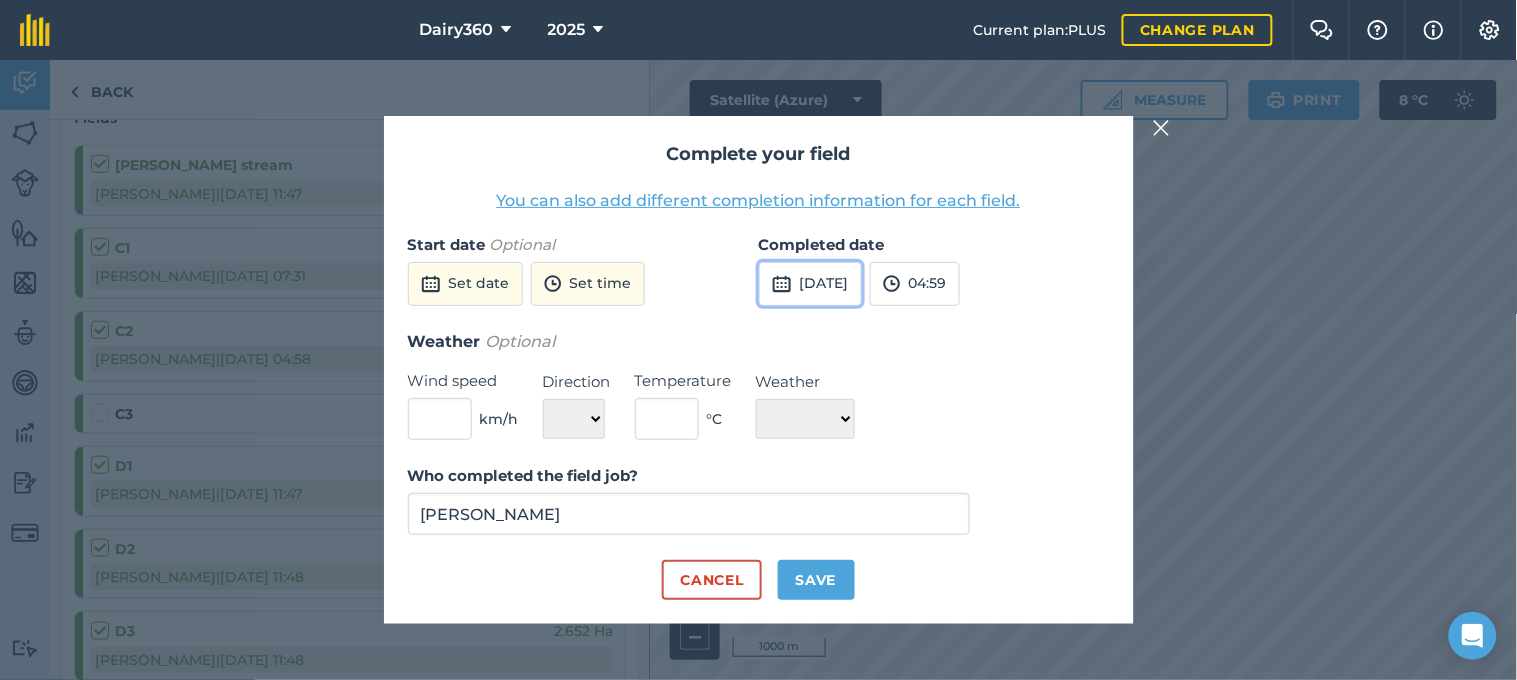 click on "[DATE]" at bounding box center (810, 284) 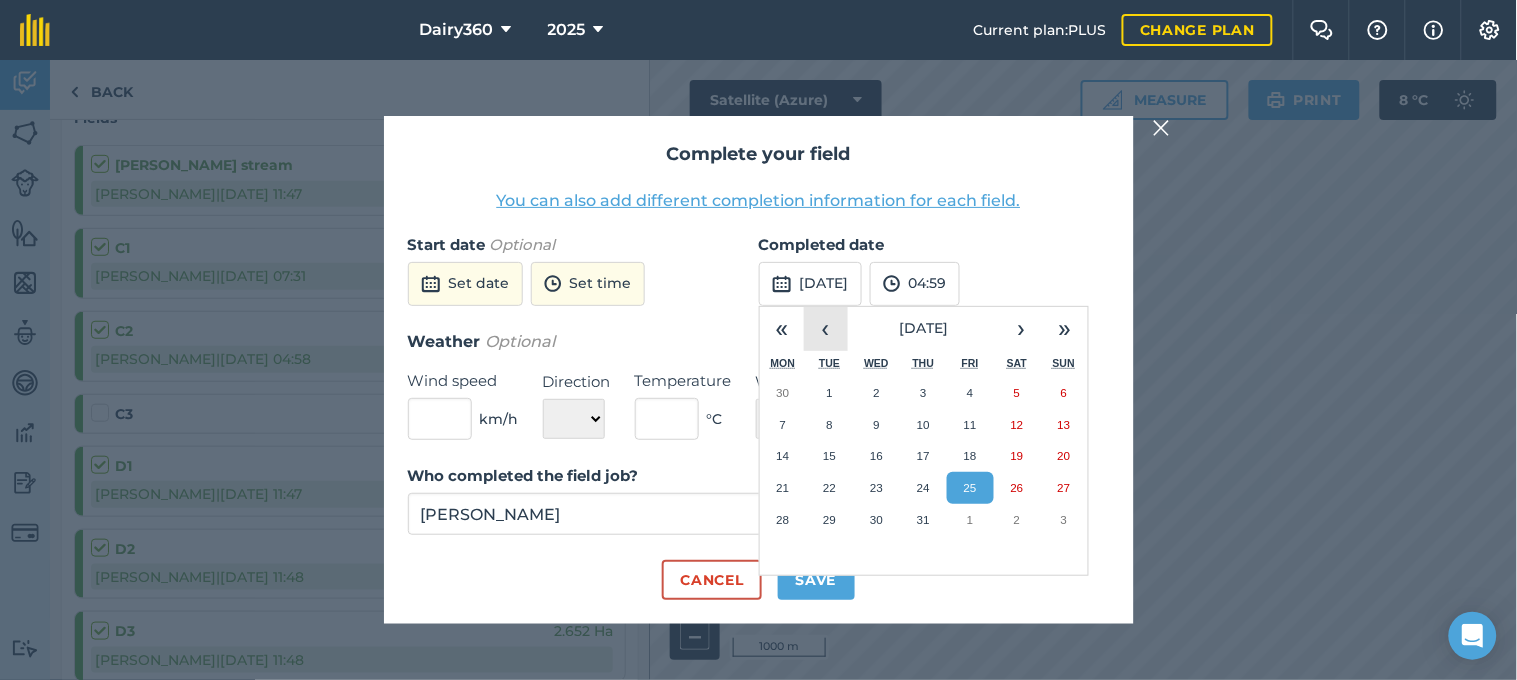 click on "‹" at bounding box center (826, 329) 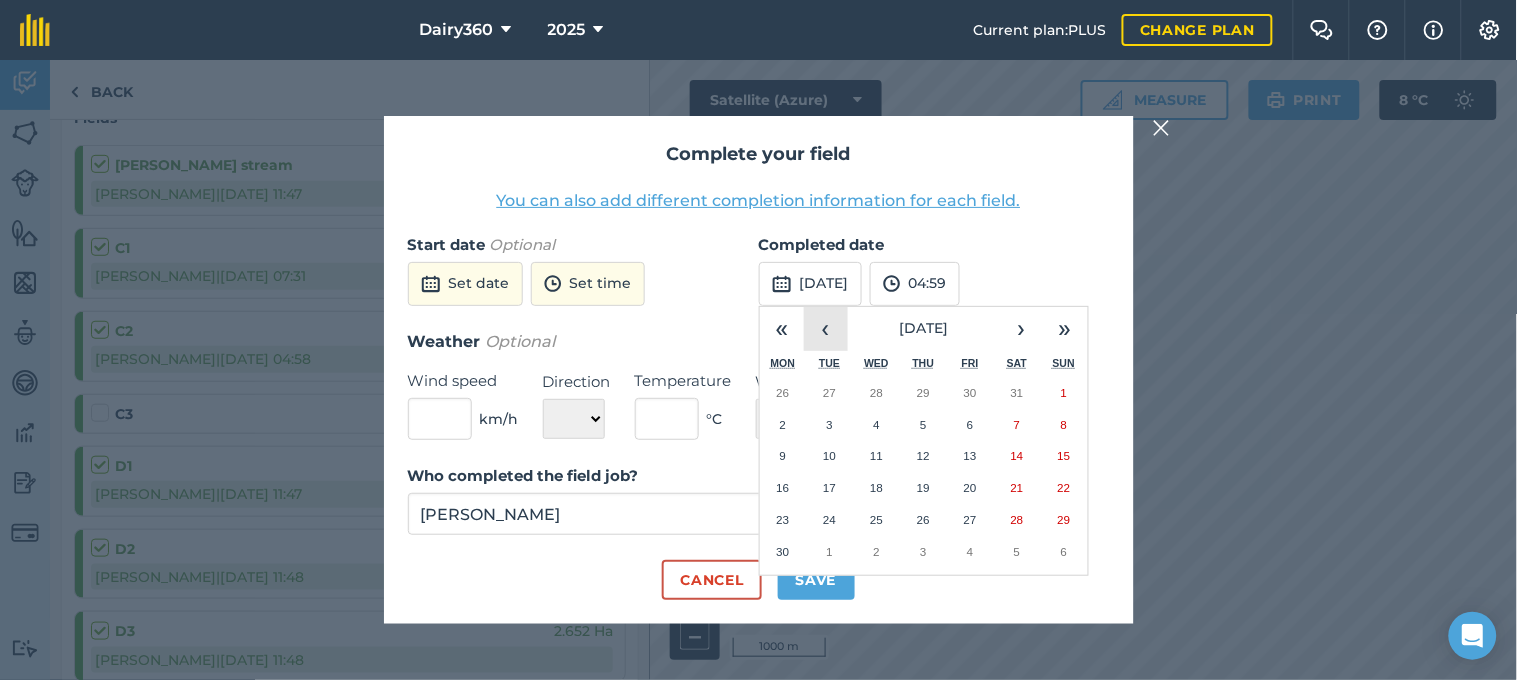 click on "‹" at bounding box center (826, 329) 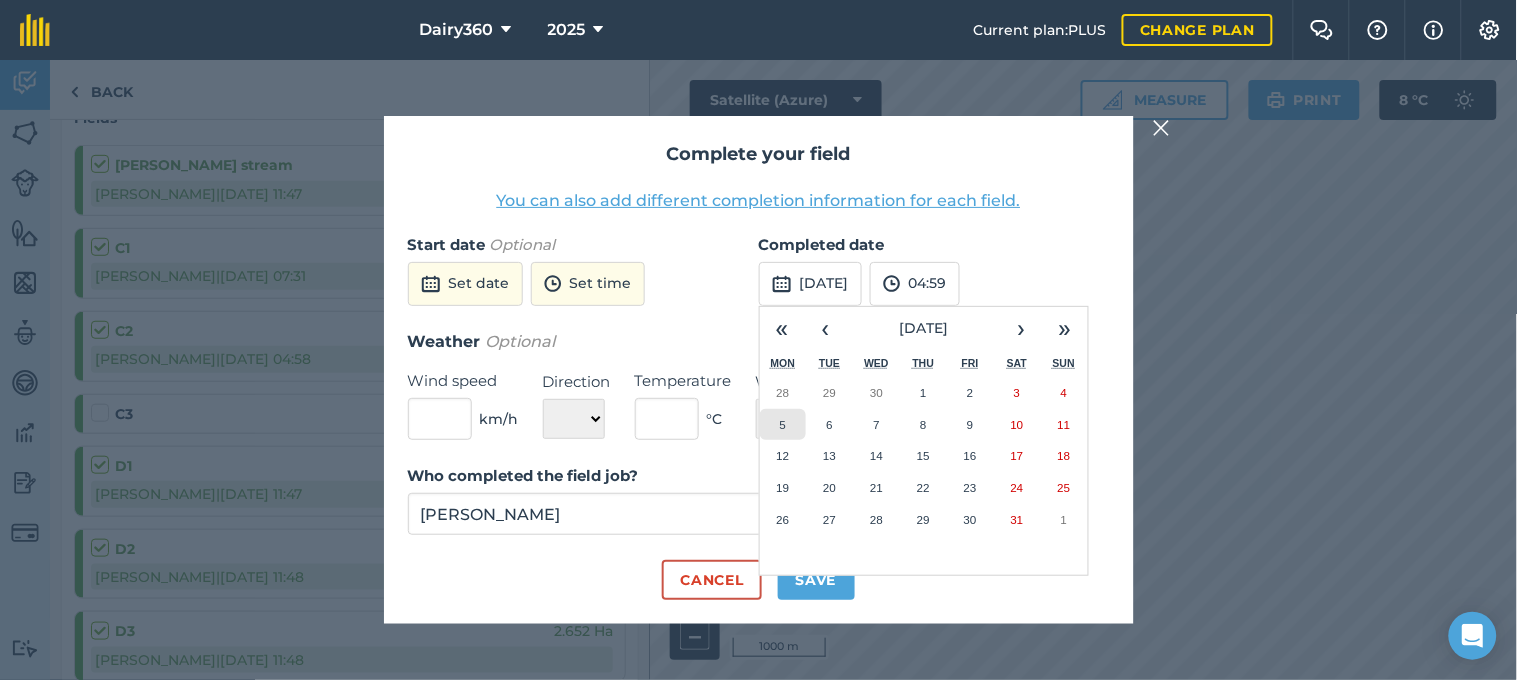 click on "5" at bounding box center (783, 425) 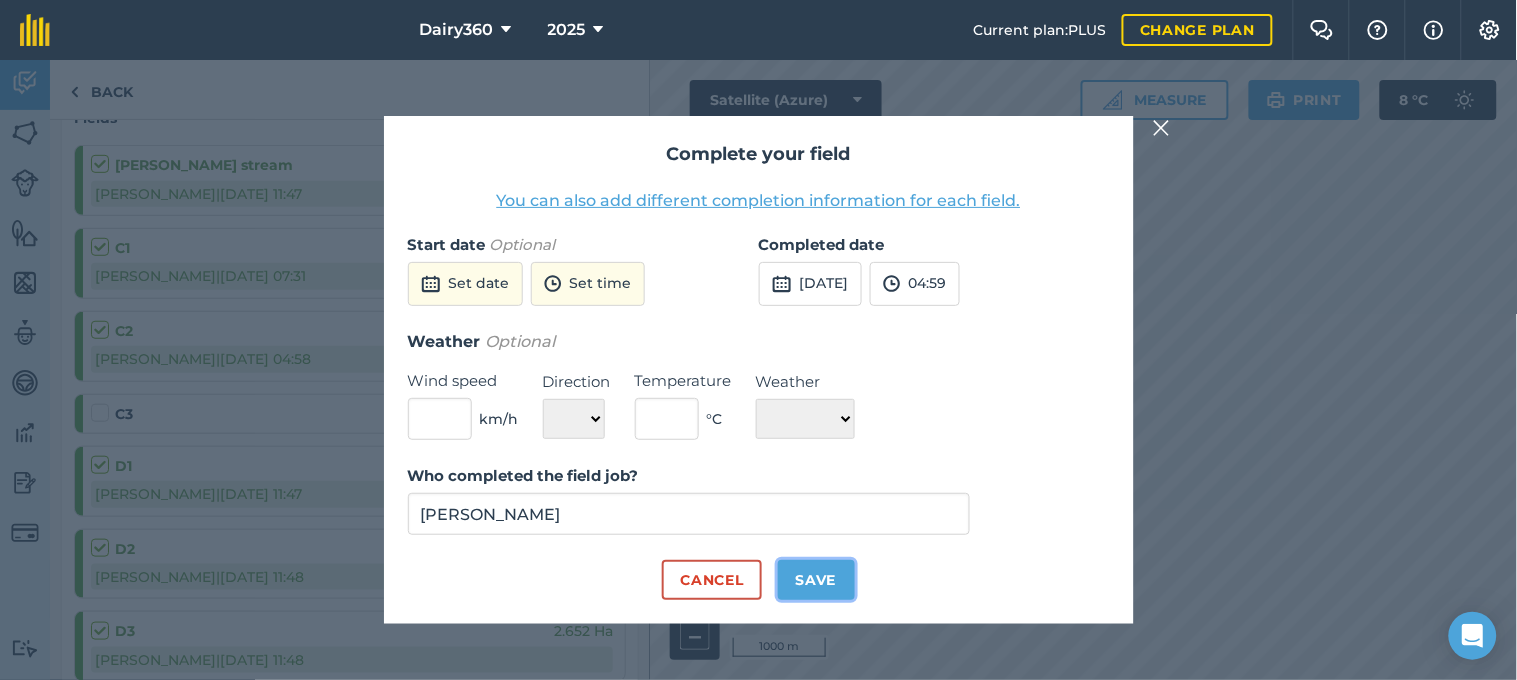 click on "Save" at bounding box center [816, 580] 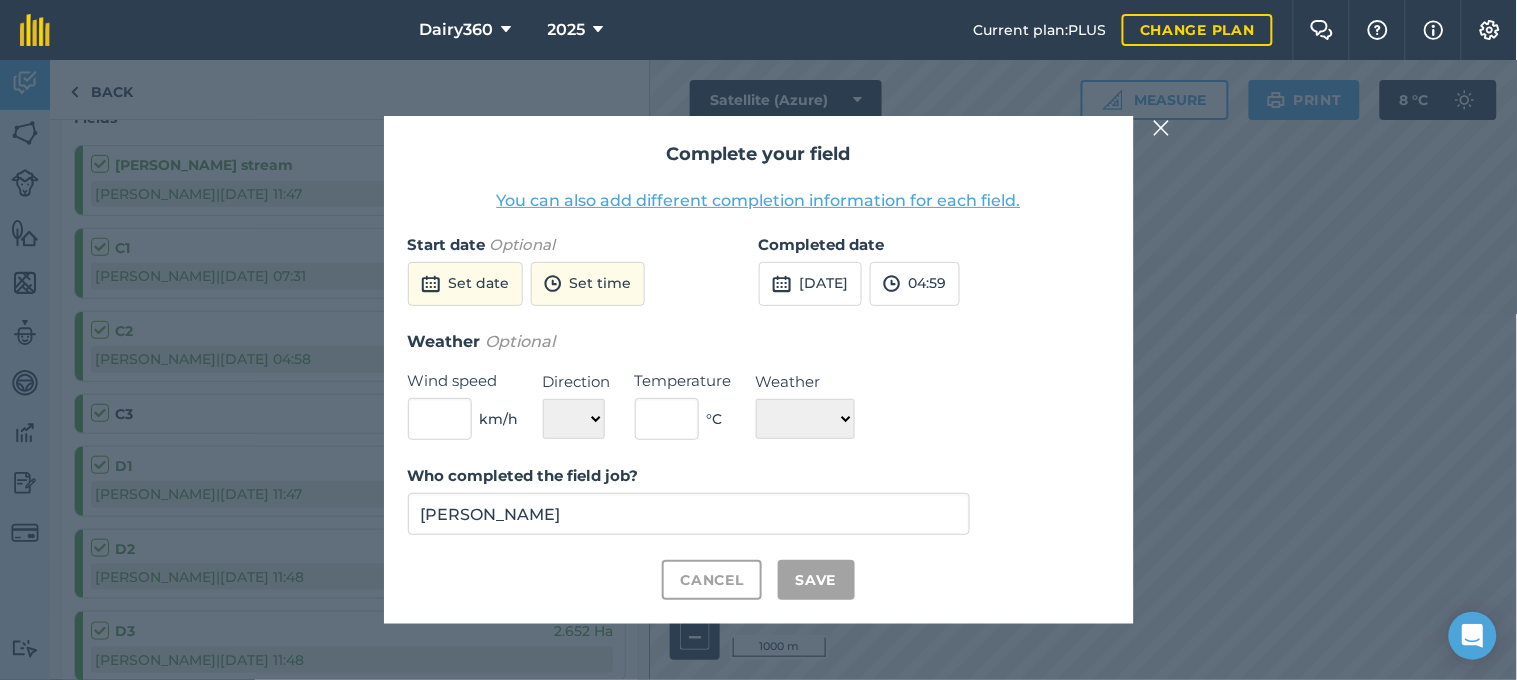 checkbox on "true" 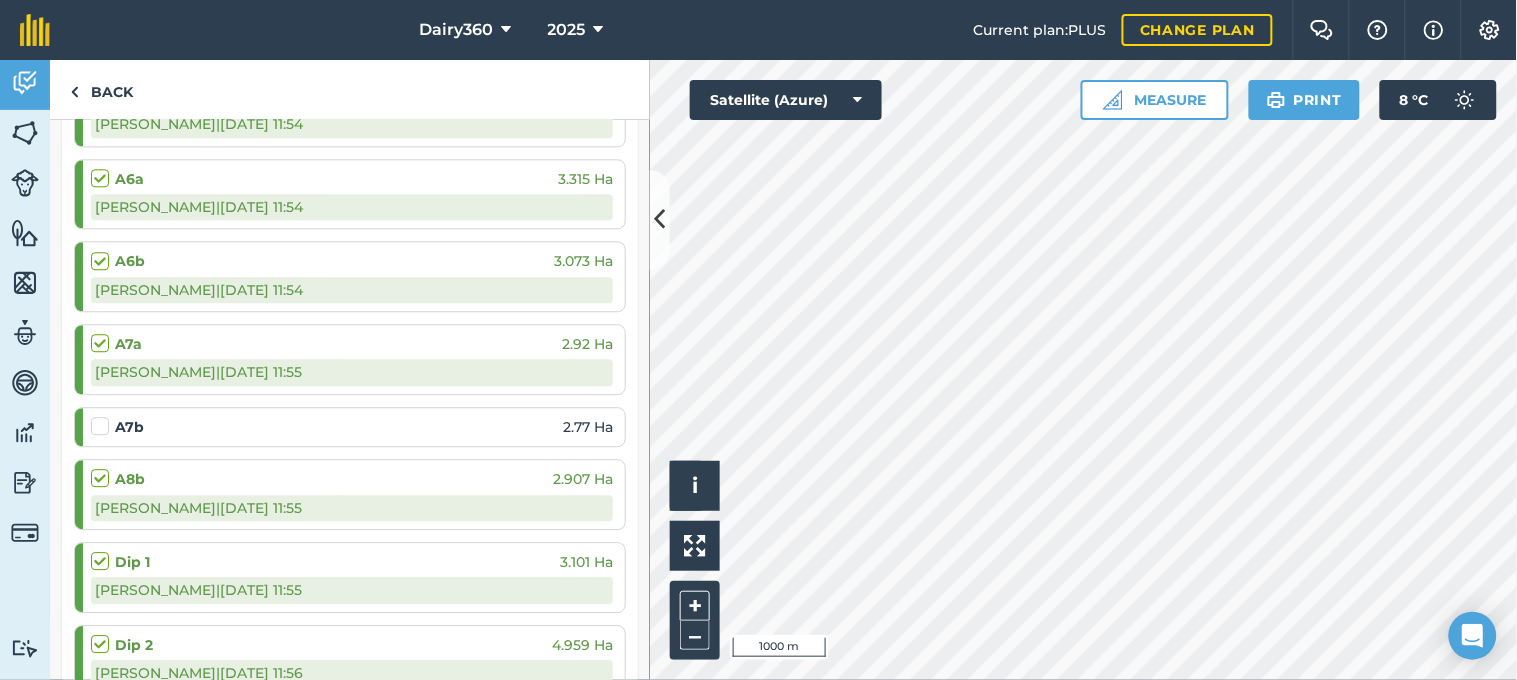 scroll, scrollTop: 3258, scrollLeft: 0, axis: vertical 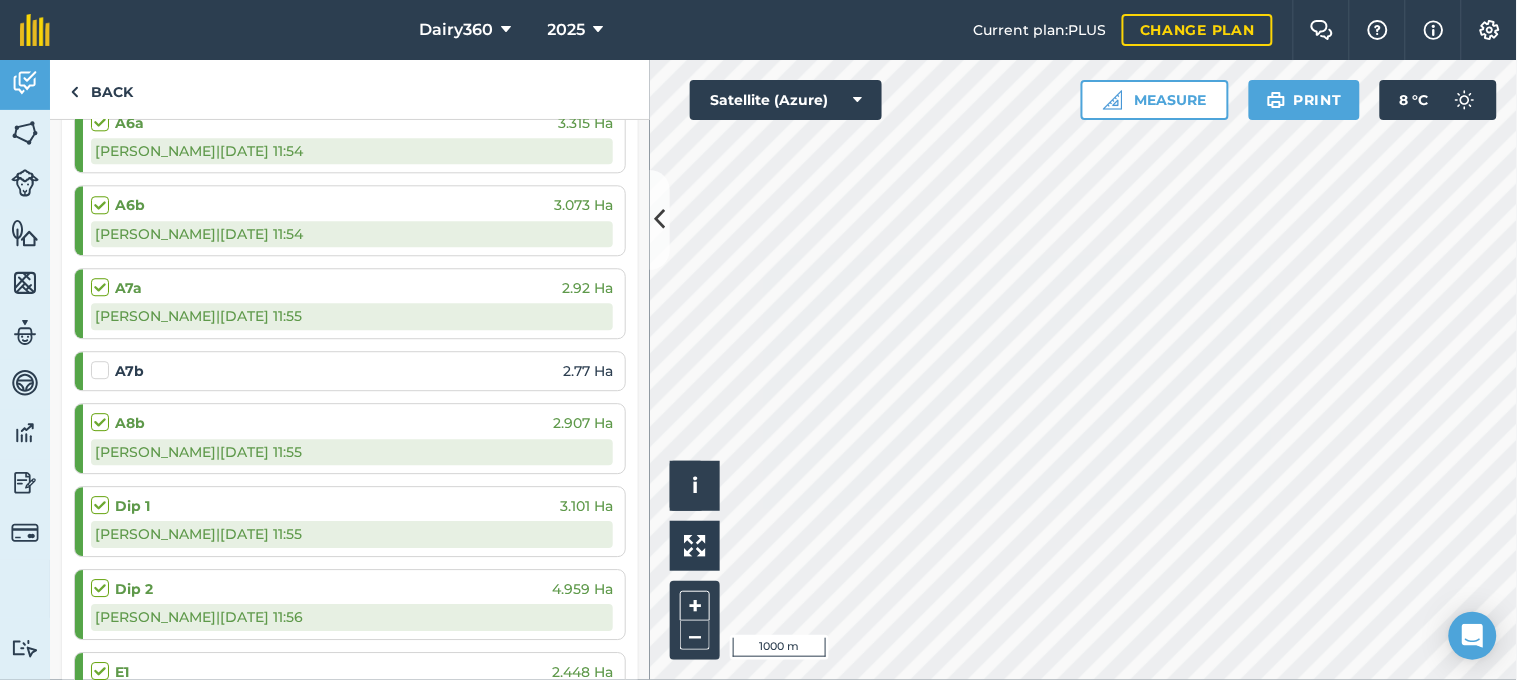 click at bounding box center [103, 360] 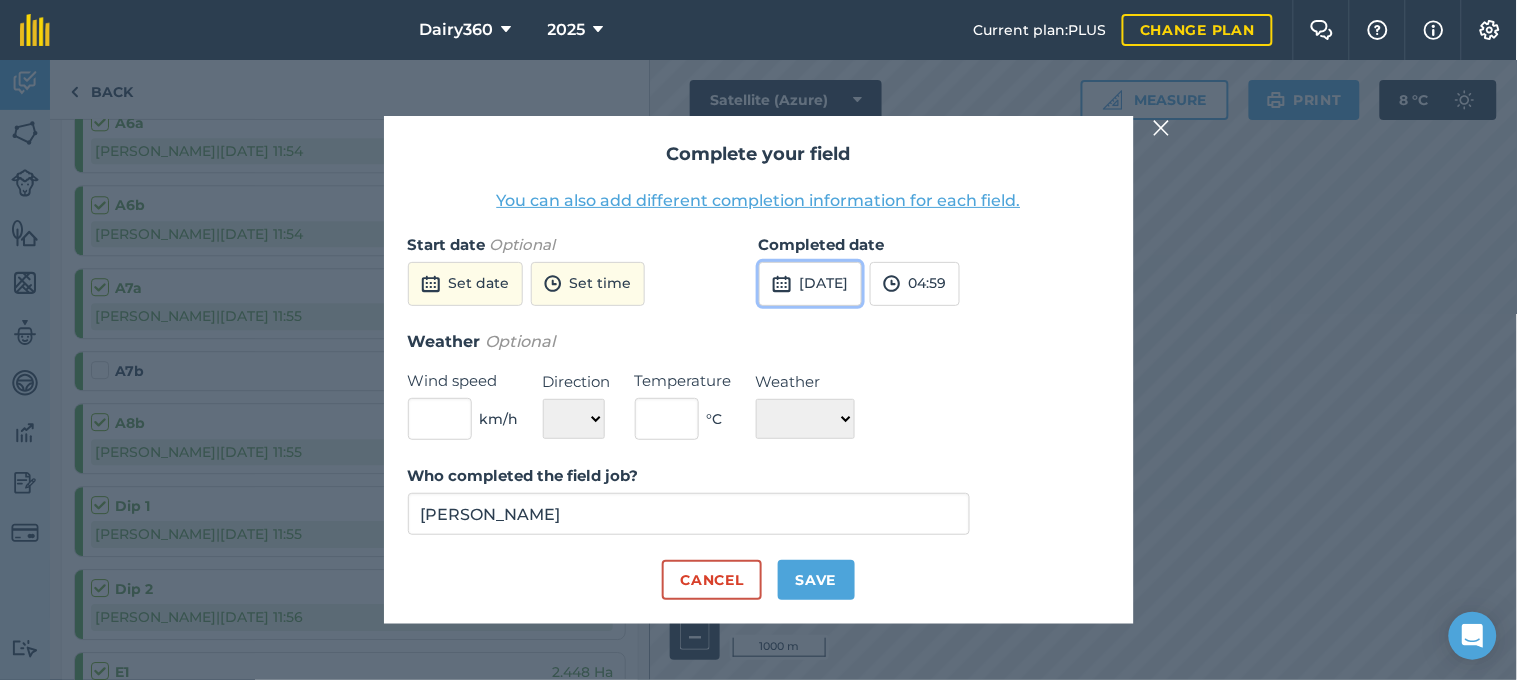 click on "[DATE]" at bounding box center (810, 284) 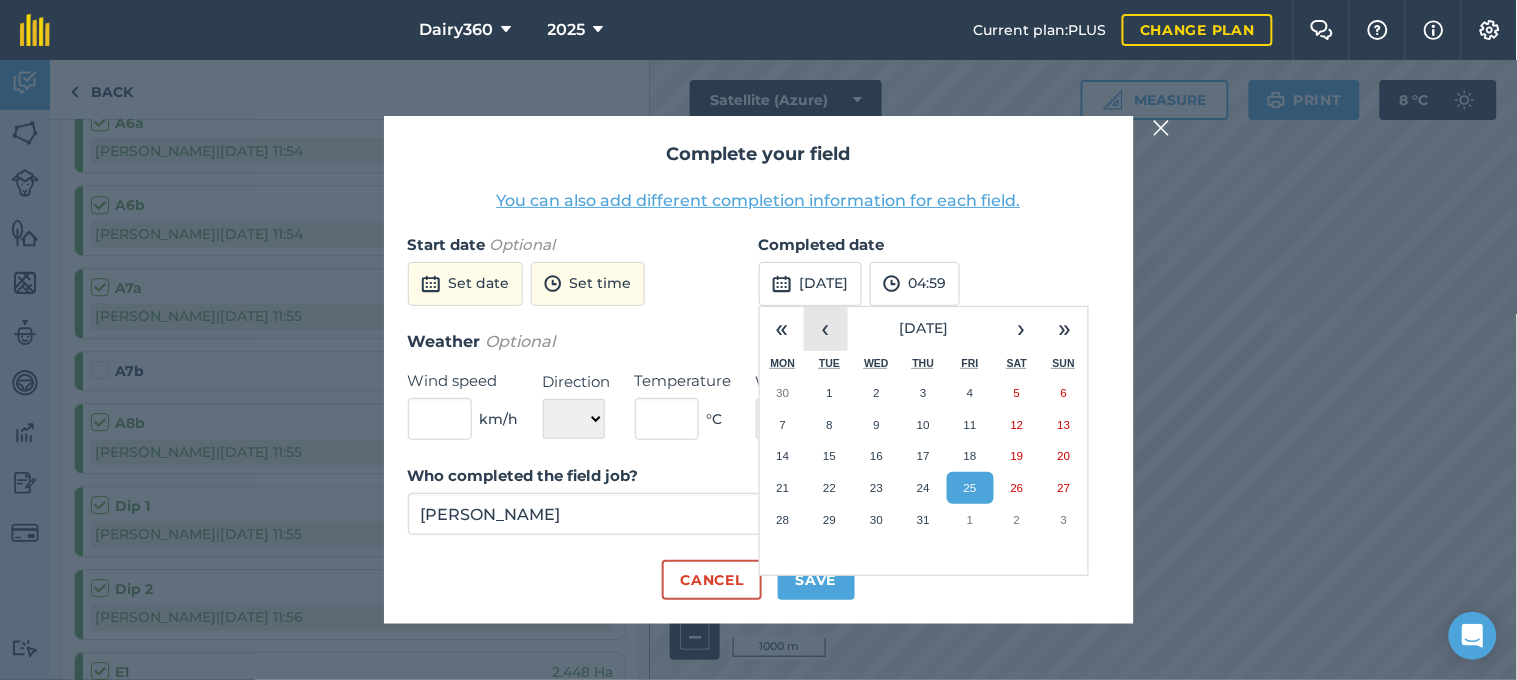 click on "‹" at bounding box center [826, 329] 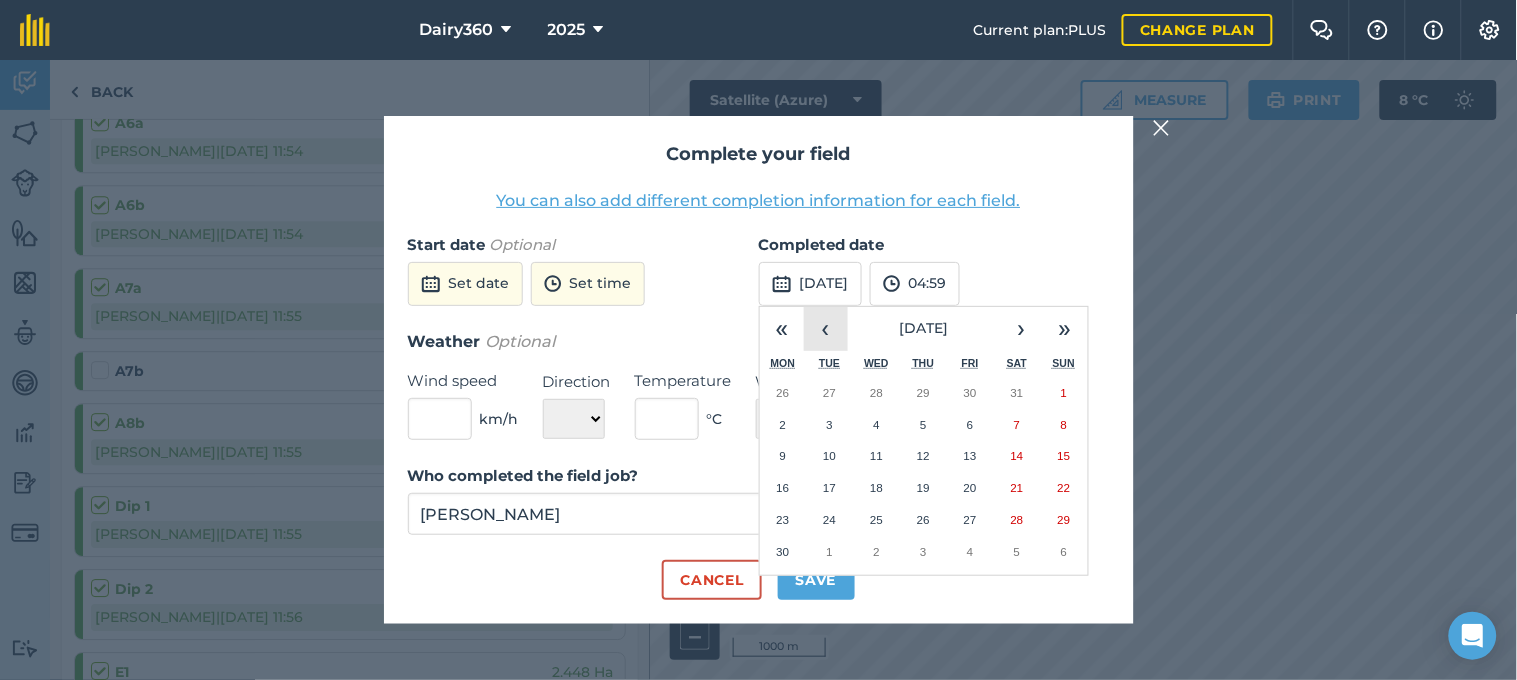 click on "‹" at bounding box center (826, 329) 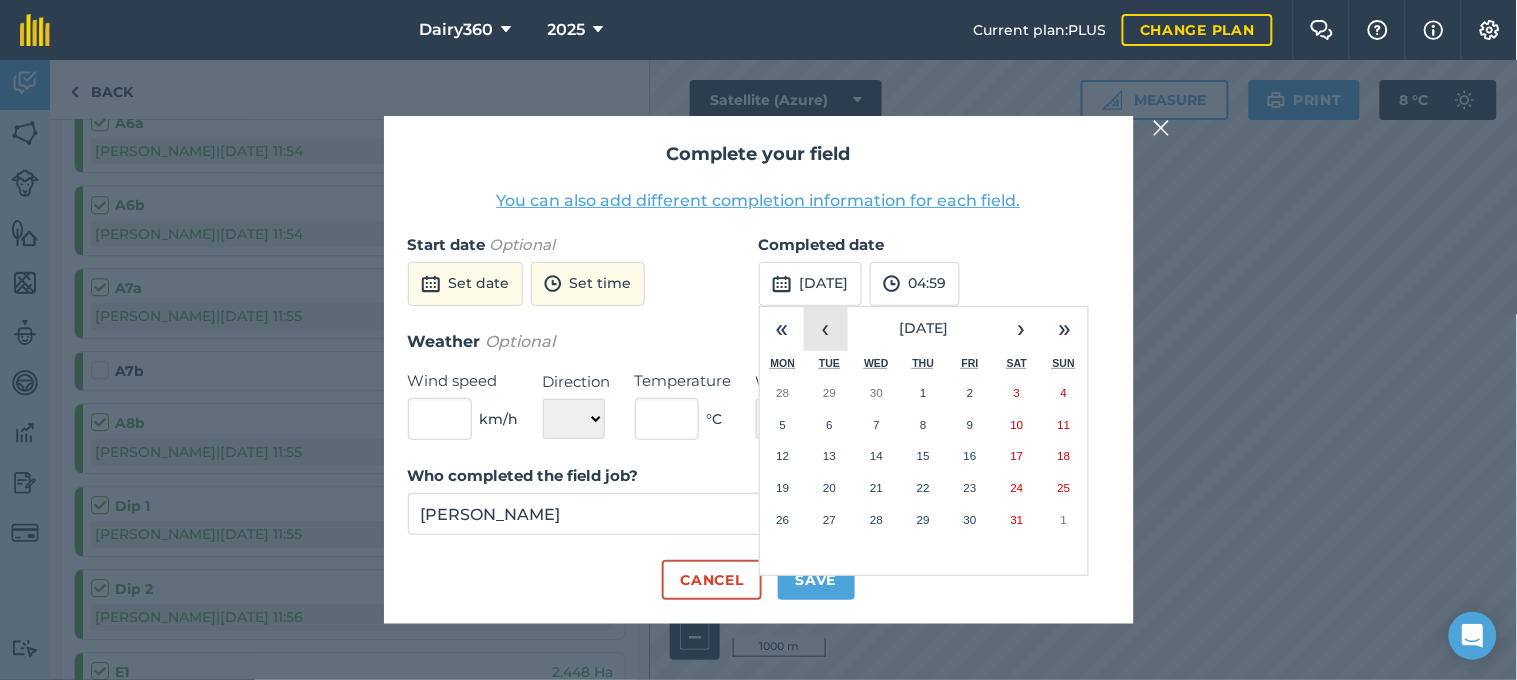 click on "‹" at bounding box center (826, 329) 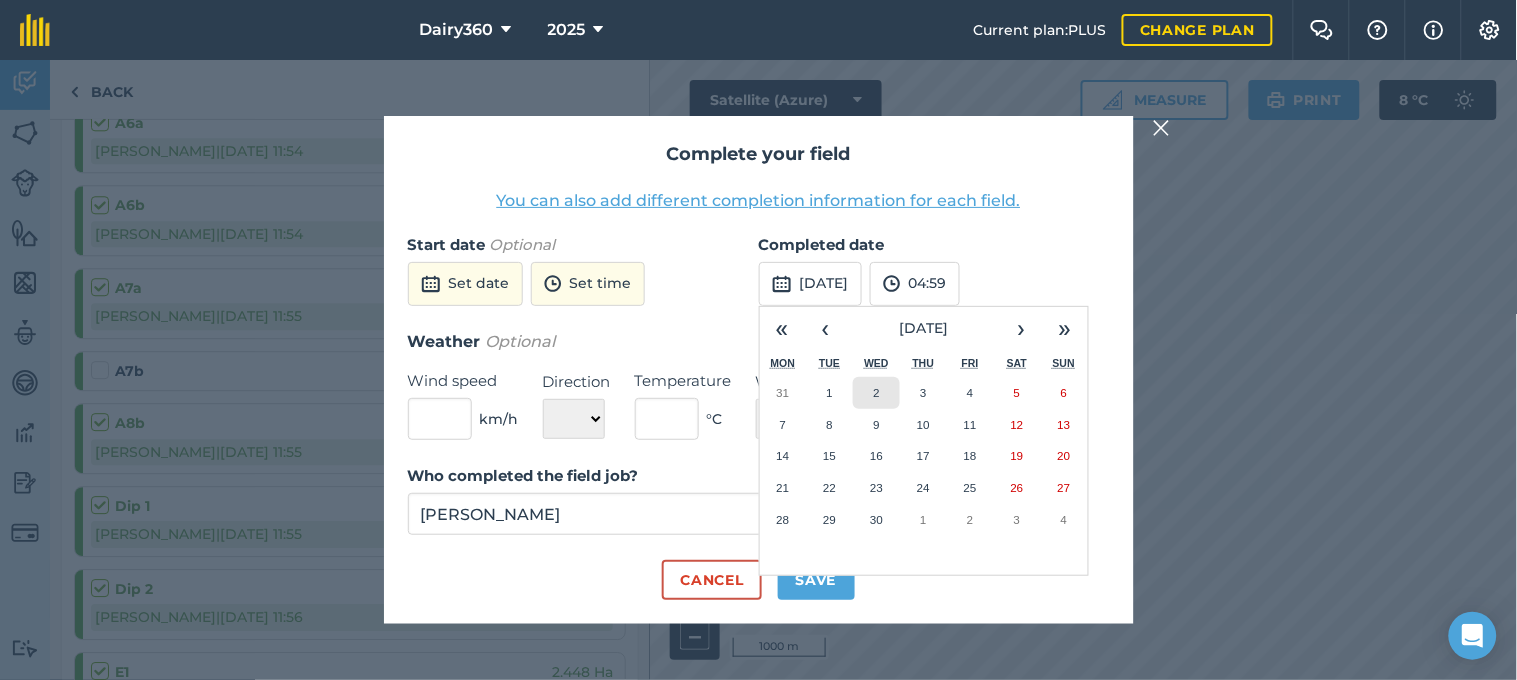 click on "2" at bounding box center [876, 393] 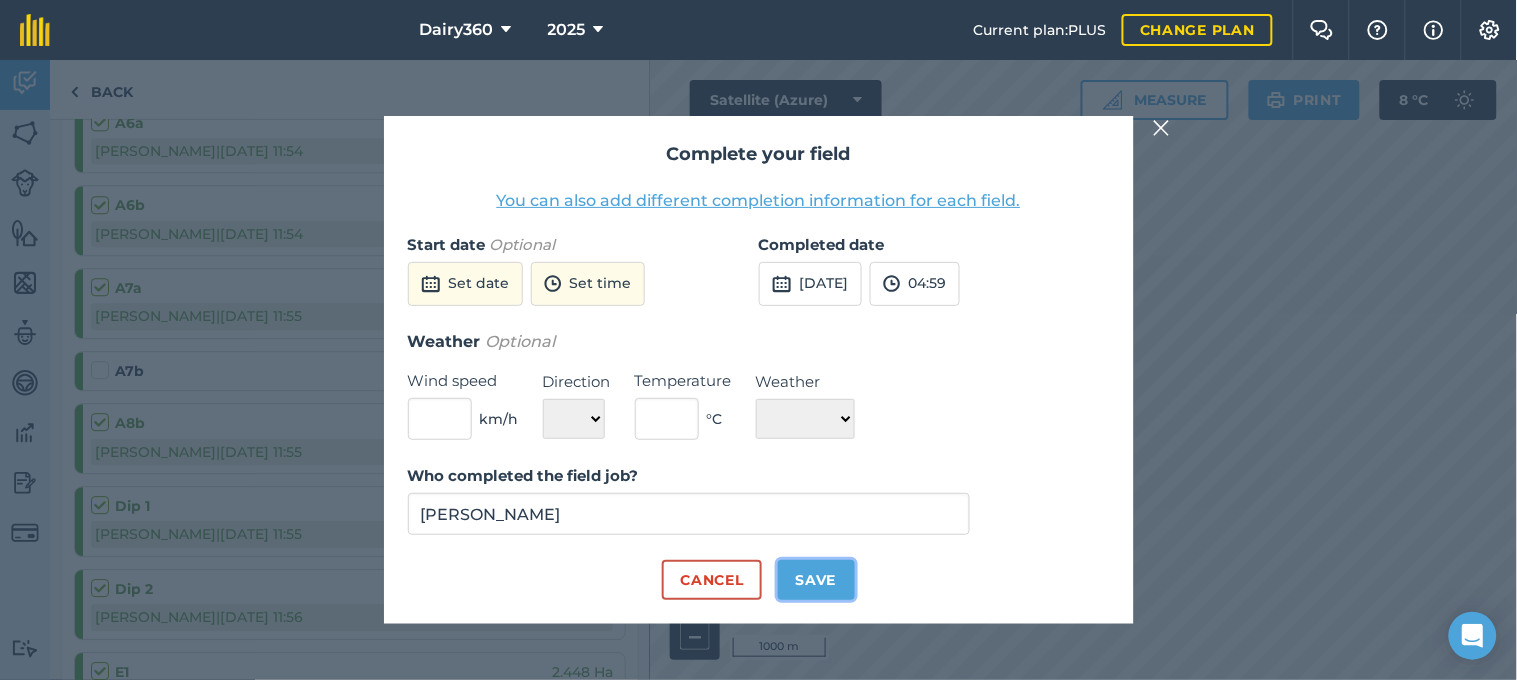 click on "Save" at bounding box center [816, 580] 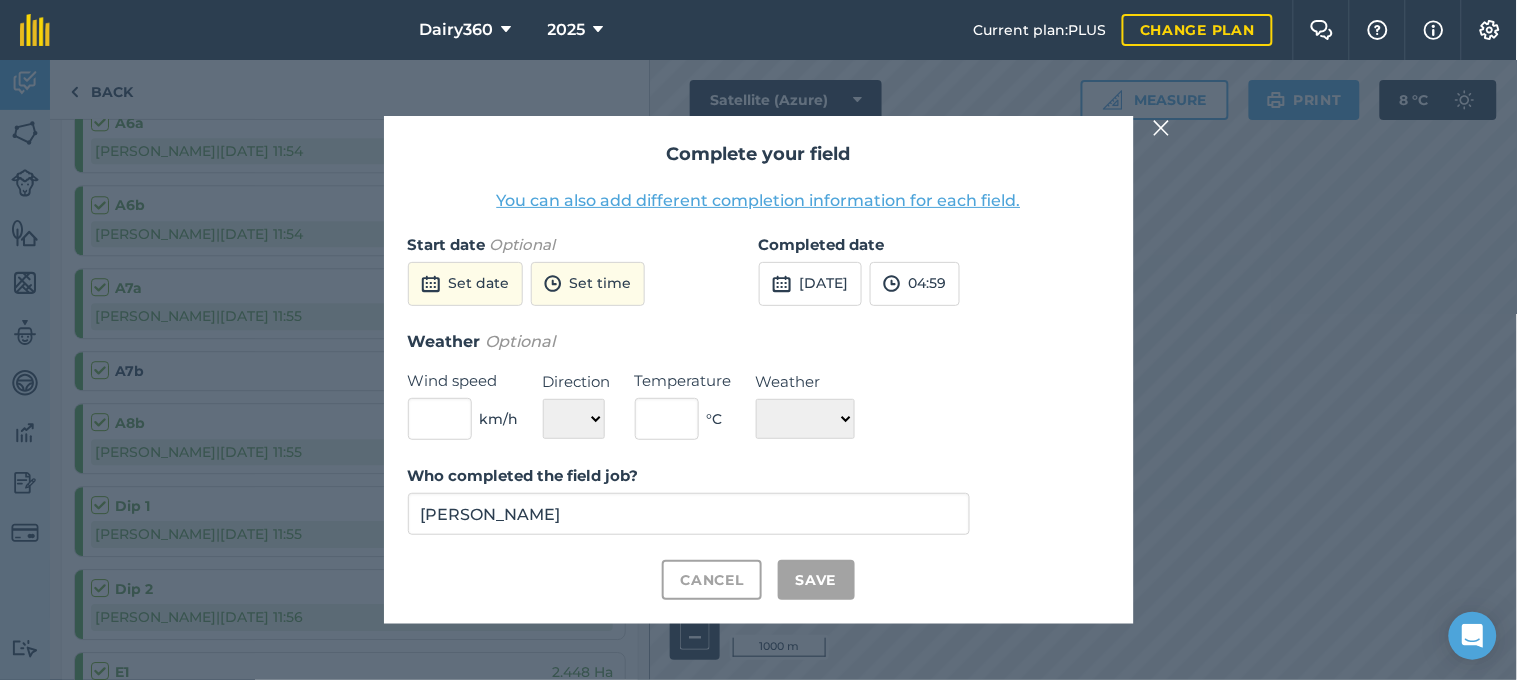 checkbox on "true" 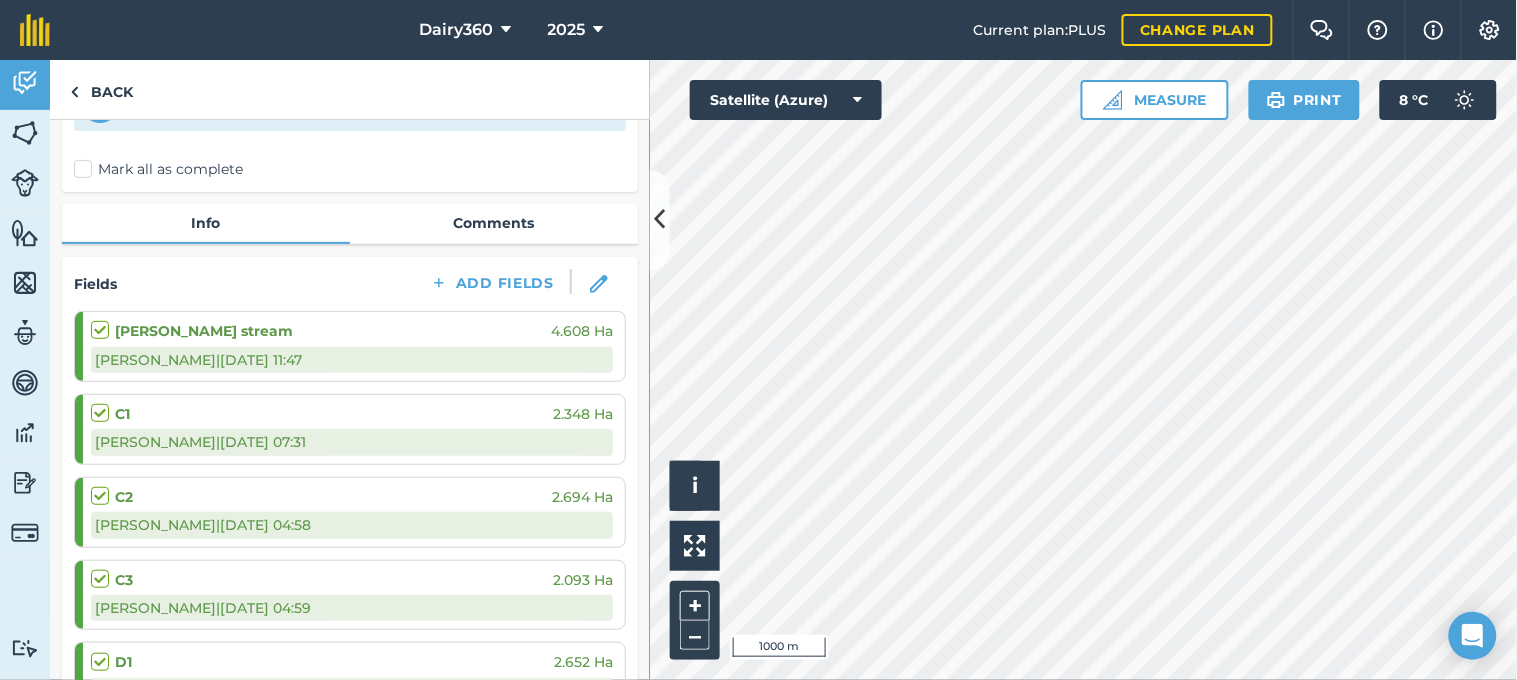 scroll, scrollTop: 0, scrollLeft: 0, axis: both 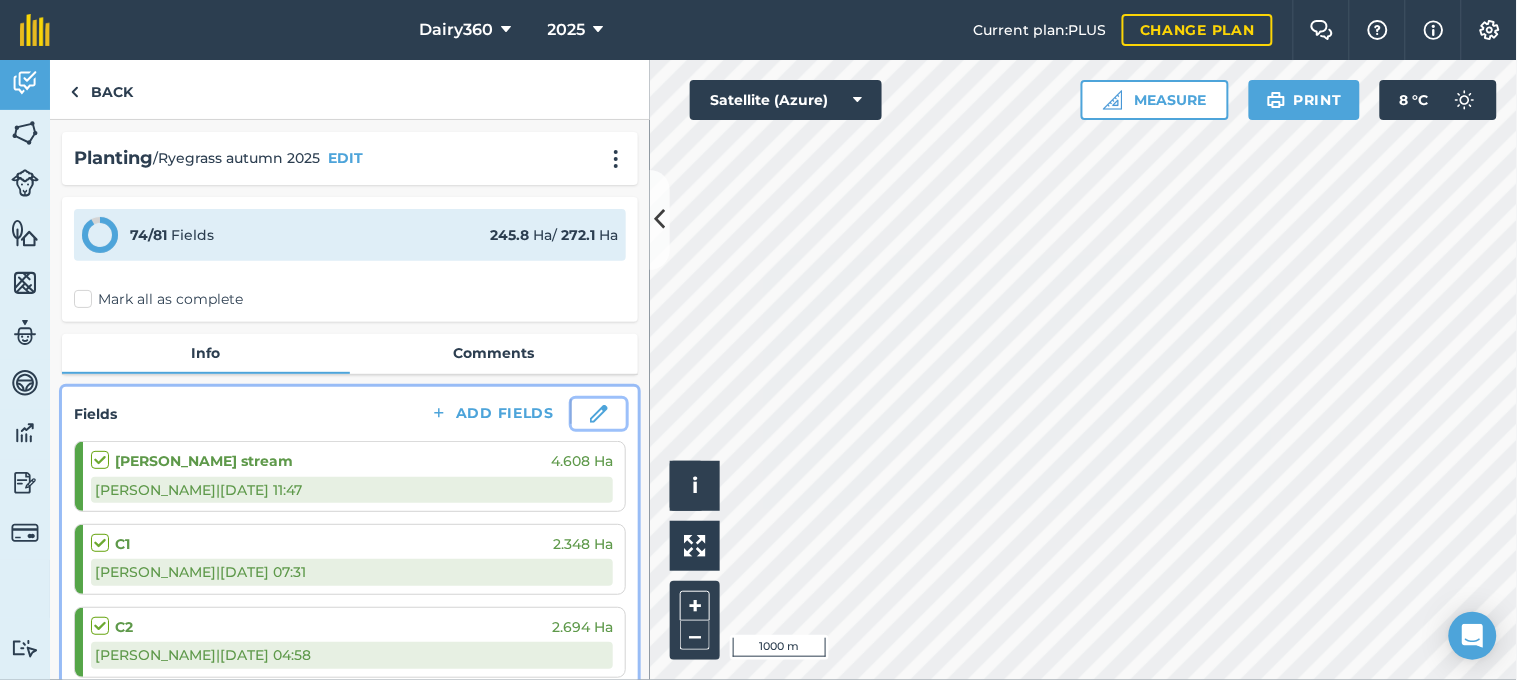 click at bounding box center [599, 414] 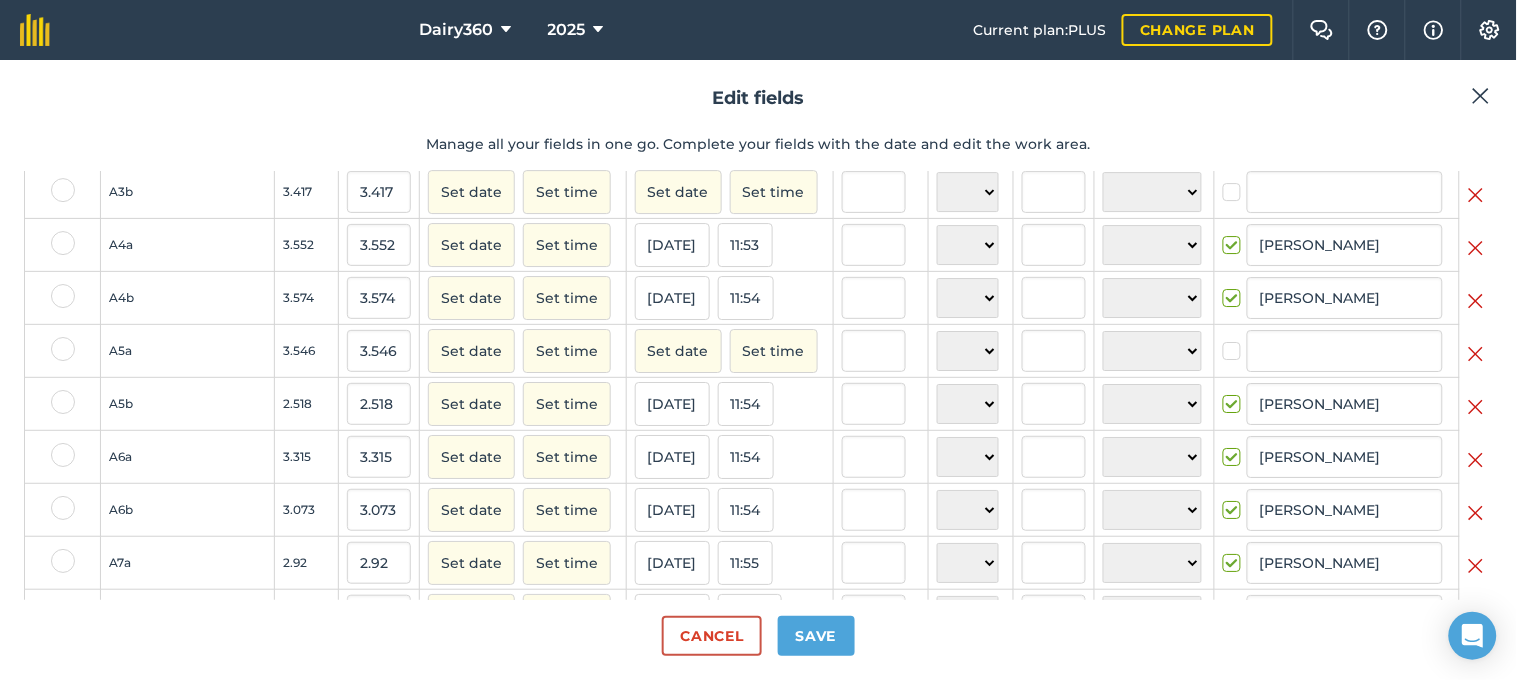 scroll, scrollTop: 1777, scrollLeft: 0, axis: vertical 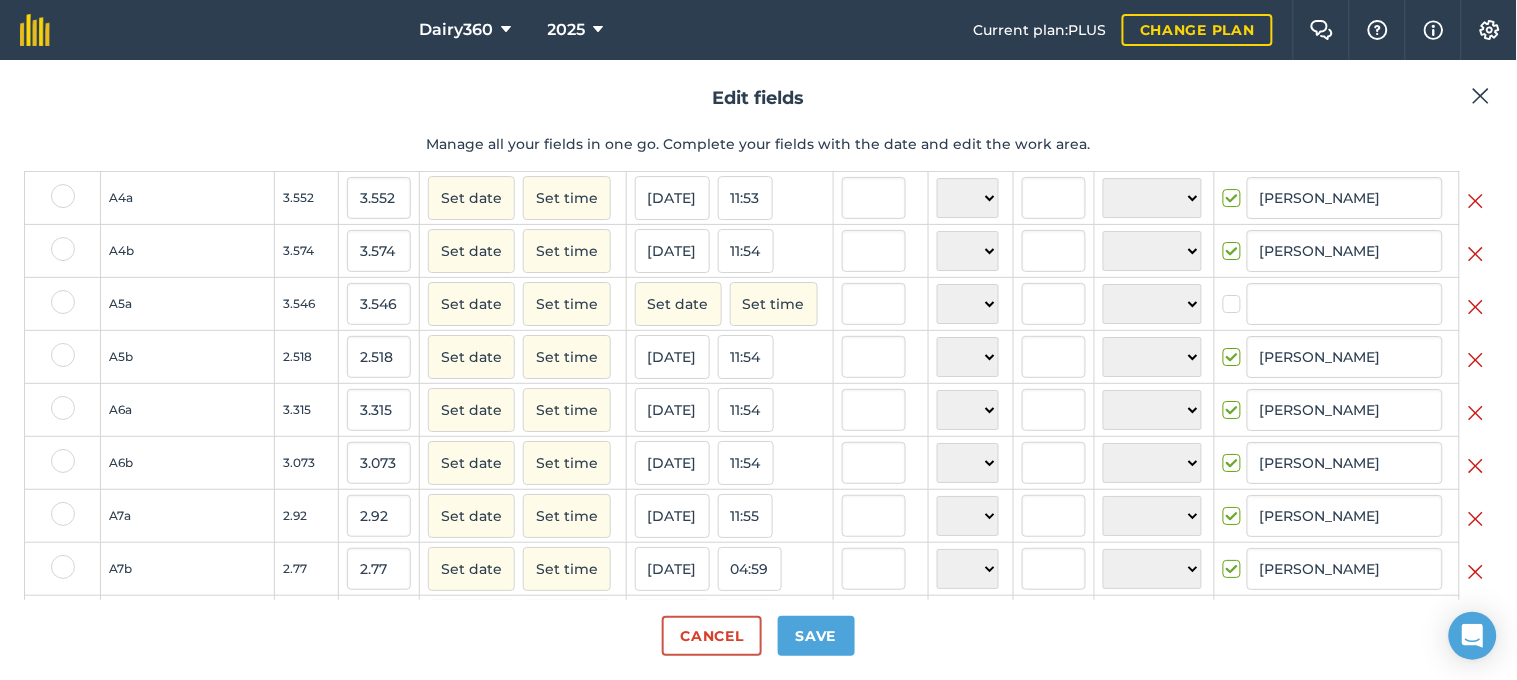click at bounding box center [1476, 307] 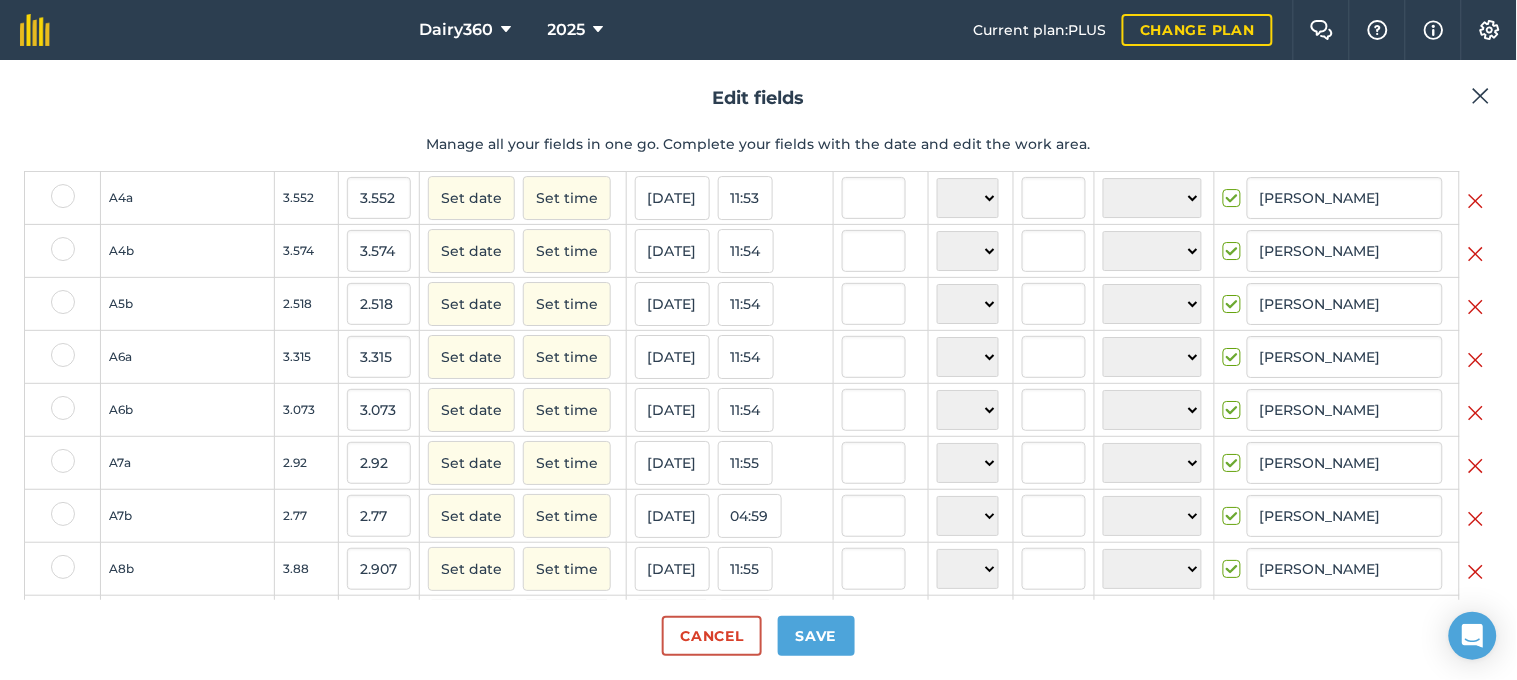 scroll, scrollTop: 1630, scrollLeft: 0, axis: vertical 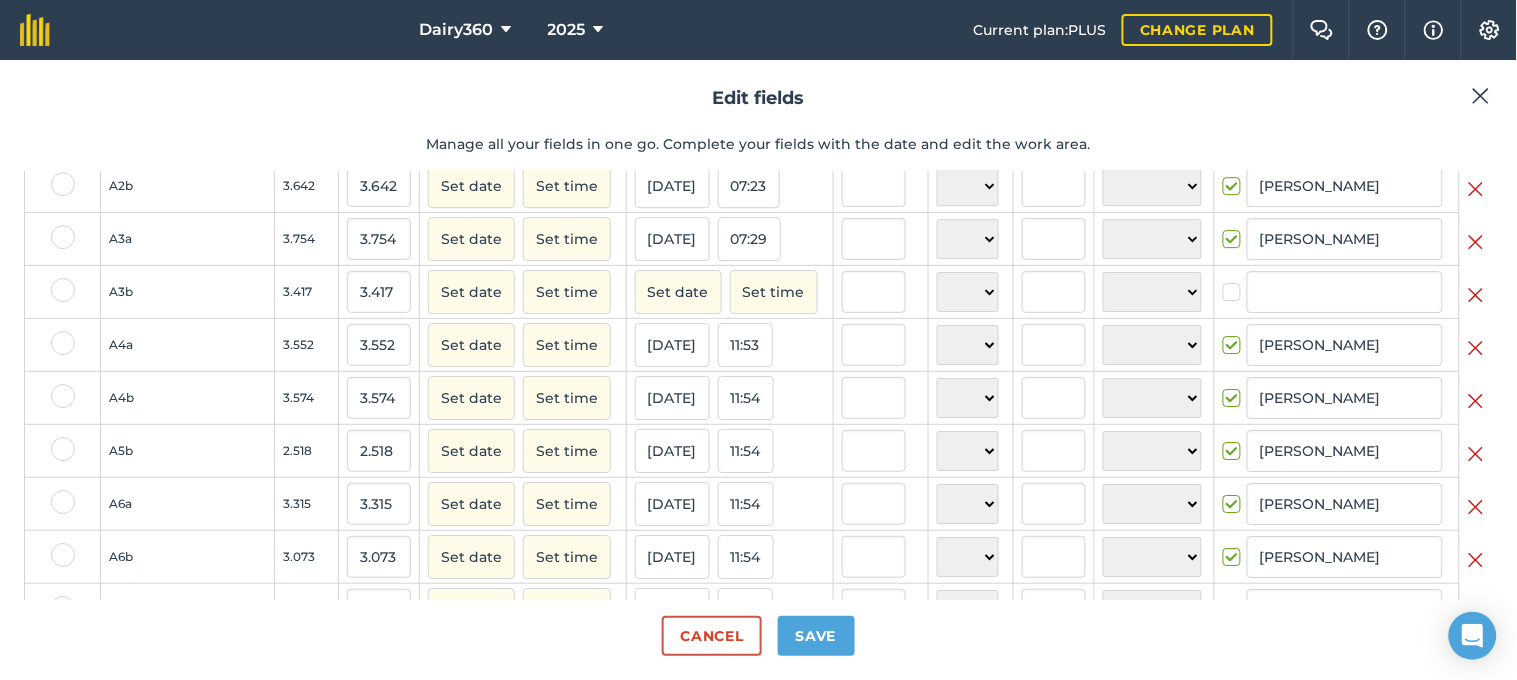 click at bounding box center [1476, 295] 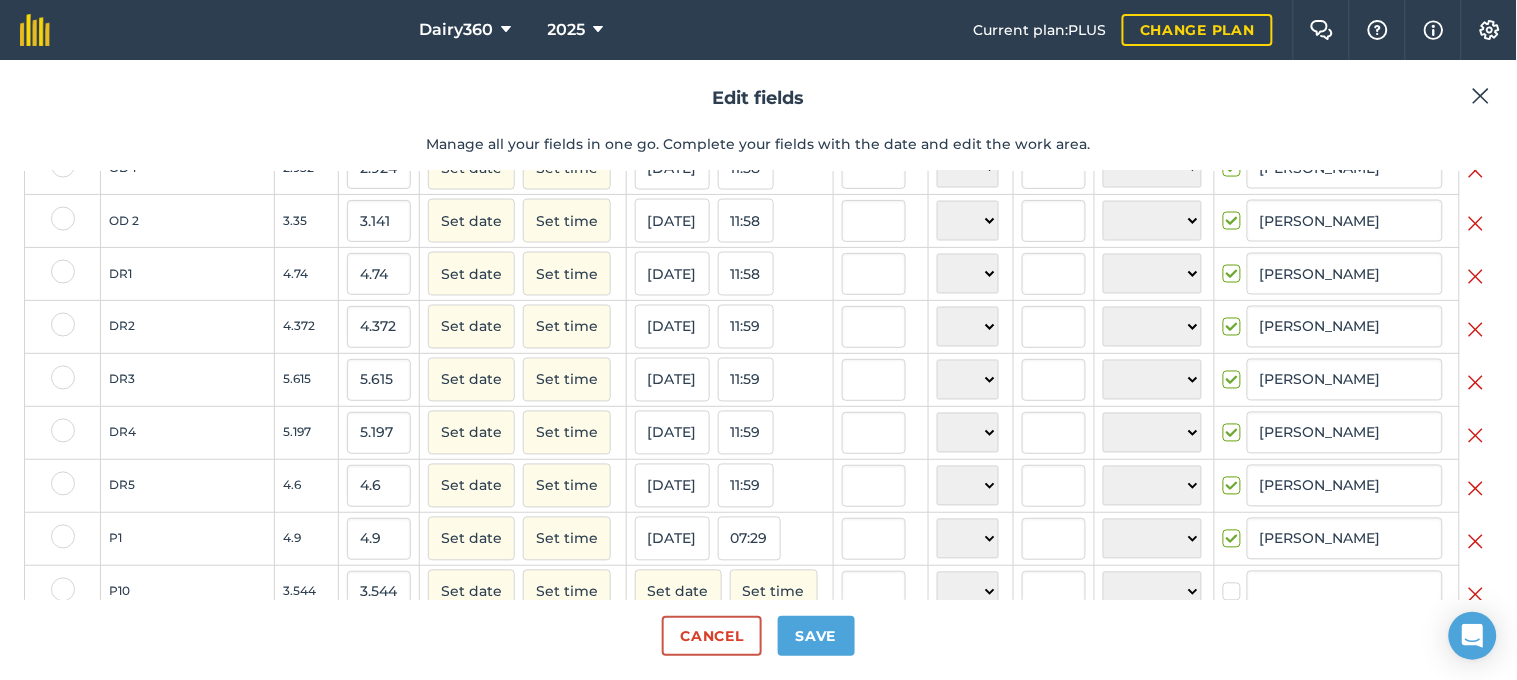 scroll, scrollTop: 3111, scrollLeft: 0, axis: vertical 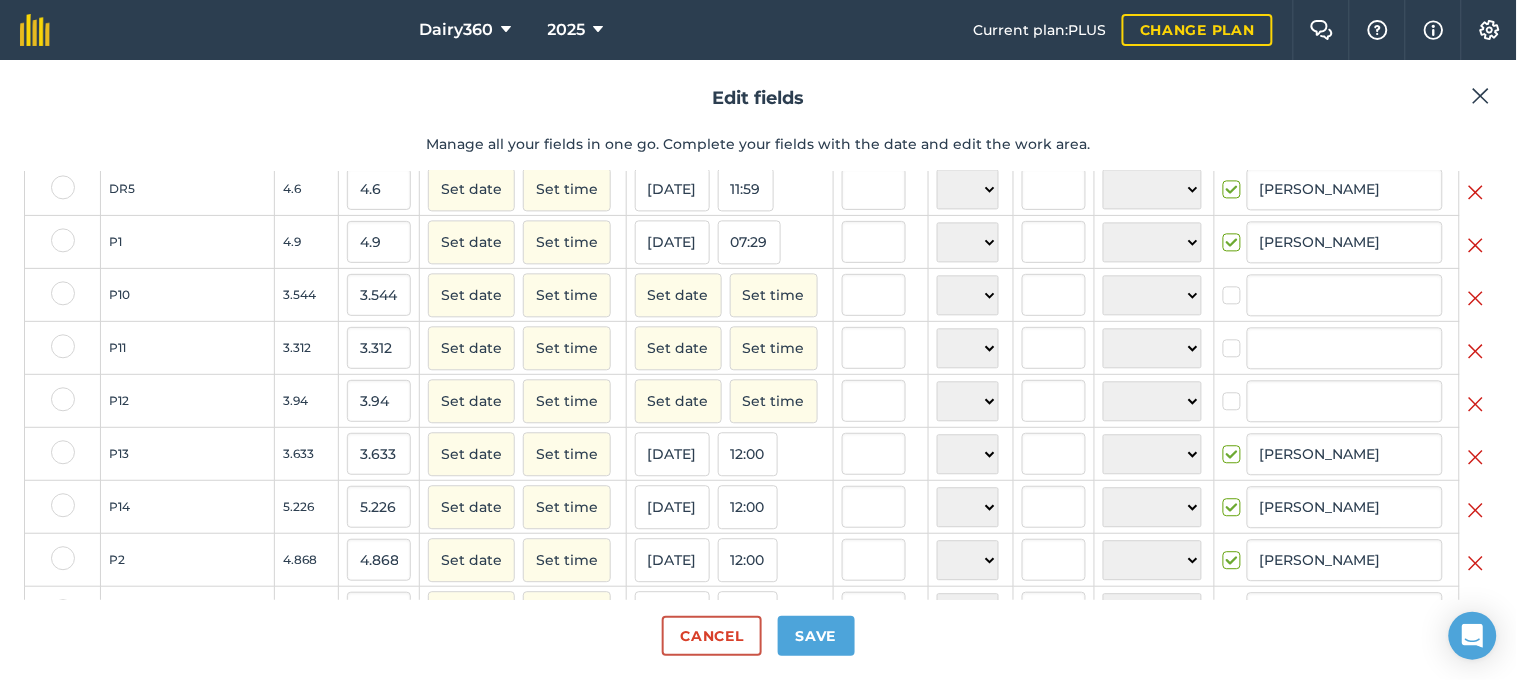 click at bounding box center [1476, 298] 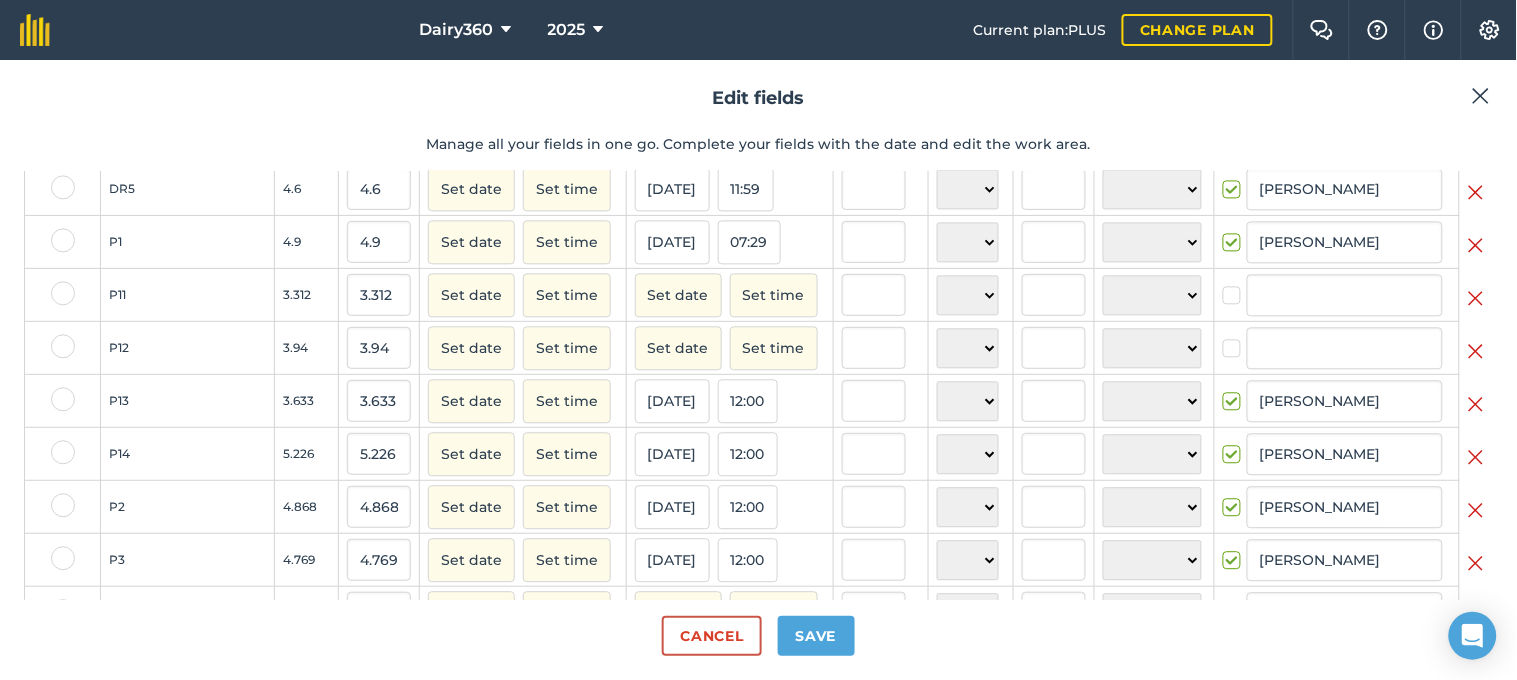click at bounding box center (1476, 298) 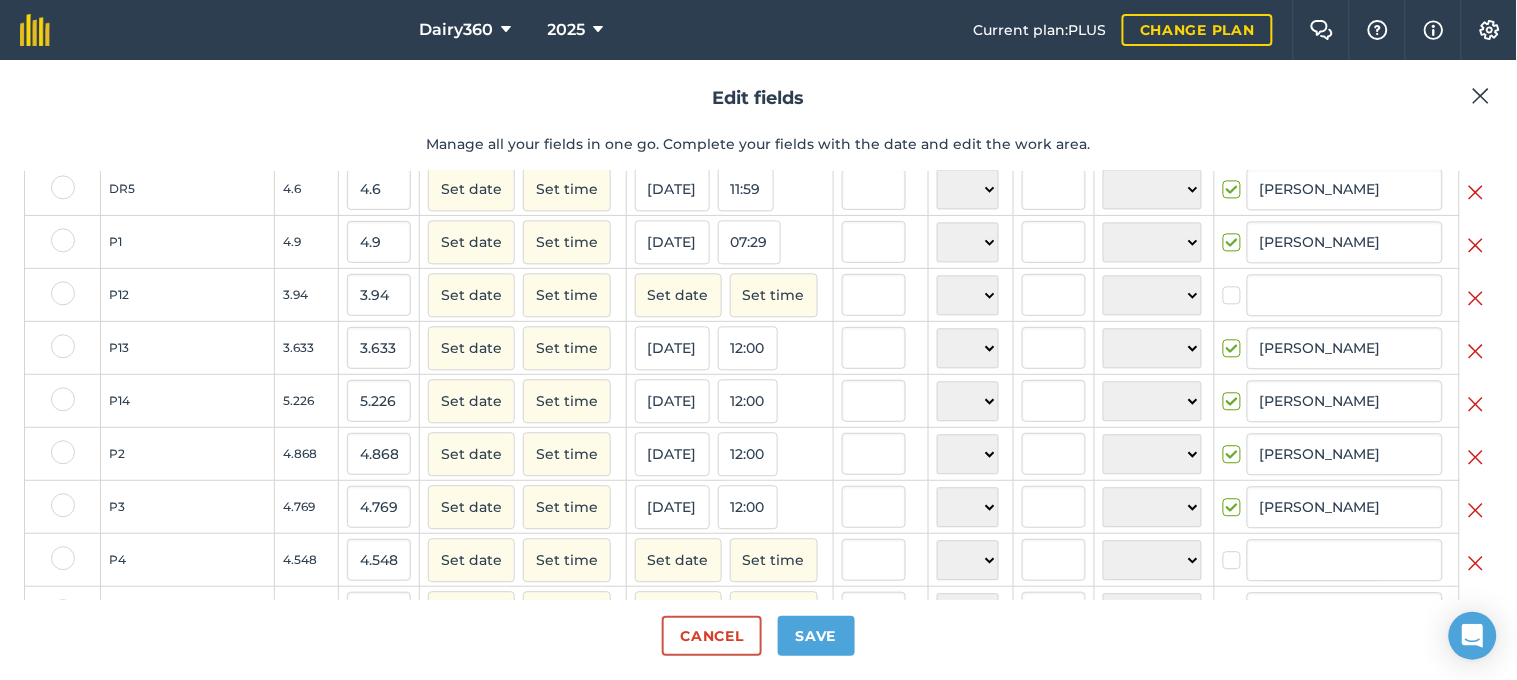 click at bounding box center [1476, 298] 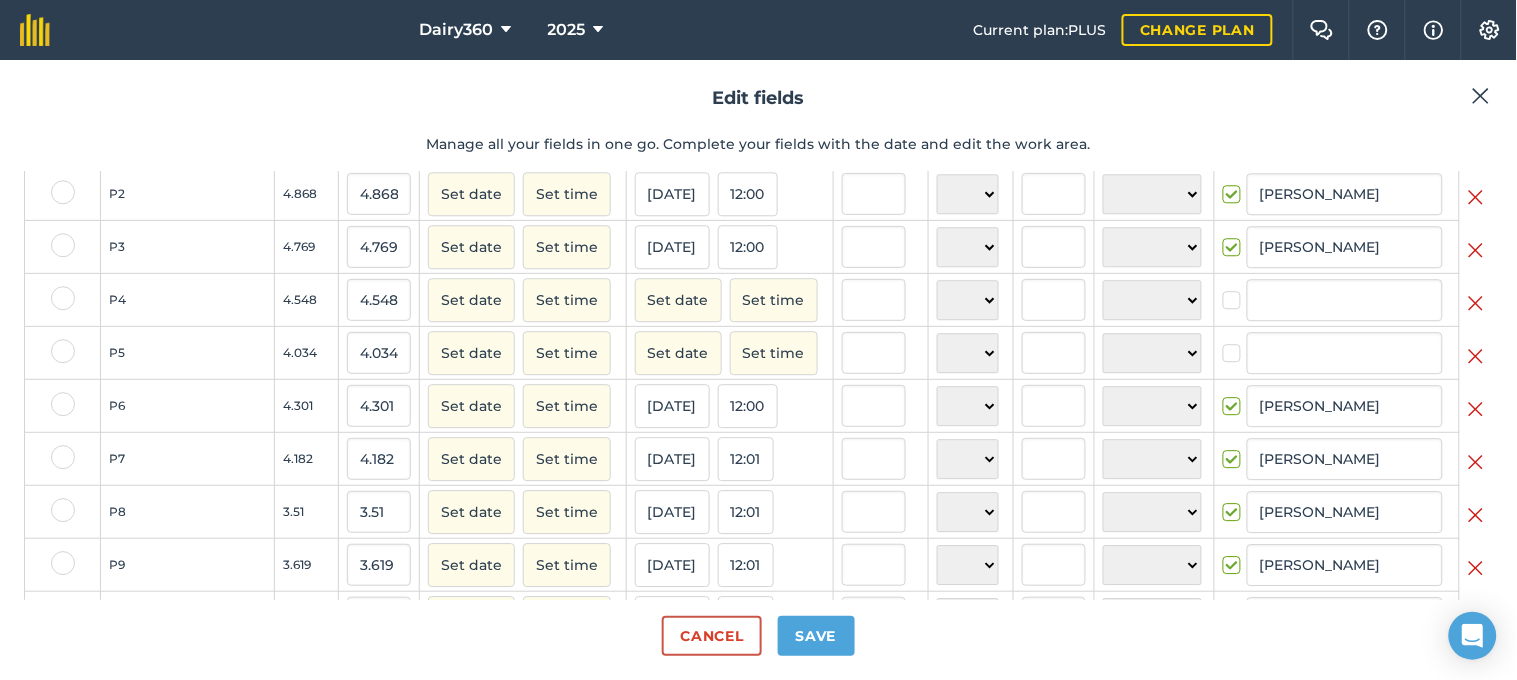 scroll, scrollTop: 3230, scrollLeft: 0, axis: vertical 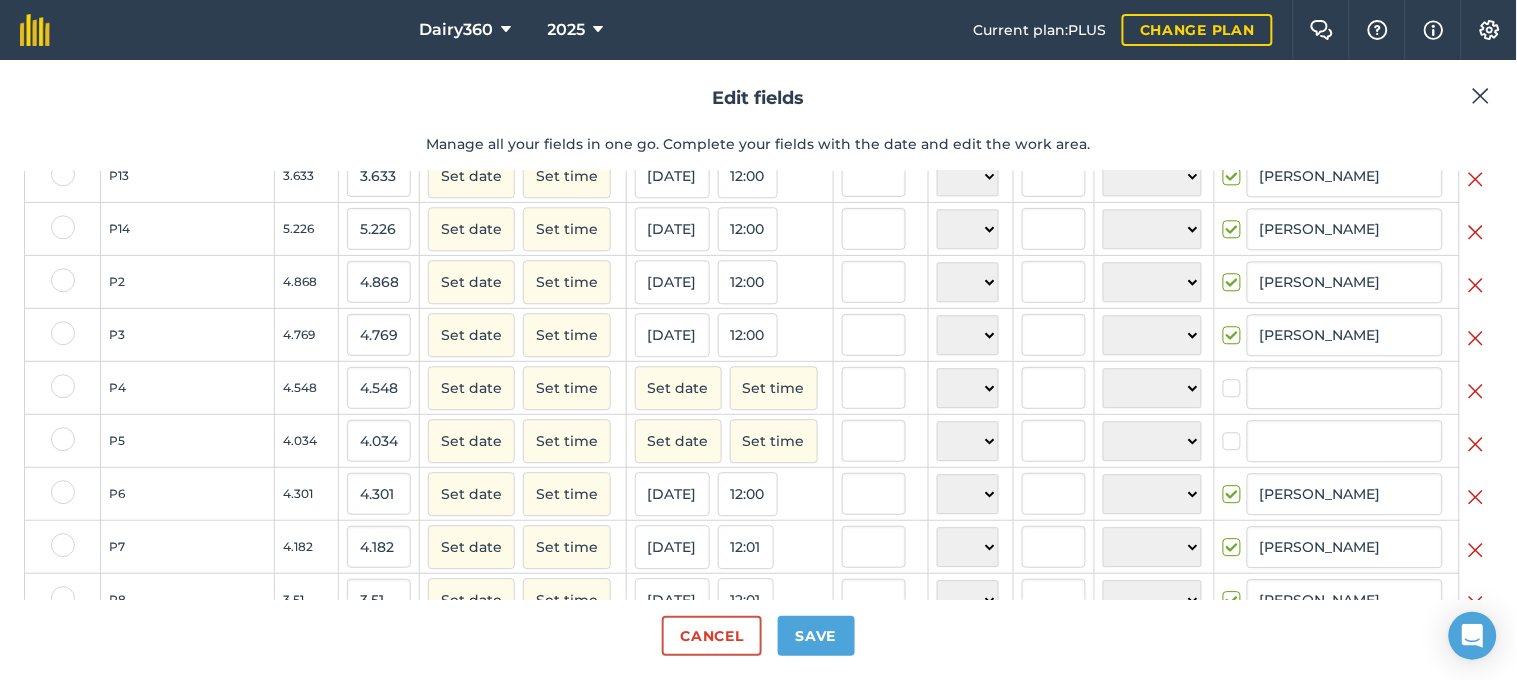 click at bounding box center (1476, 391) 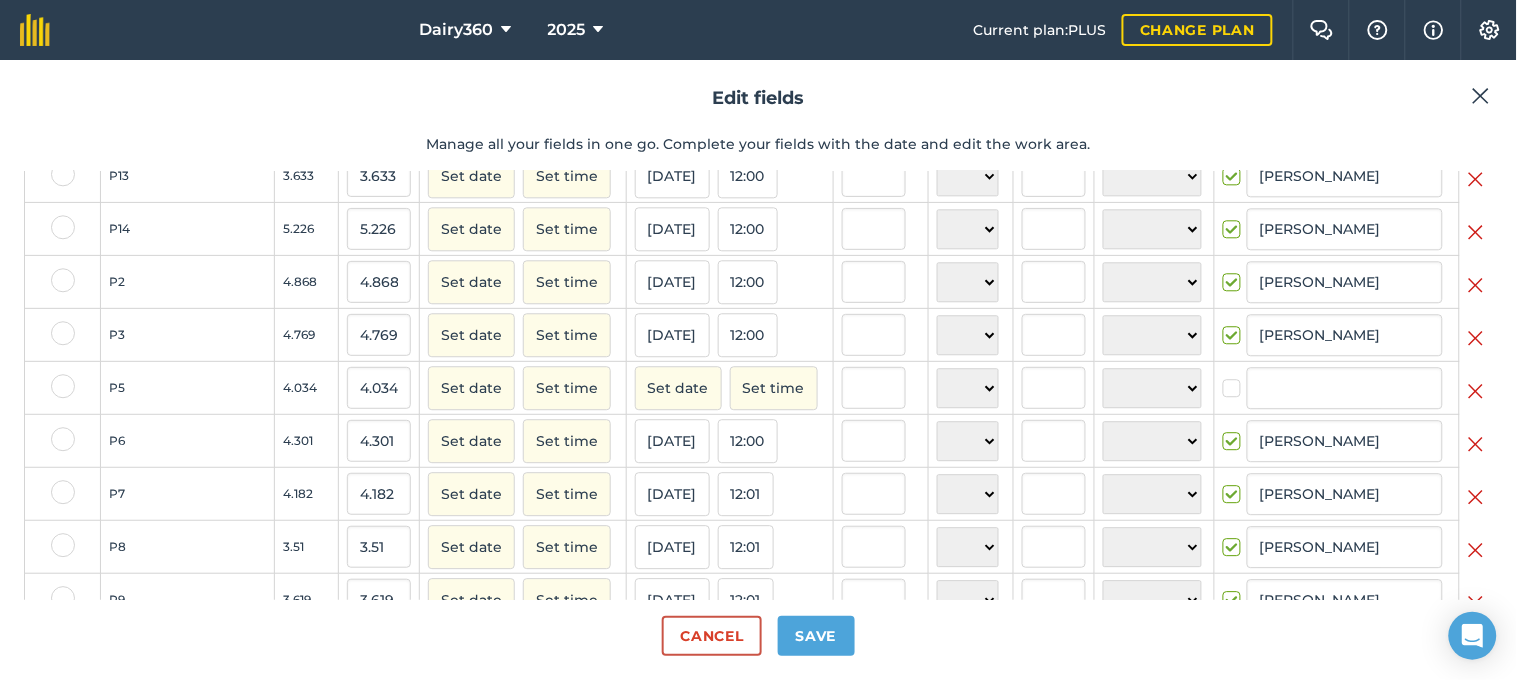 click at bounding box center (1476, 391) 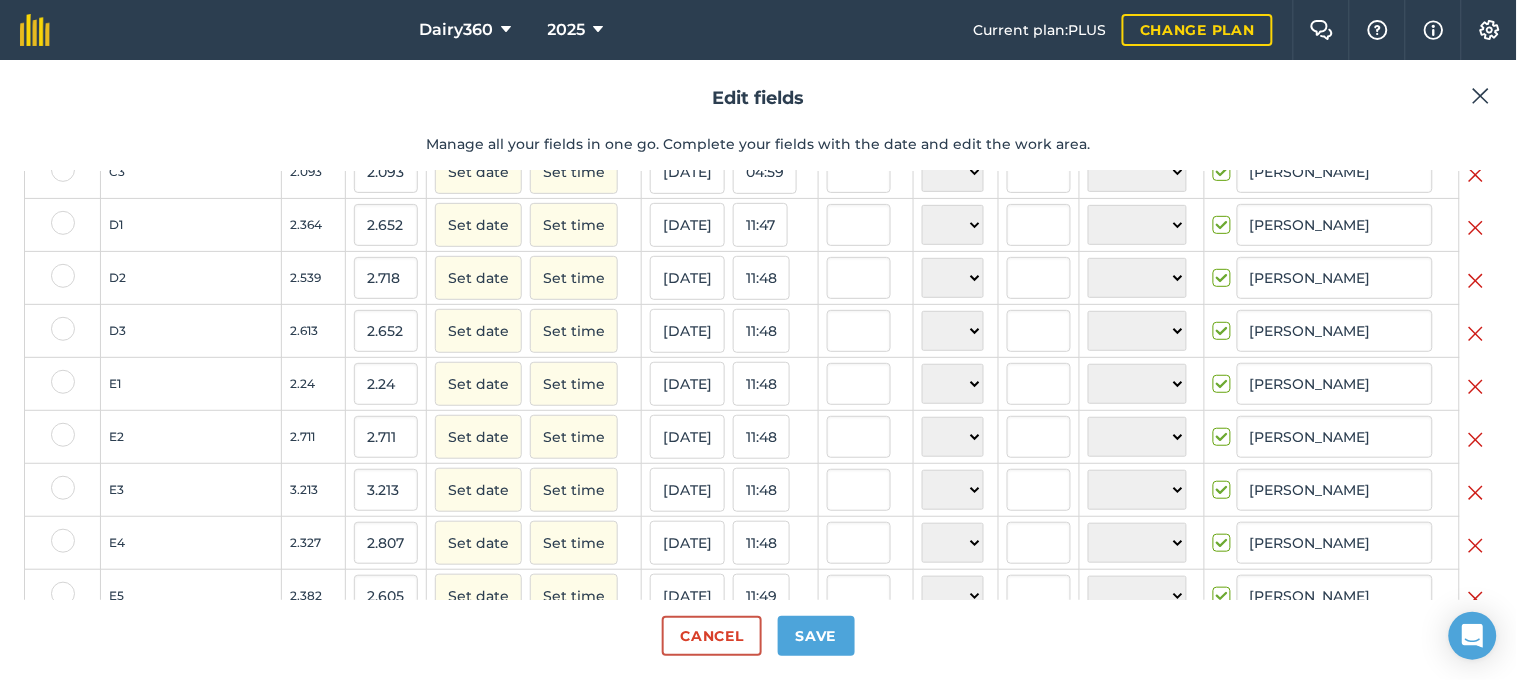 scroll, scrollTop: 0, scrollLeft: 0, axis: both 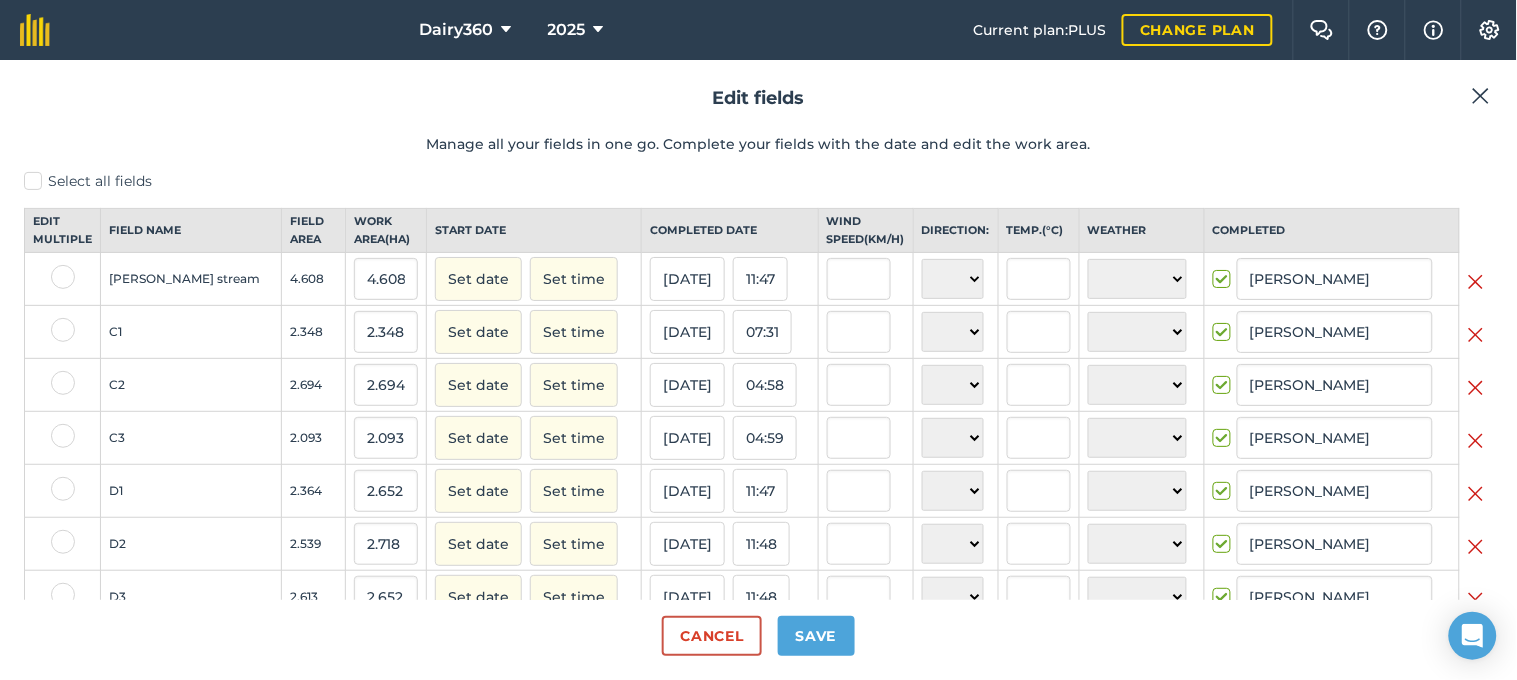 click at bounding box center [1481, 96] 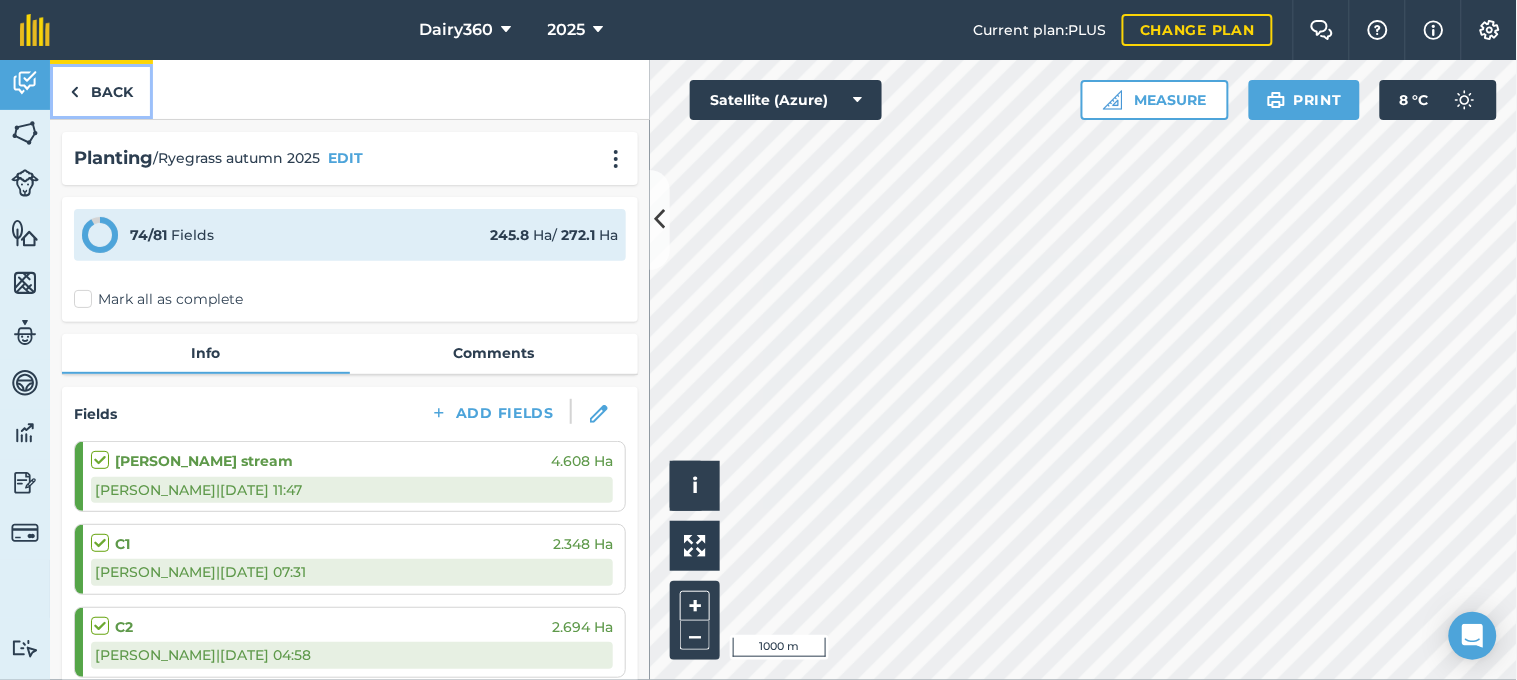 click at bounding box center (74, 92) 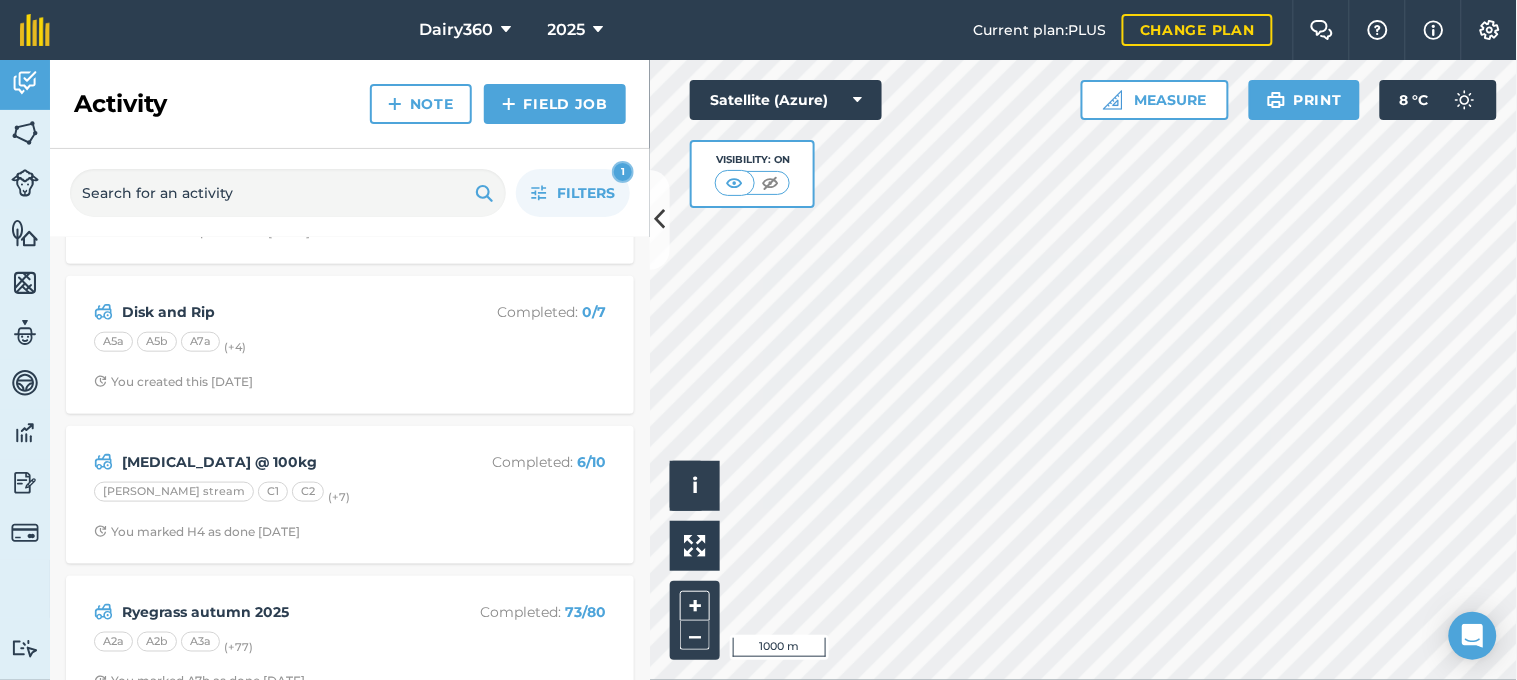 scroll, scrollTop: 581, scrollLeft: 0, axis: vertical 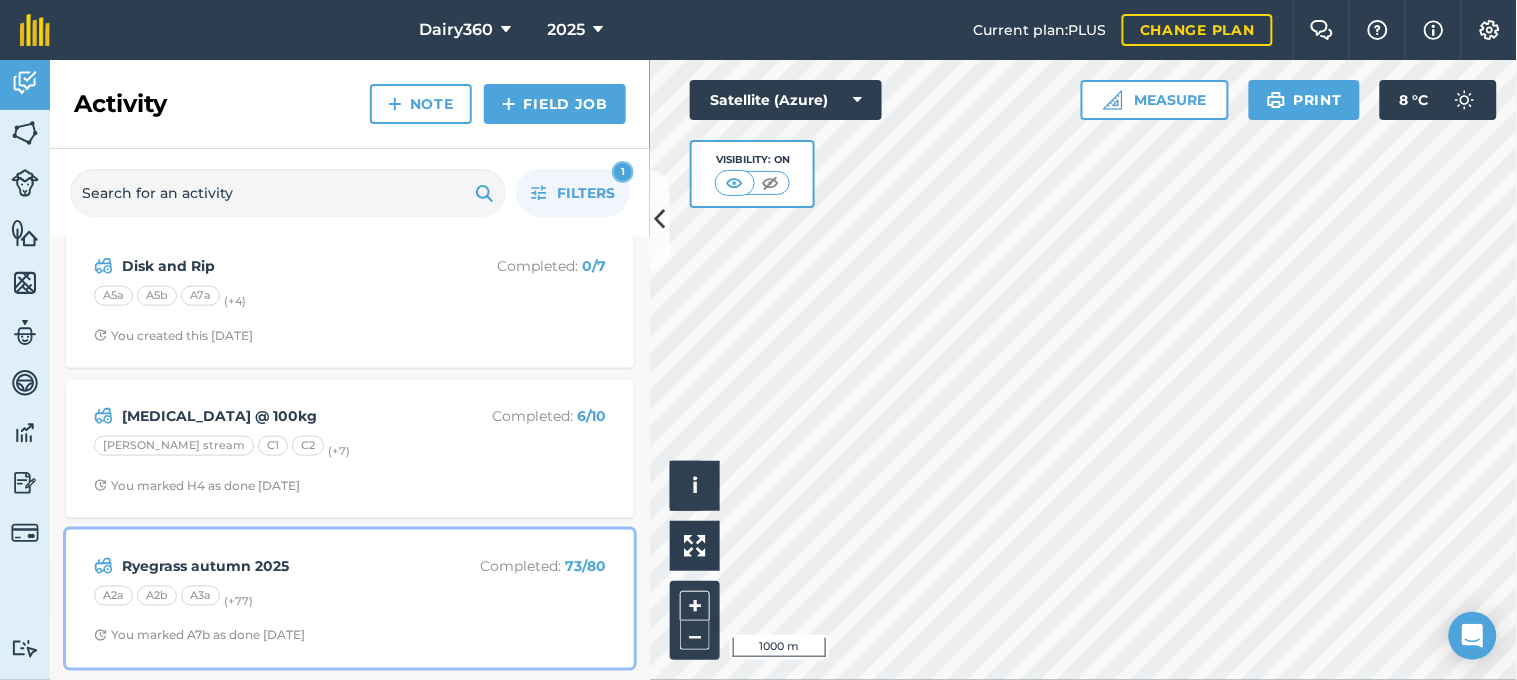 click on "Ryegrass autumn 2025" at bounding box center (280, 566) 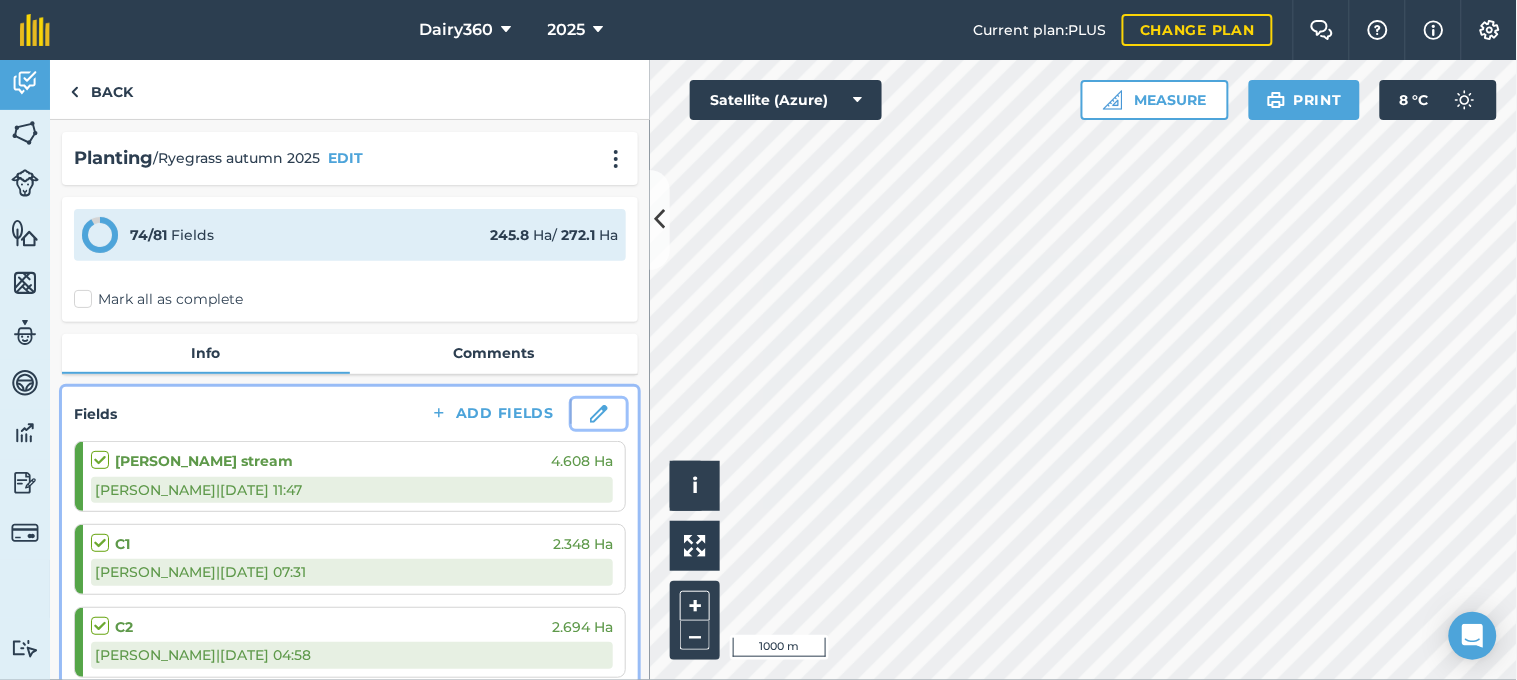 click at bounding box center (599, 414) 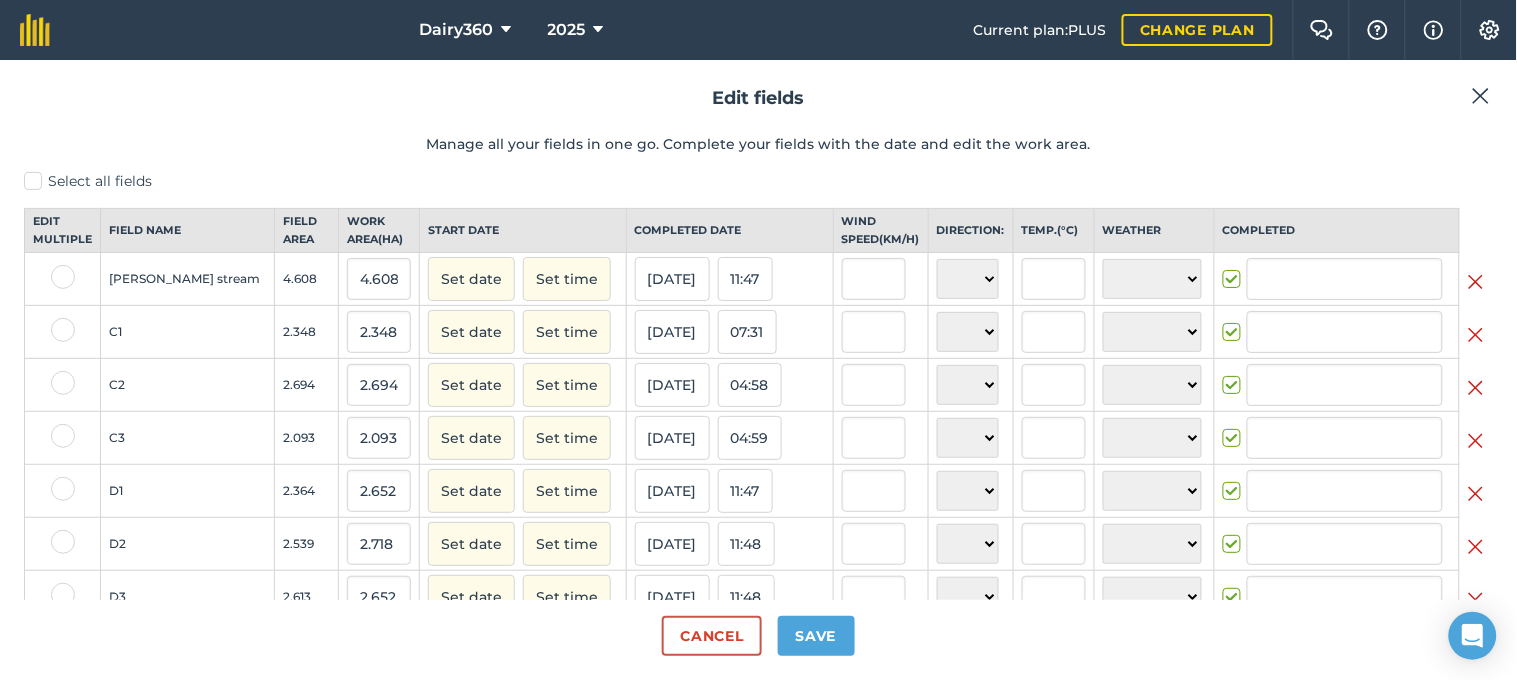 type on "[PERSON_NAME]" 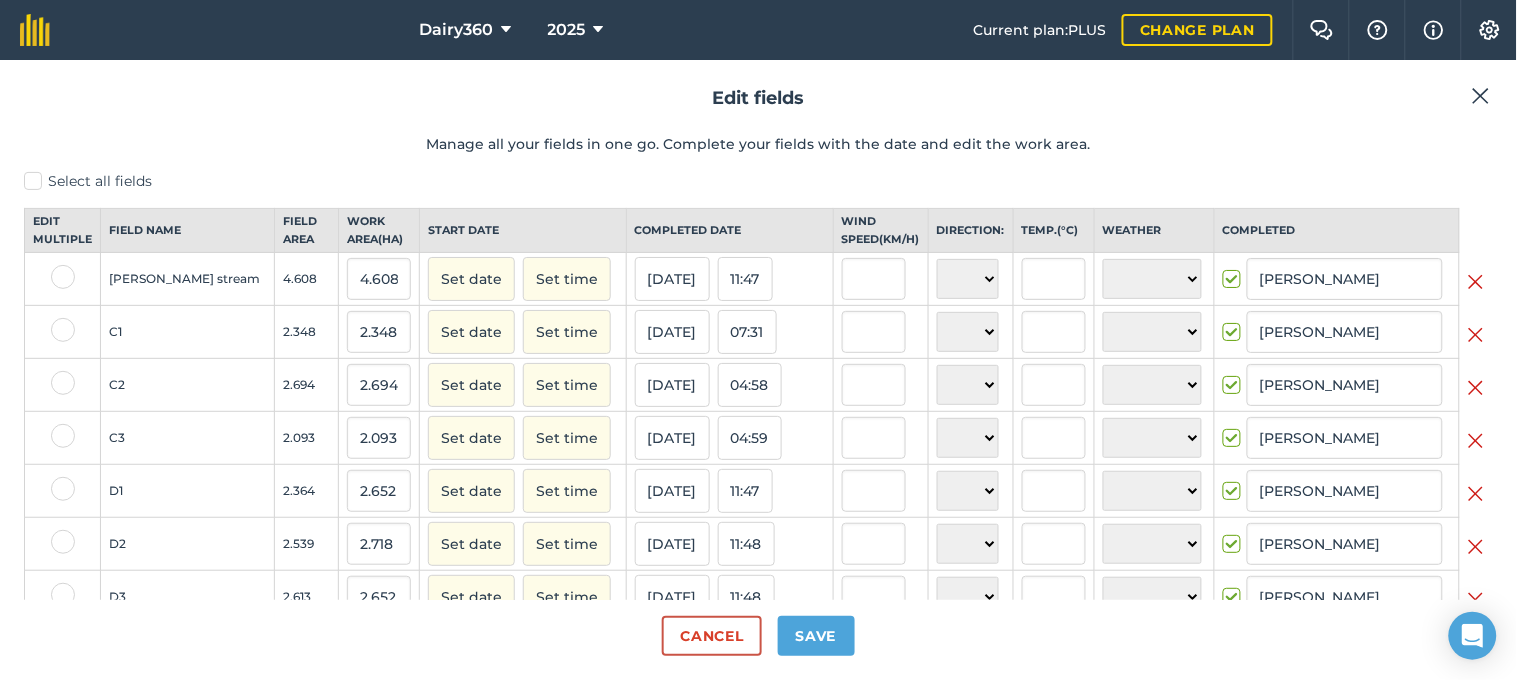 type on "[PERSON_NAME]" 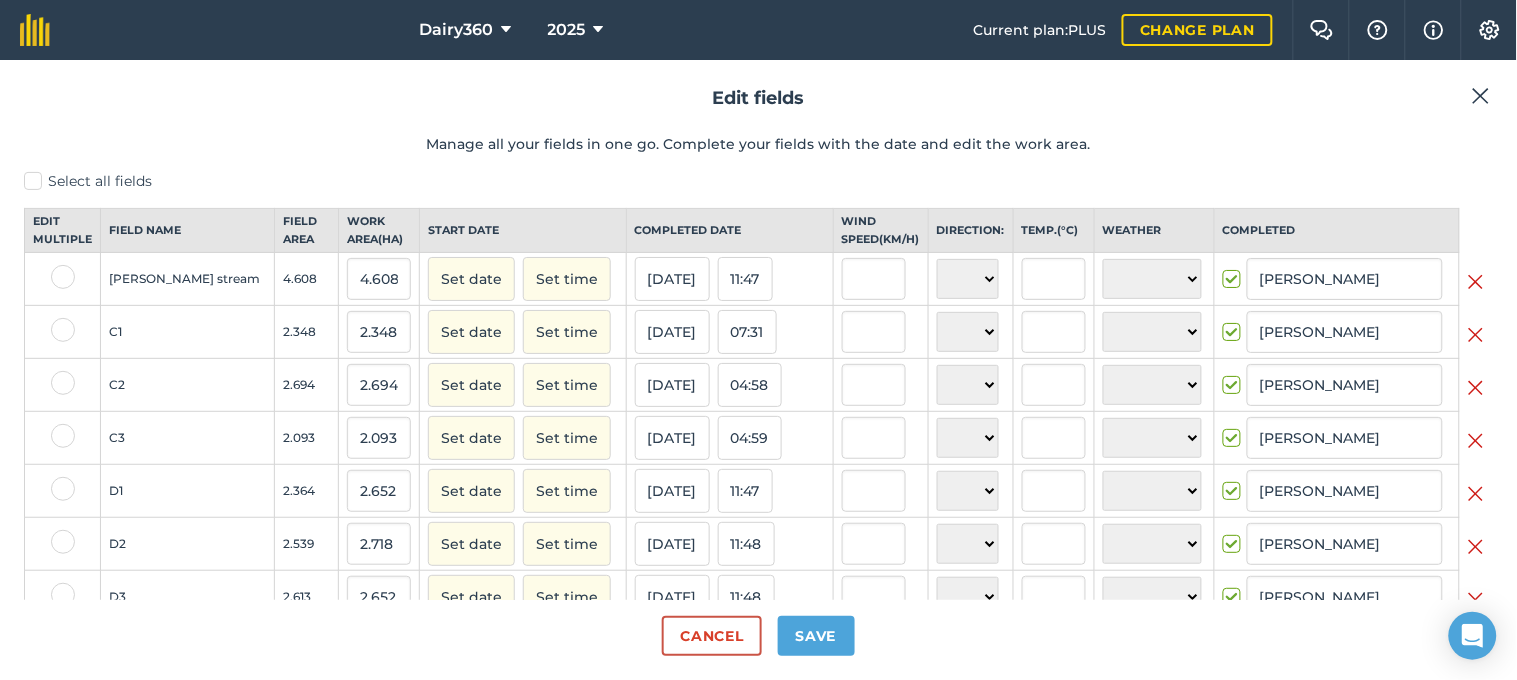 type on "[PERSON_NAME]" 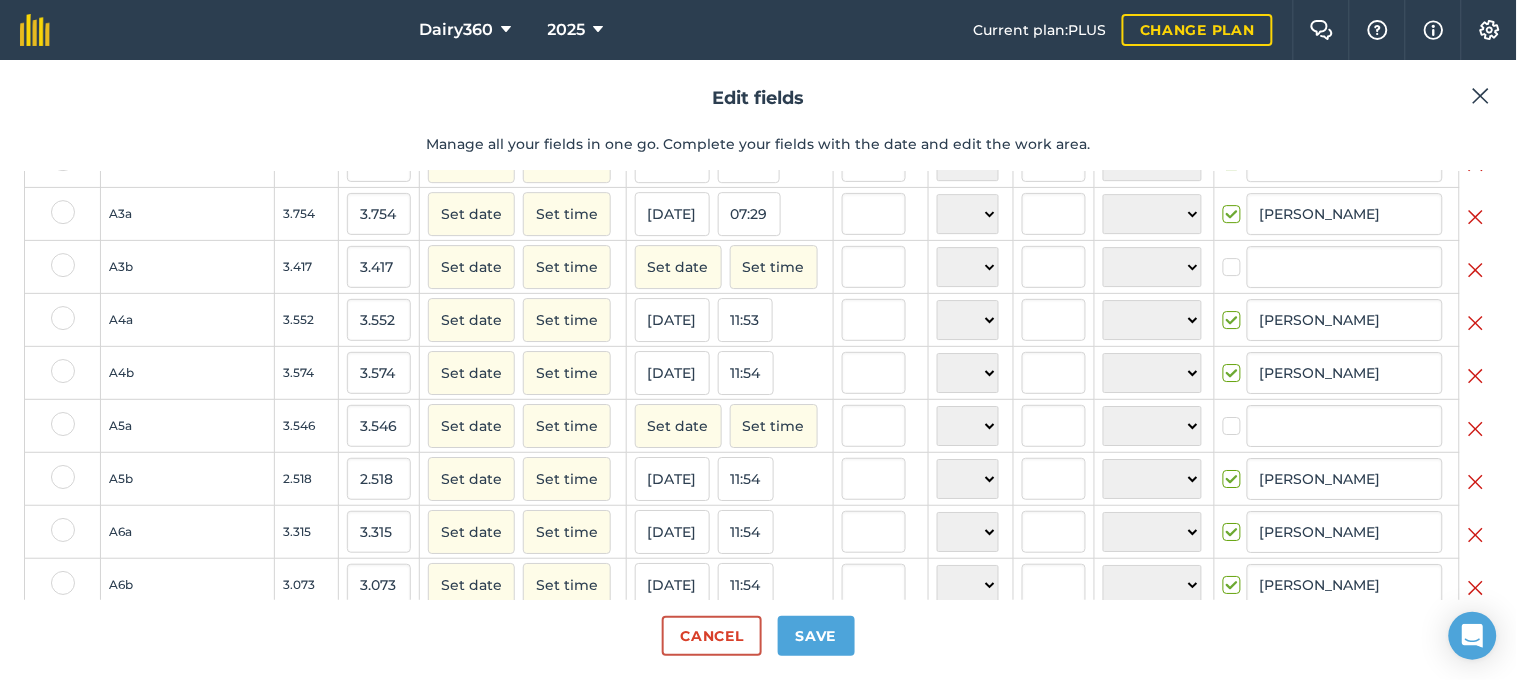 scroll, scrollTop: 1667, scrollLeft: 0, axis: vertical 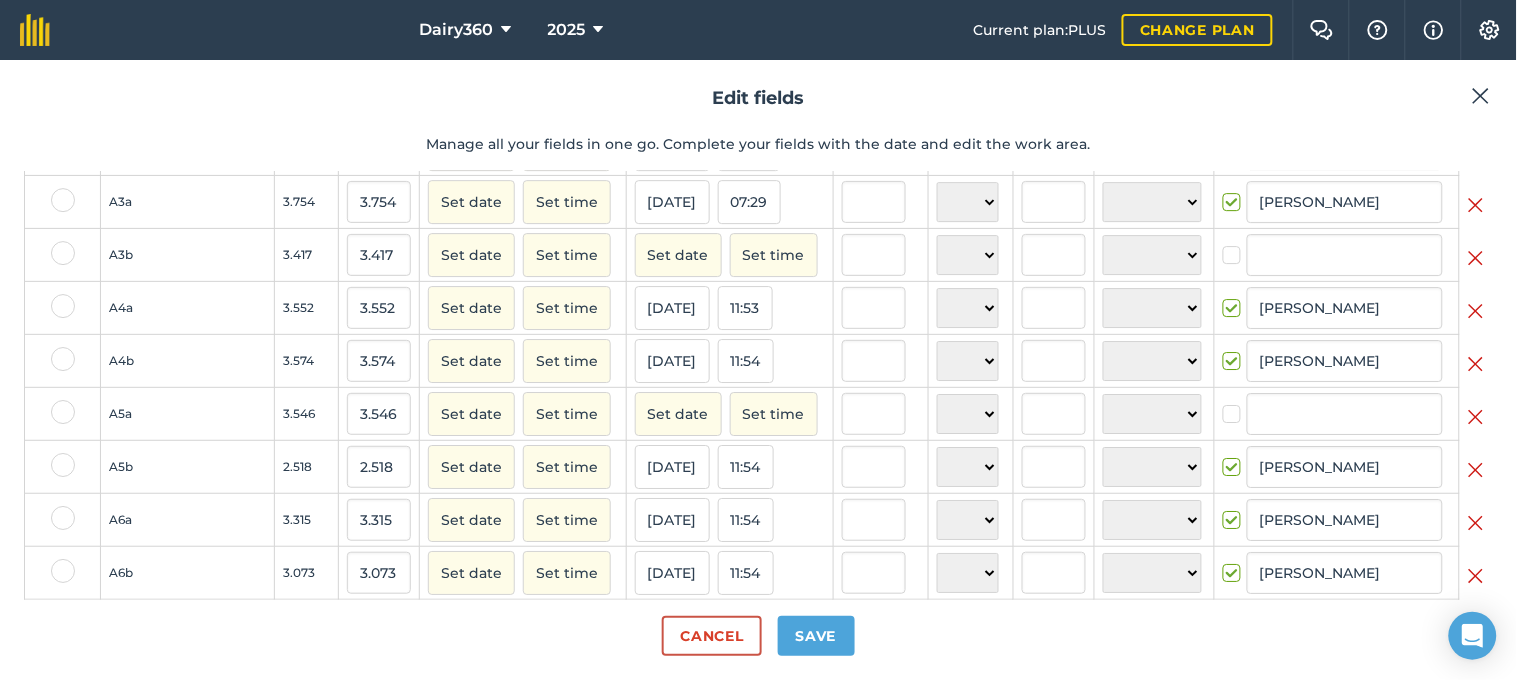 click at bounding box center [1476, 255] 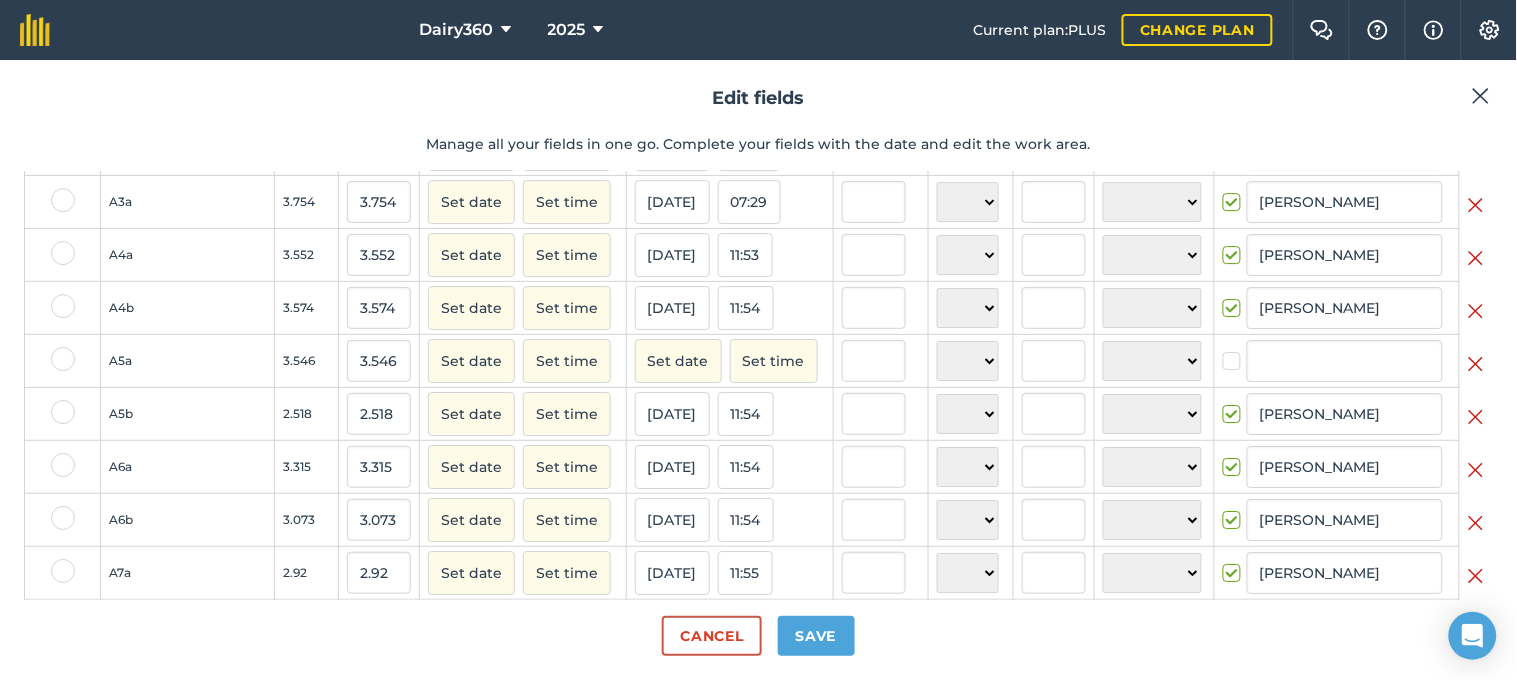 click at bounding box center (1476, 364) 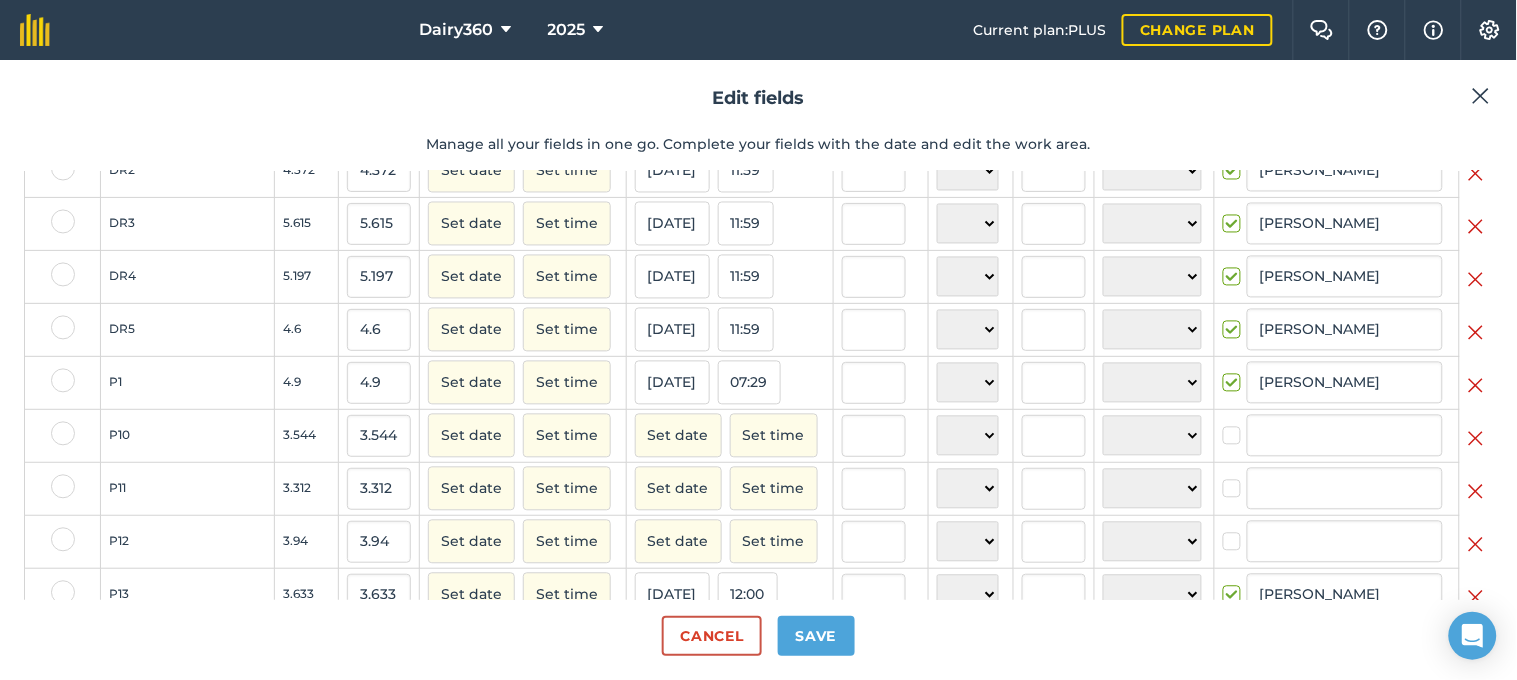 scroll, scrollTop: 3001, scrollLeft: 0, axis: vertical 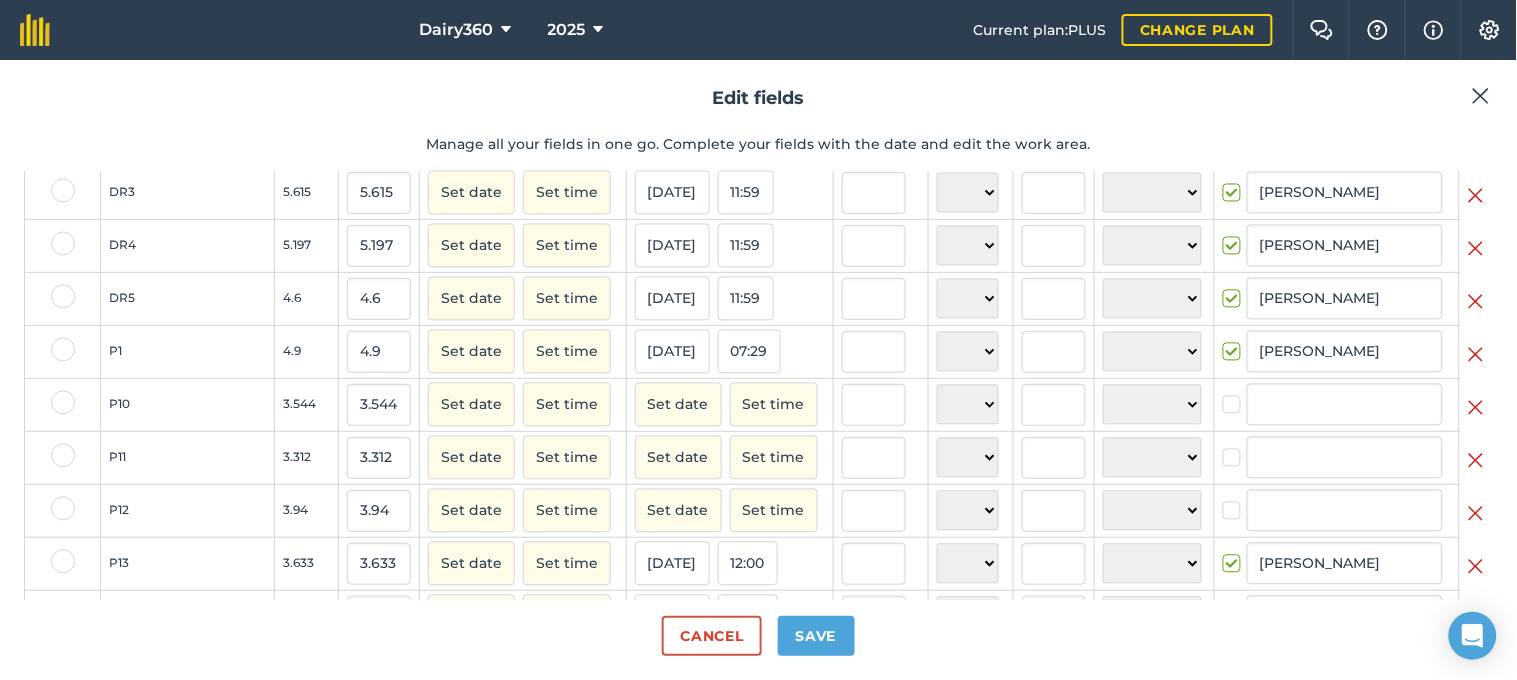 click at bounding box center [1476, 408] 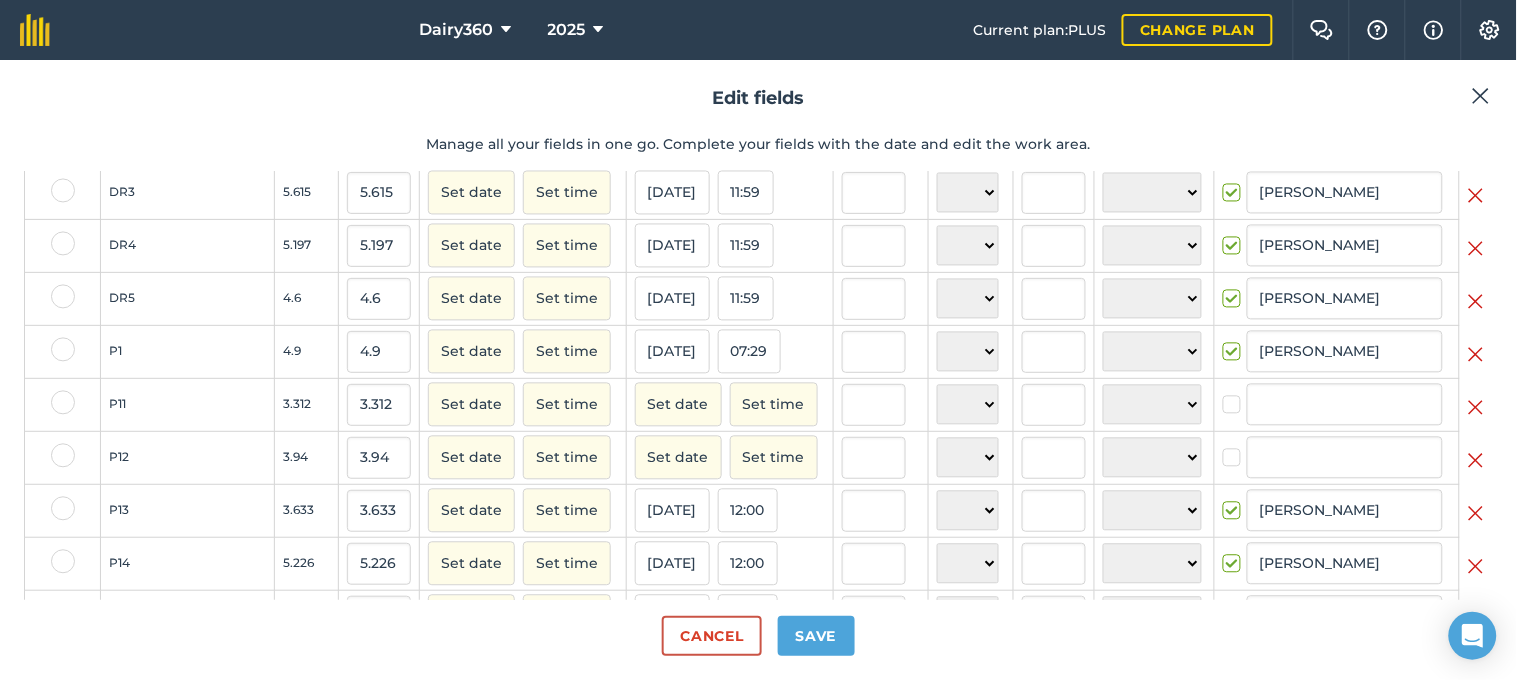 click at bounding box center [1476, 408] 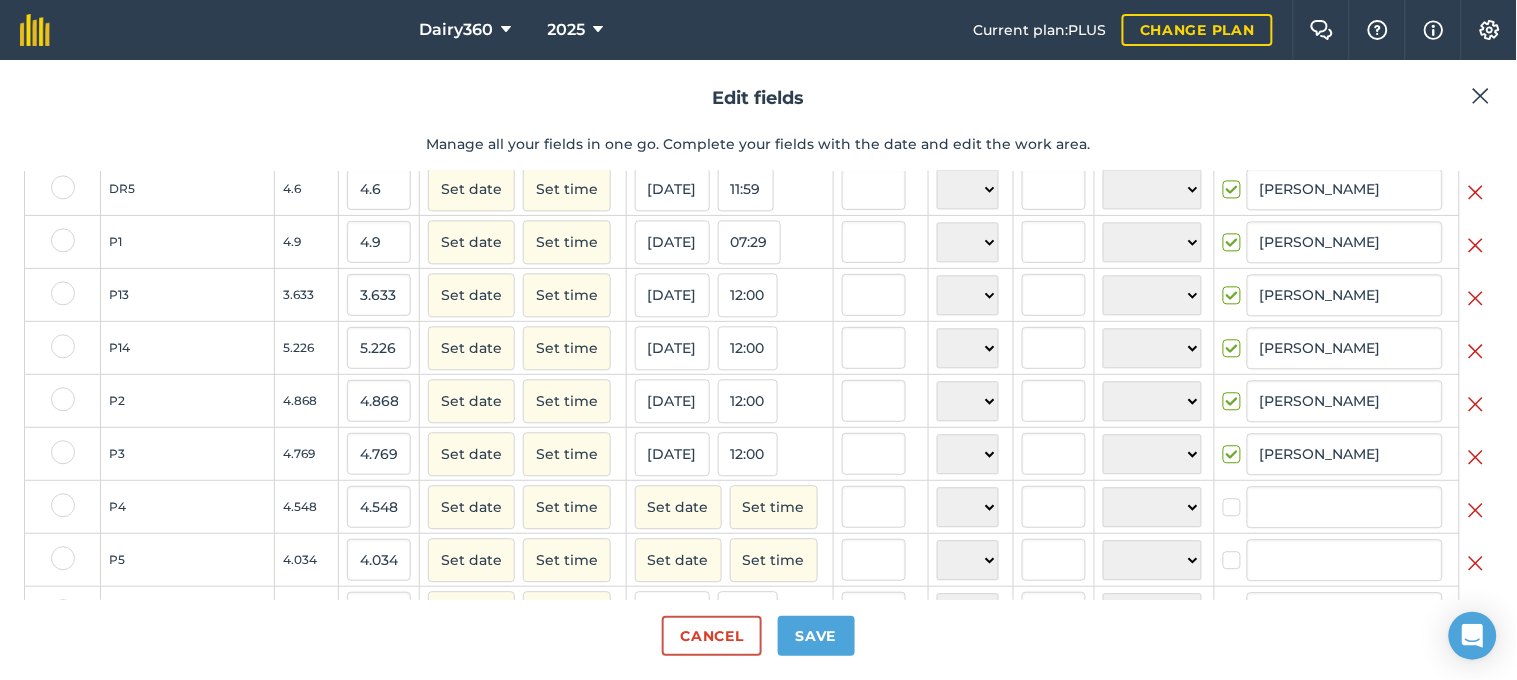scroll, scrollTop: 3148, scrollLeft: 0, axis: vertical 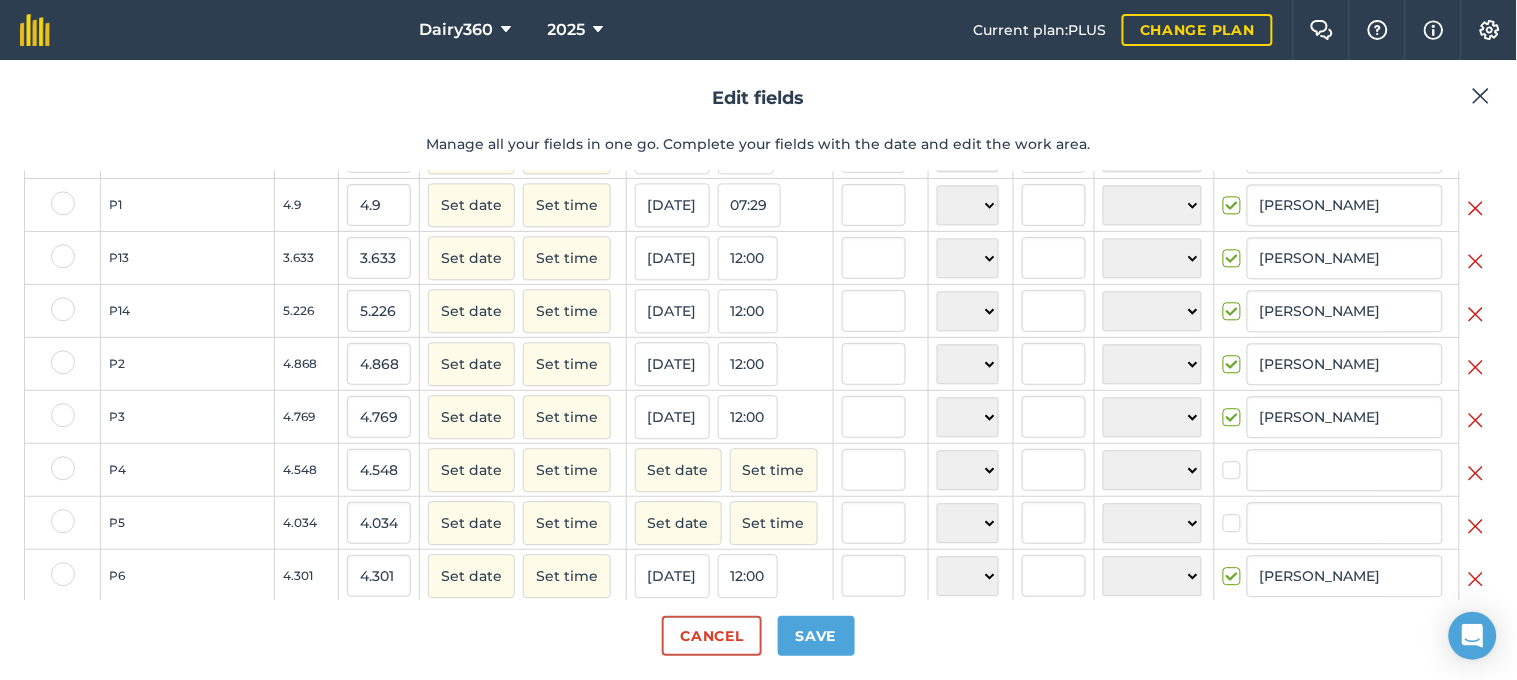click at bounding box center (1476, 470) 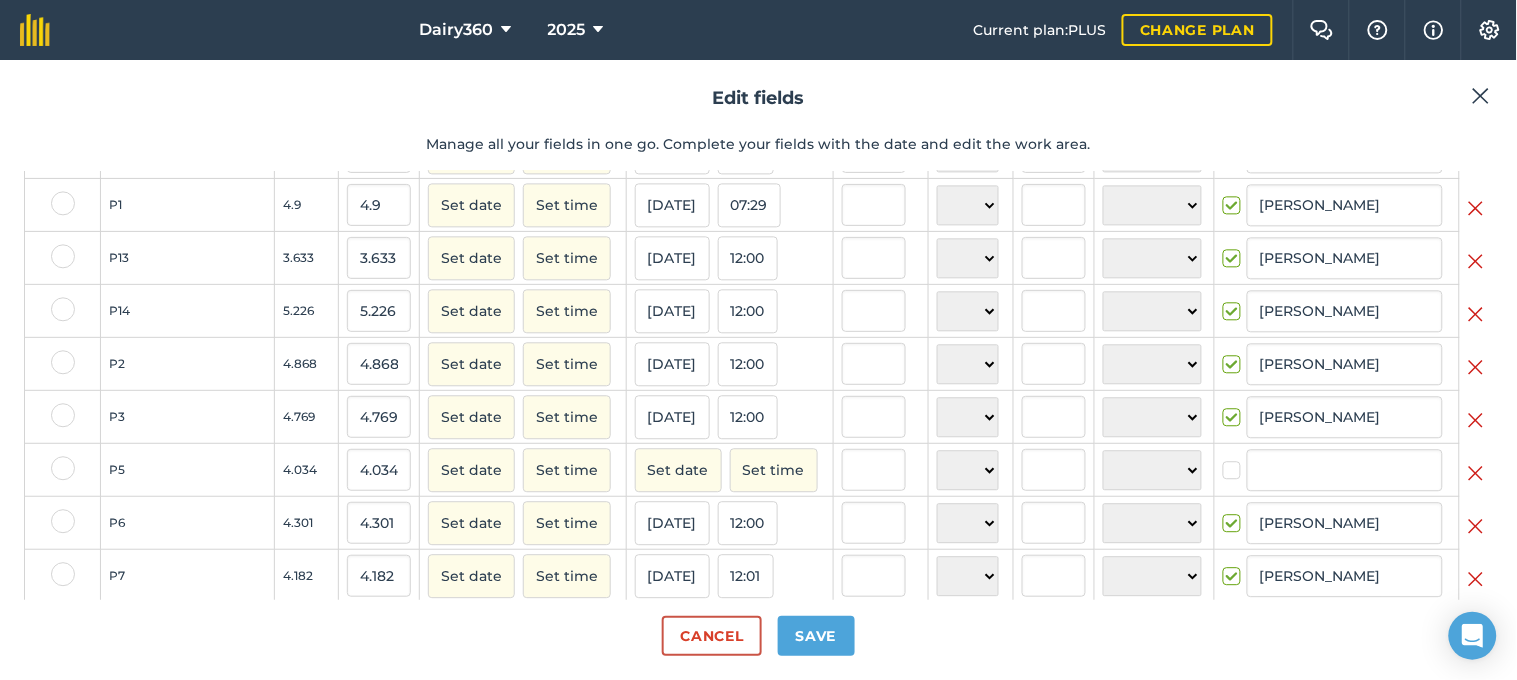 click at bounding box center (1476, 473) 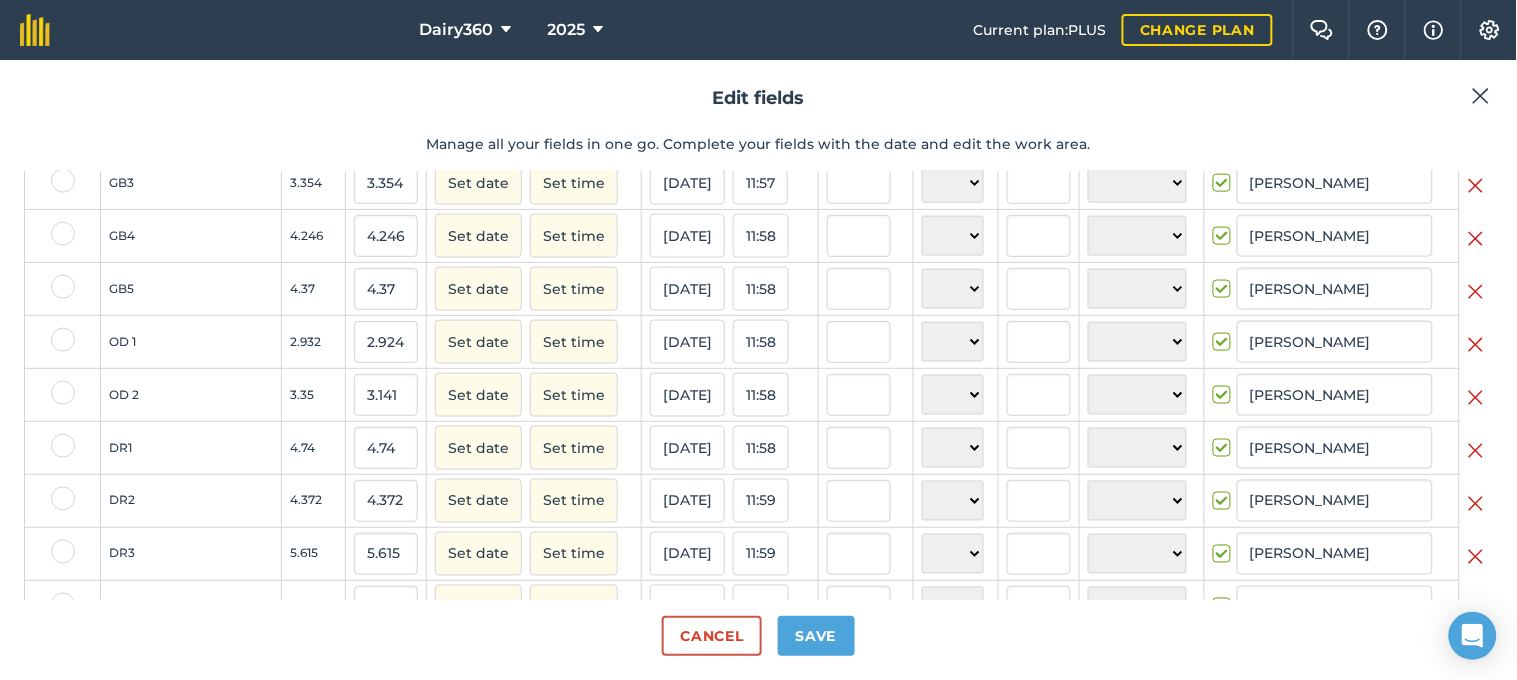scroll, scrollTop: 2532, scrollLeft: 0, axis: vertical 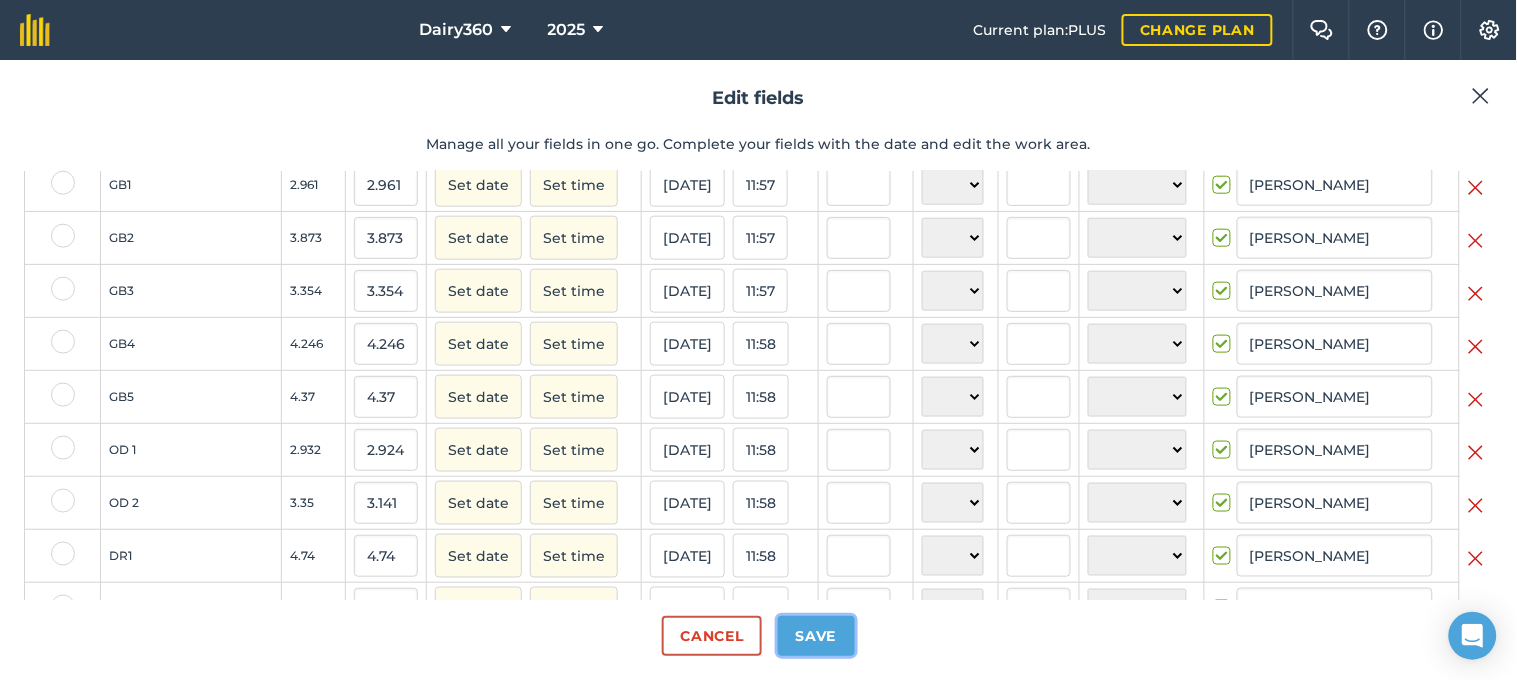 click on "Save" at bounding box center (816, 636) 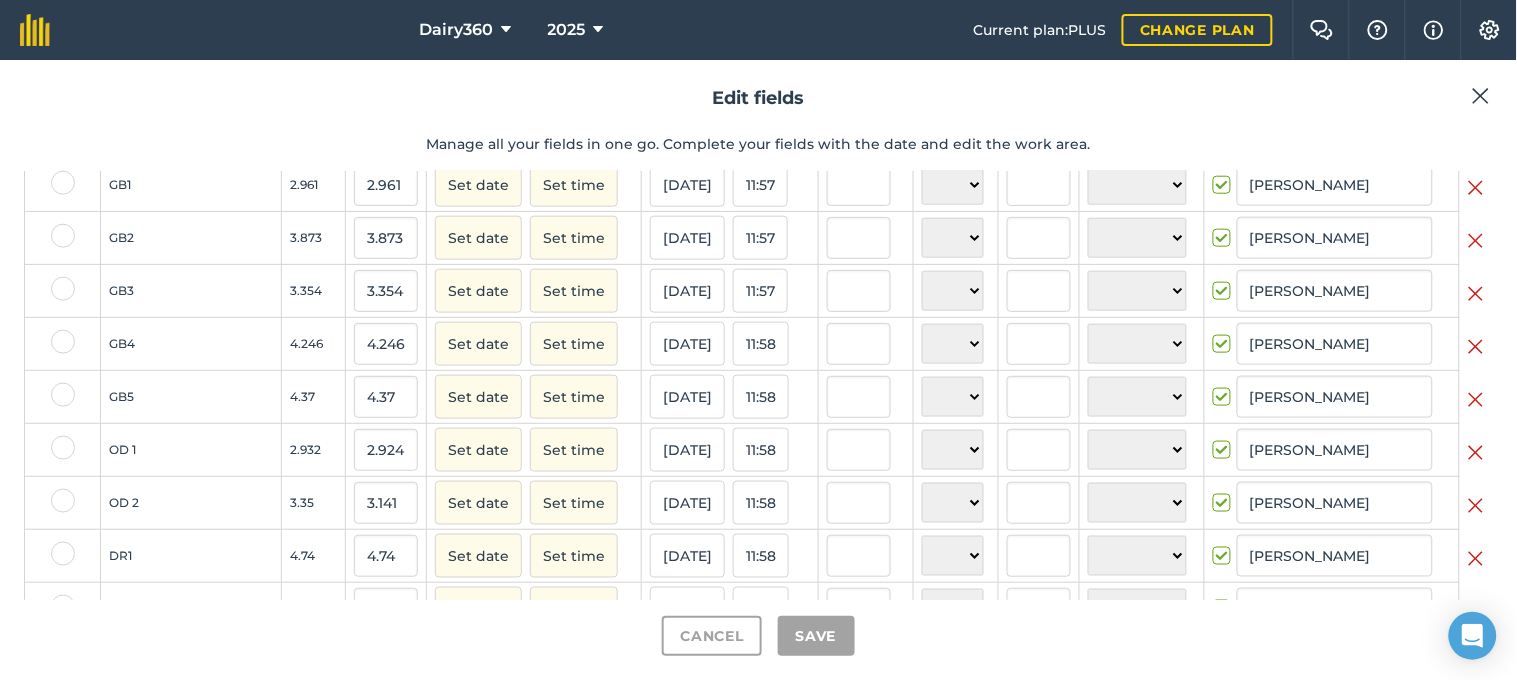 checkbox on "true" 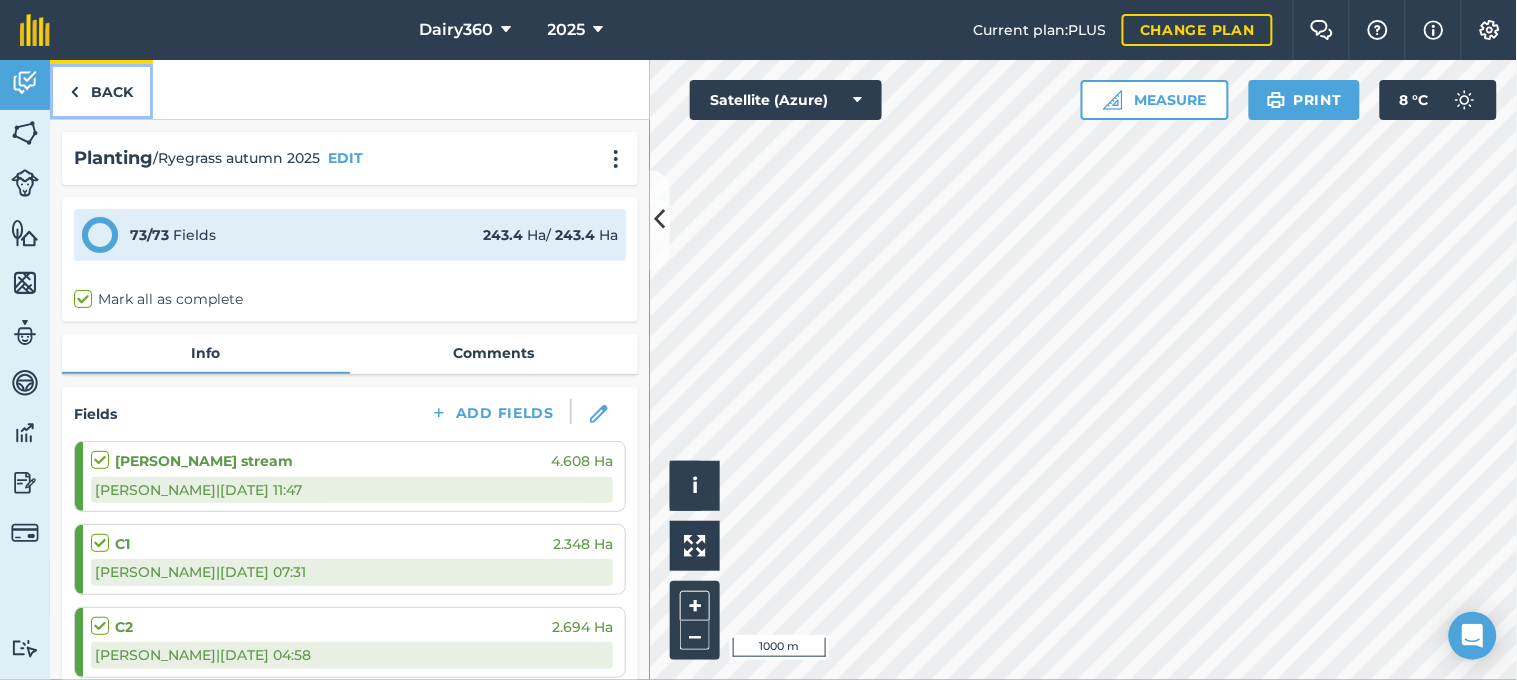 click on "Back" at bounding box center [101, 89] 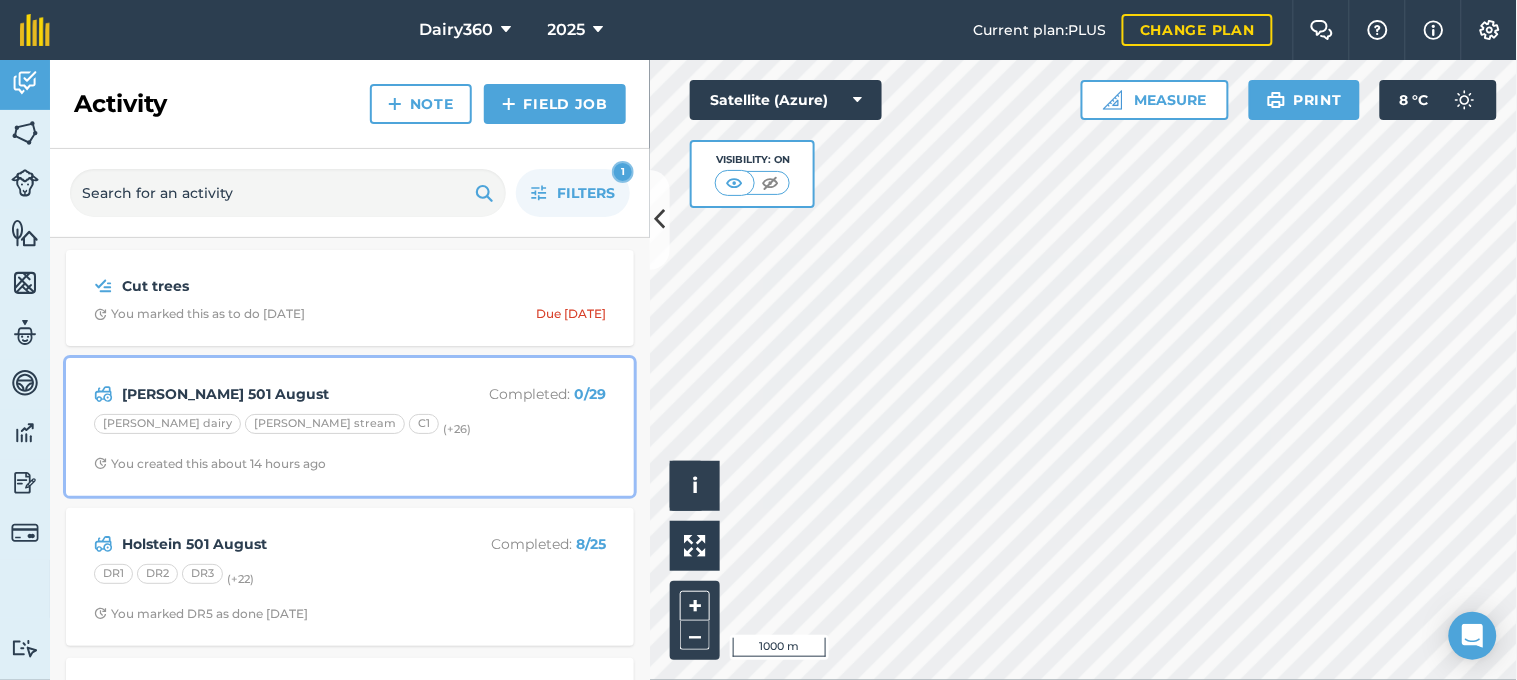 click on "[PERSON_NAME] 501 August Completed :   0 / 29 [PERSON_NAME] dairy [PERSON_NAME] stream C1 (+ 26 ) You created this about 14 hours ago" at bounding box center [350, 427] 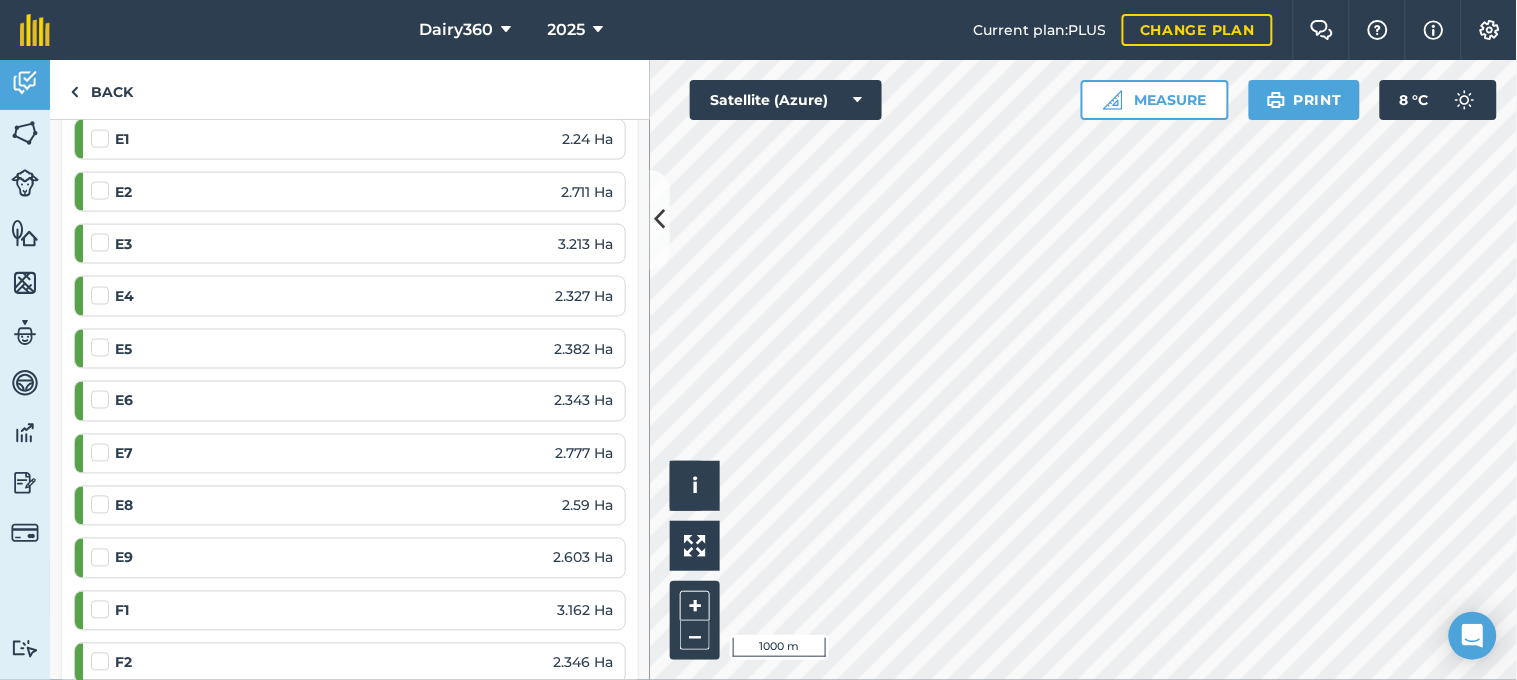 scroll, scrollTop: 888, scrollLeft: 0, axis: vertical 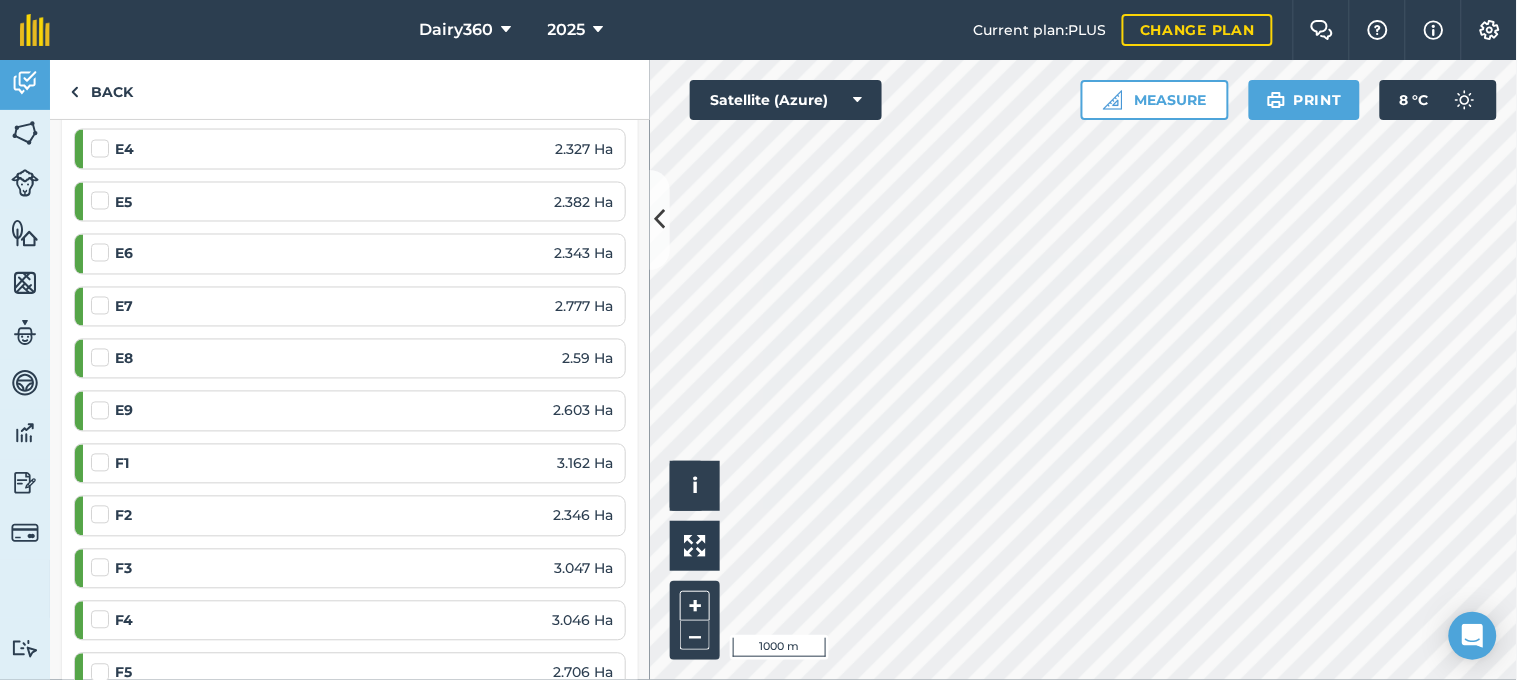 click at bounding box center [103, 453] 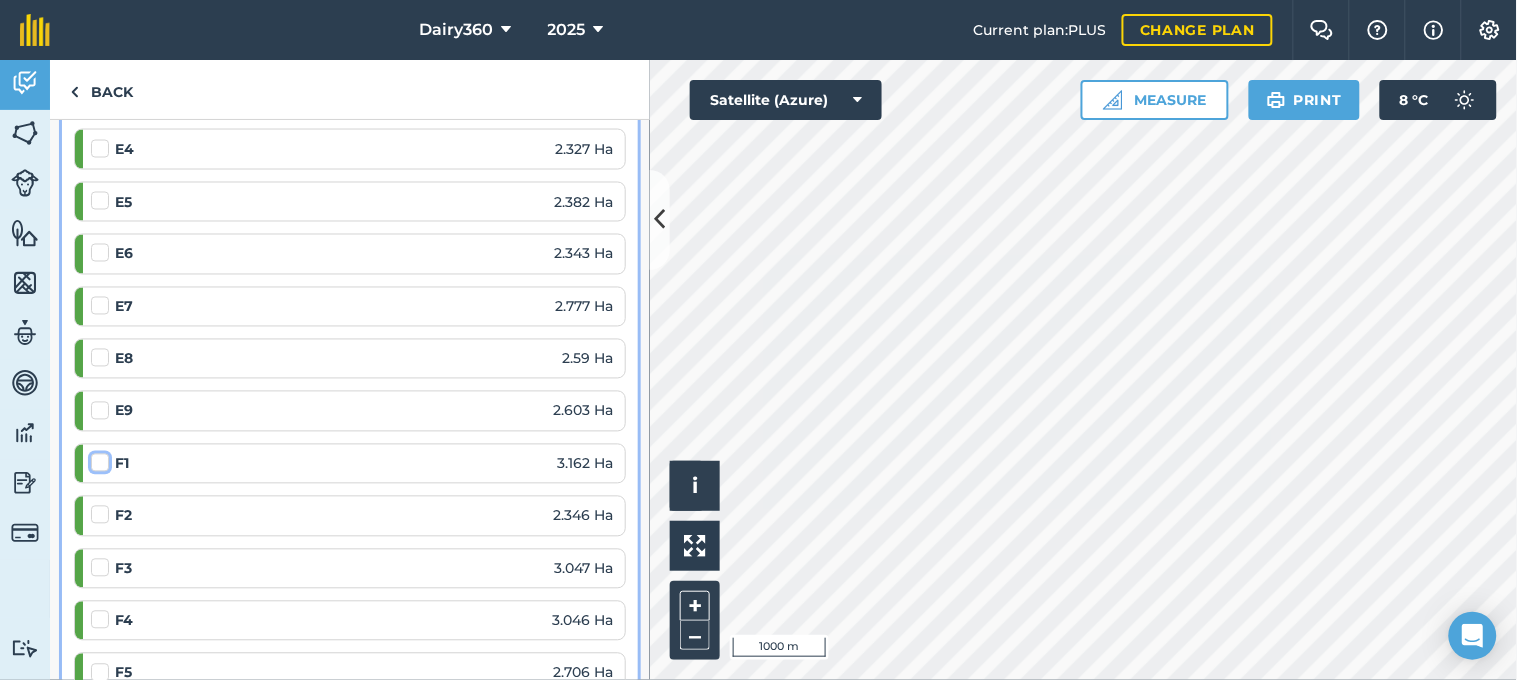 click at bounding box center [97, 459] 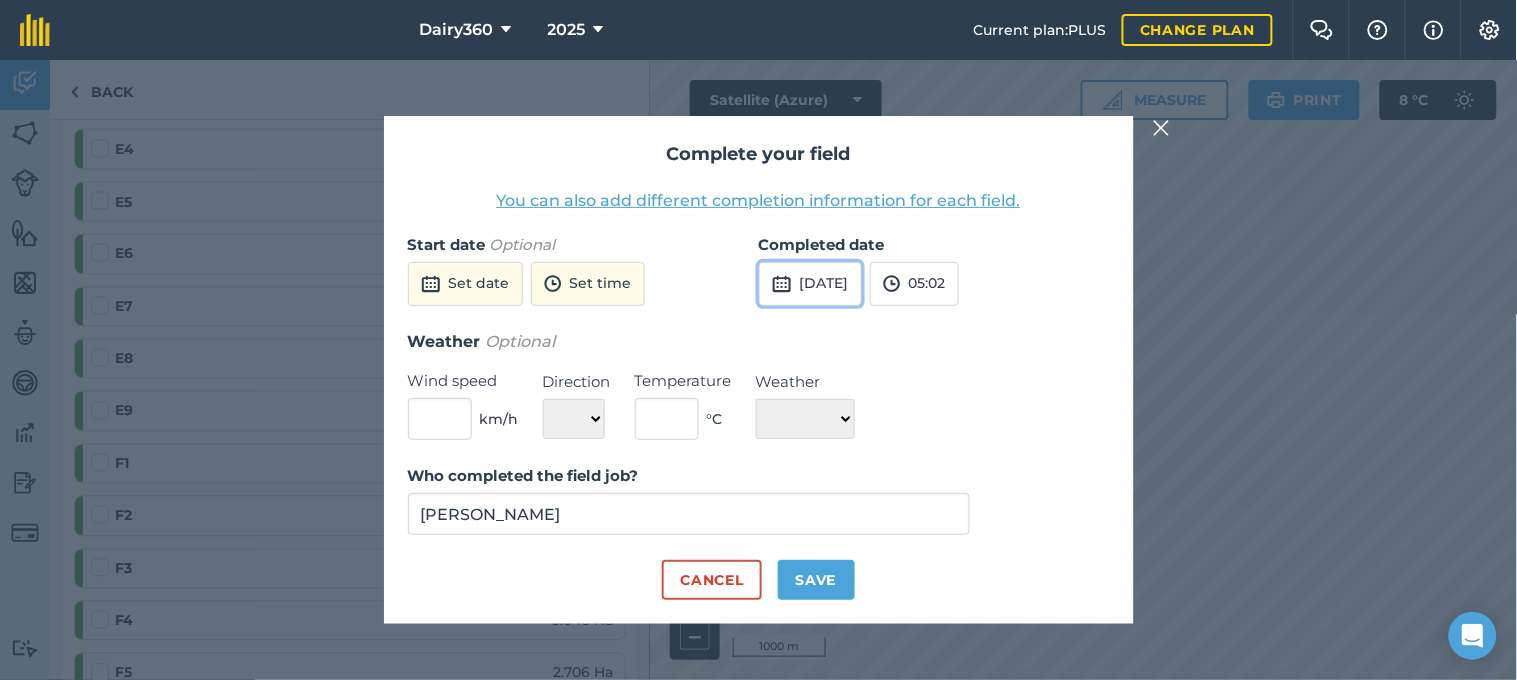 click on "[DATE]" at bounding box center [810, 284] 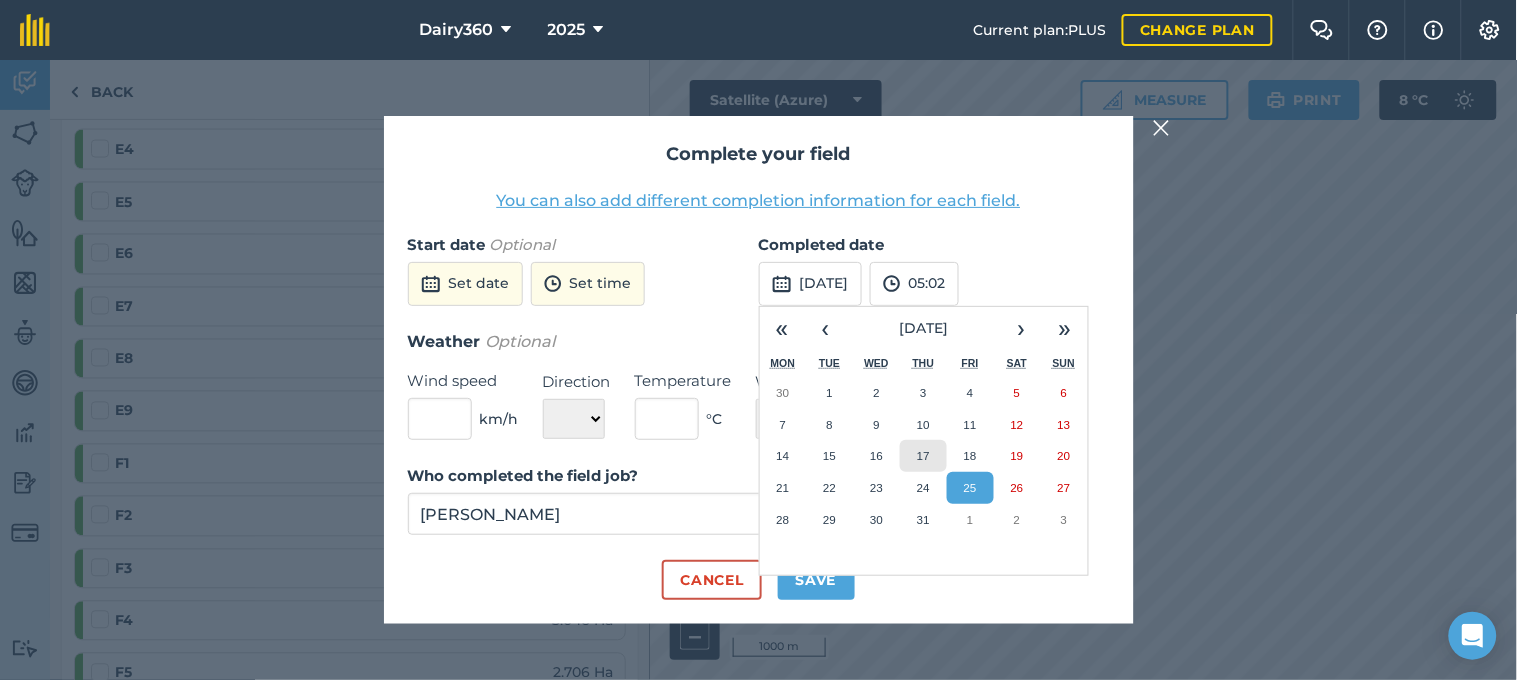 click on "17" at bounding box center [923, 455] 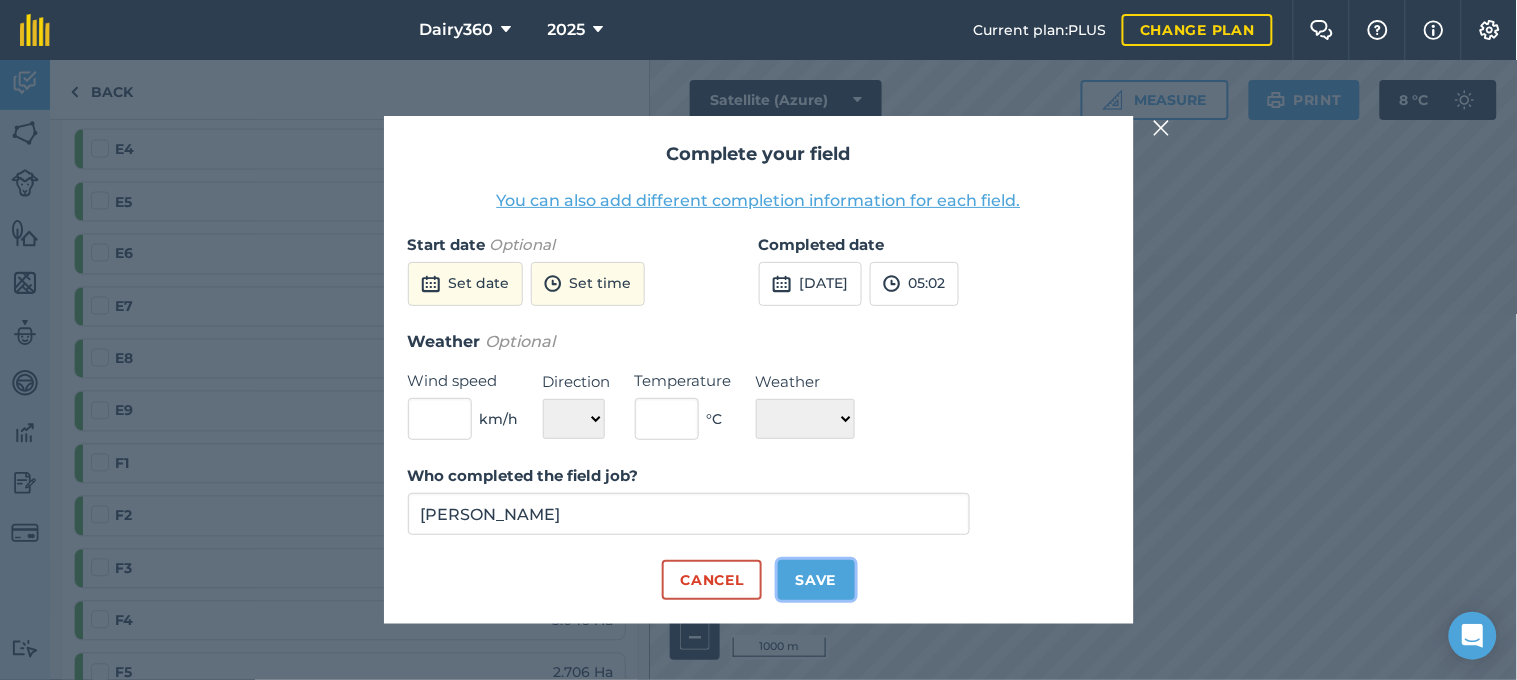 click on "Save" at bounding box center [816, 580] 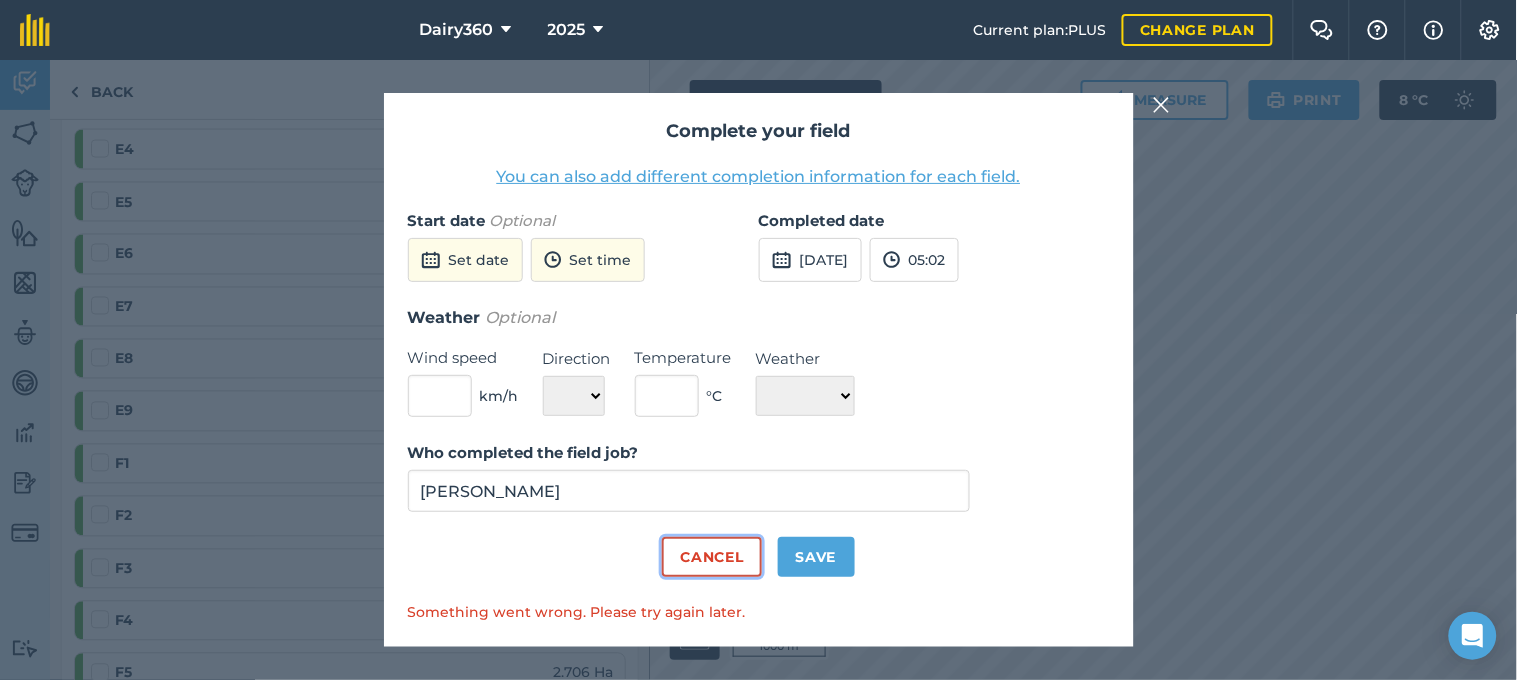 click on "Cancel" at bounding box center [711, 557] 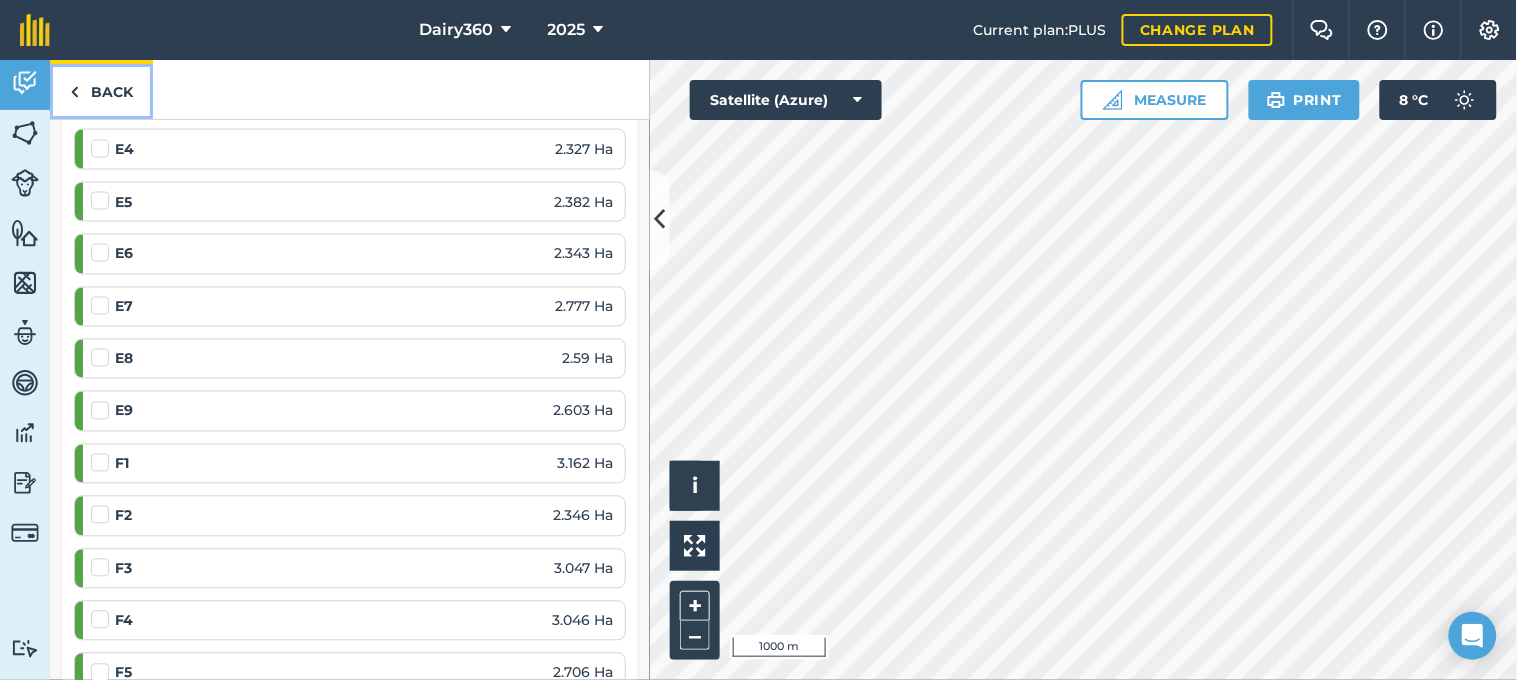 click at bounding box center [74, 92] 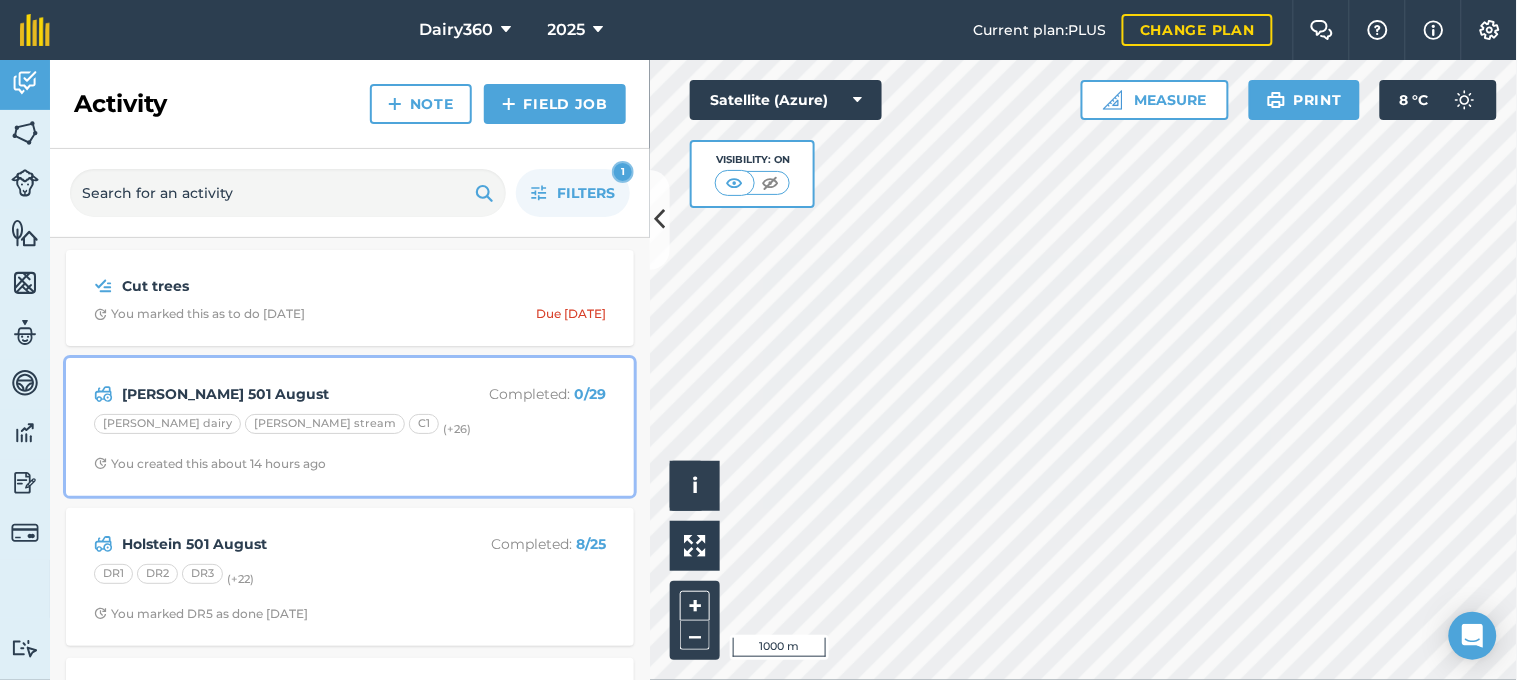 click on "[PERSON_NAME] 501 August" at bounding box center [280, 394] 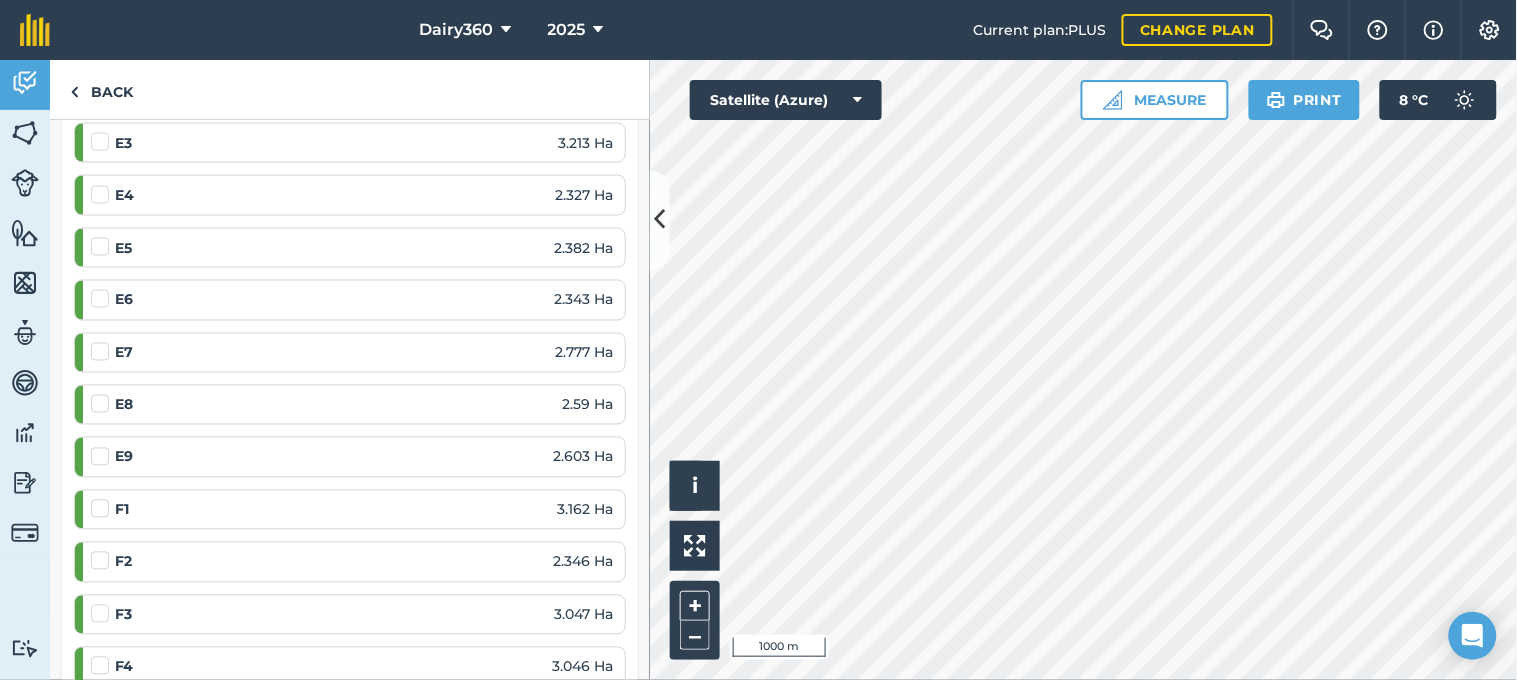scroll, scrollTop: 888, scrollLeft: 0, axis: vertical 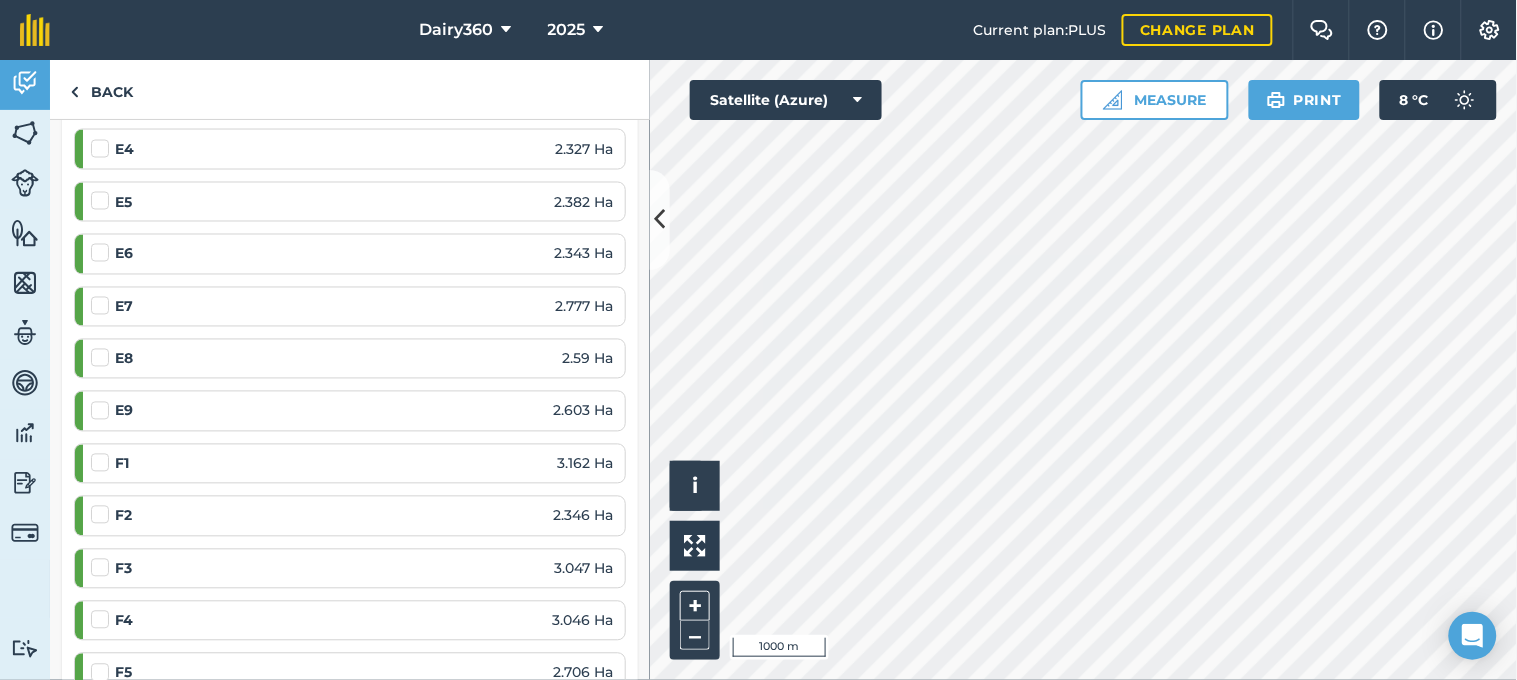 click at bounding box center [103, 453] 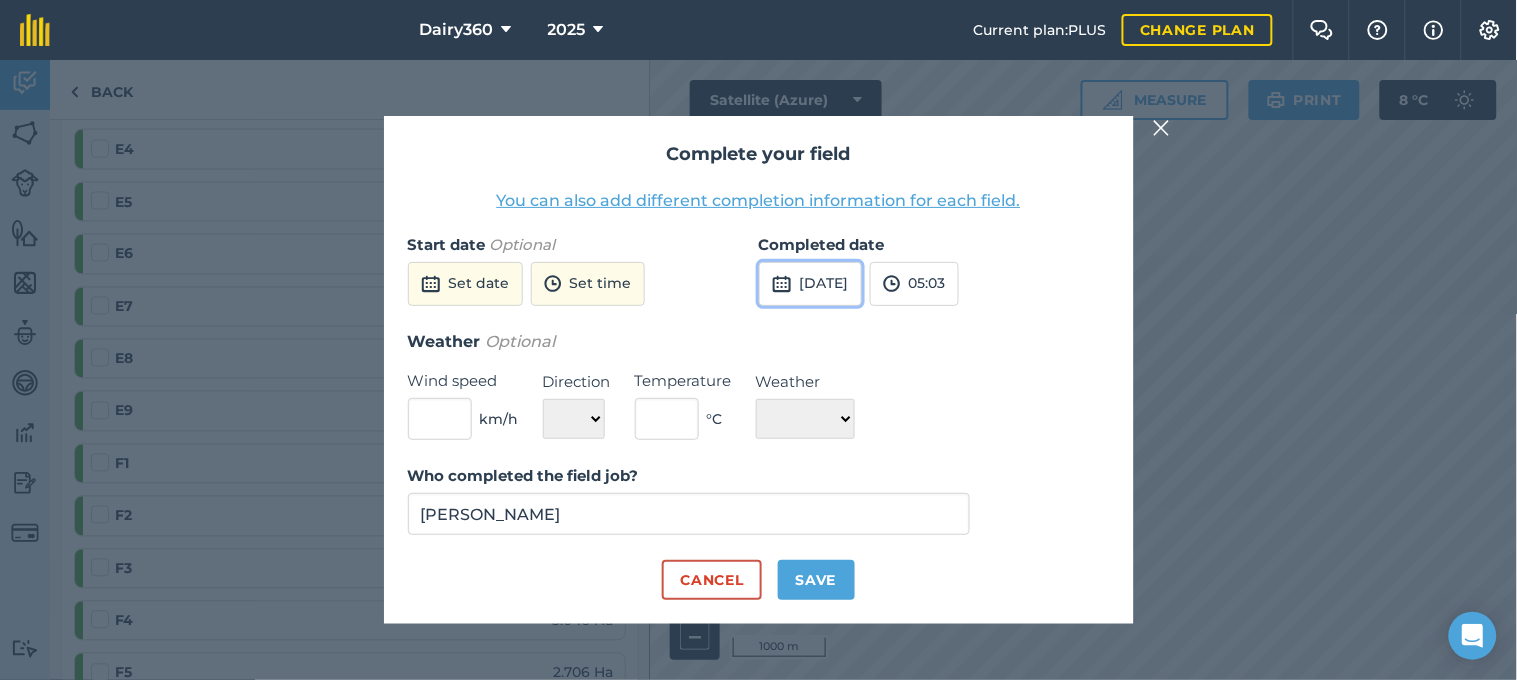 click on "[DATE]" at bounding box center [810, 284] 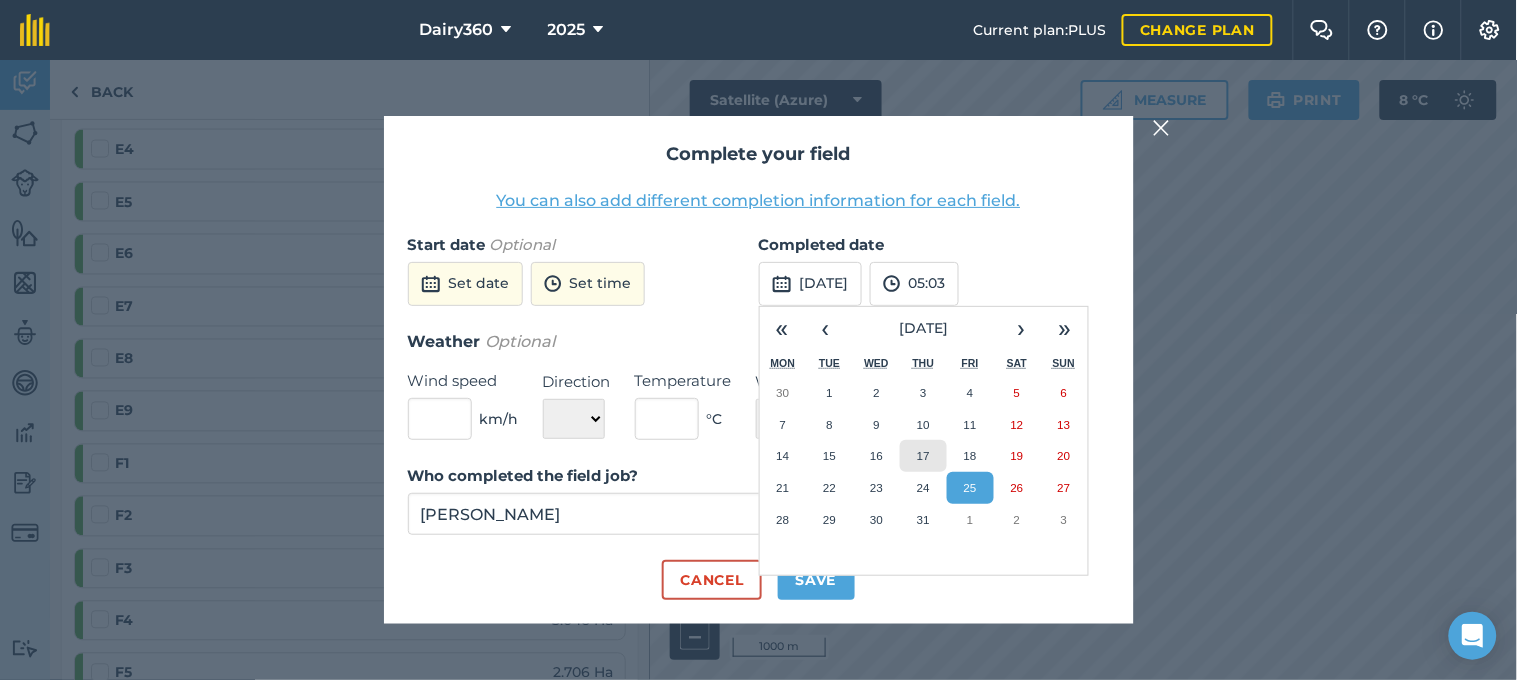 click on "17" at bounding box center [923, 455] 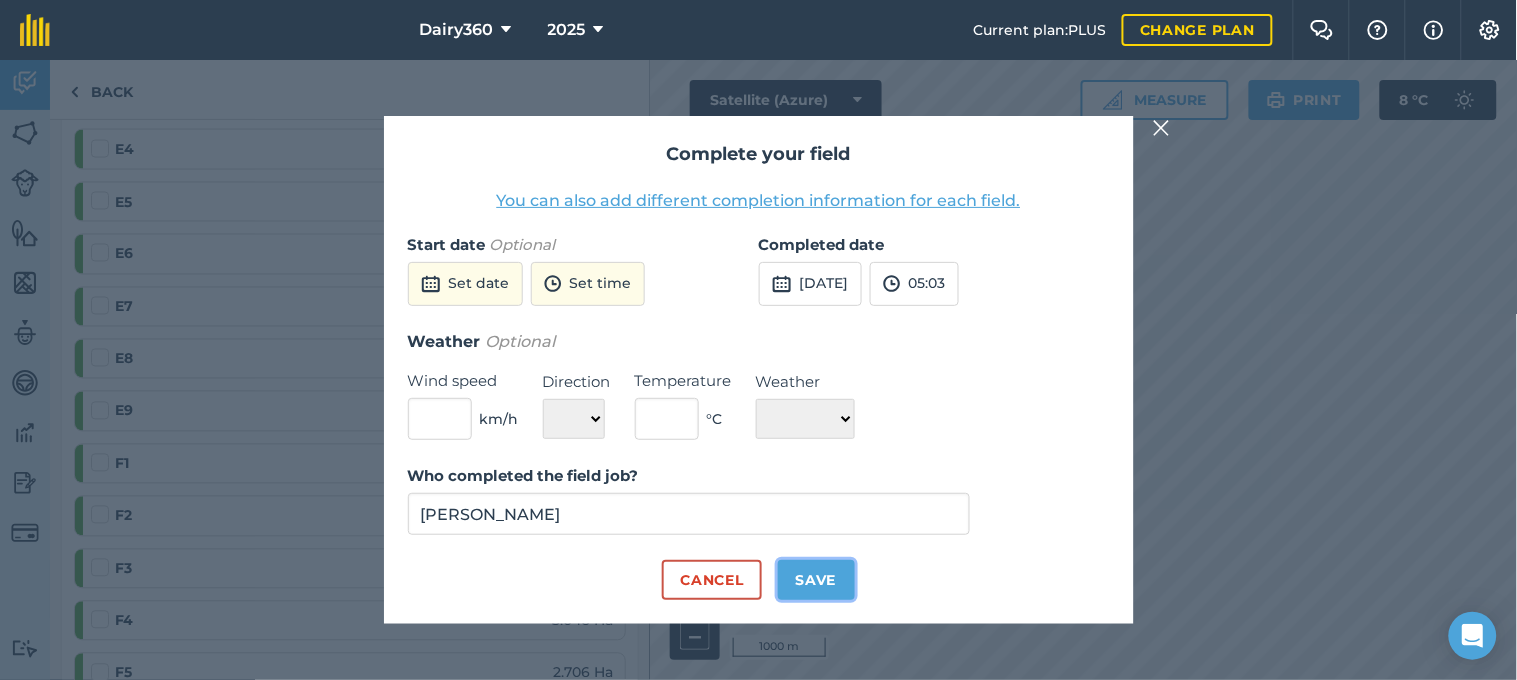 click on "Save" at bounding box center (816, 580) 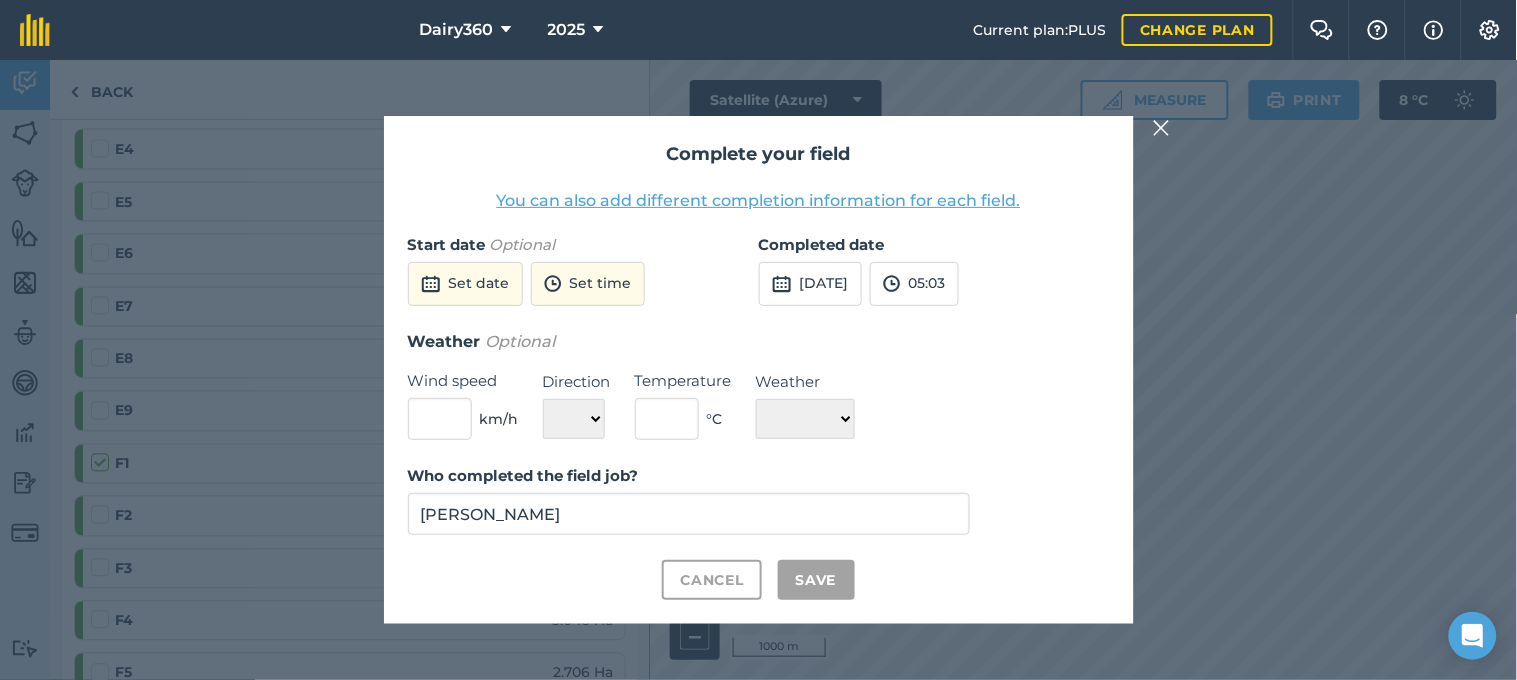 checkbox on "true" 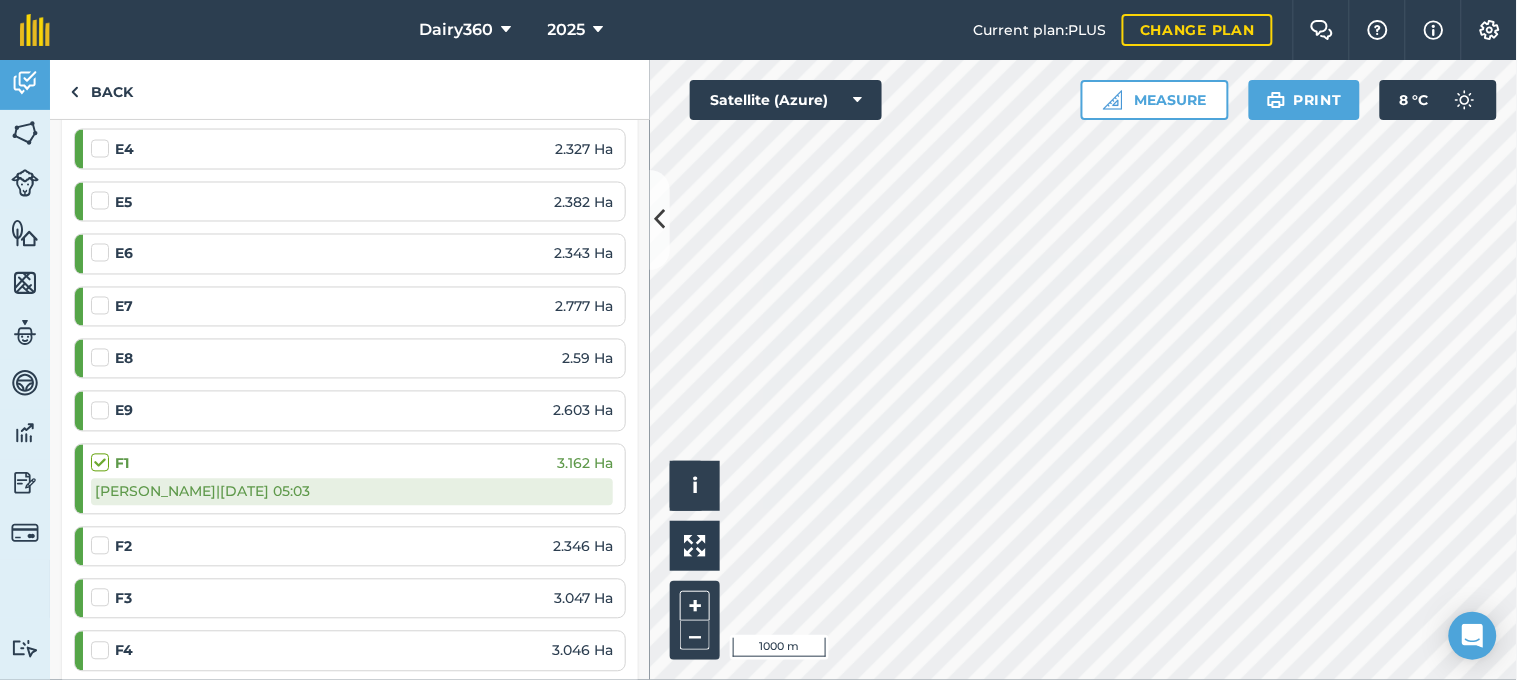 click at bounding box center [103, 536] 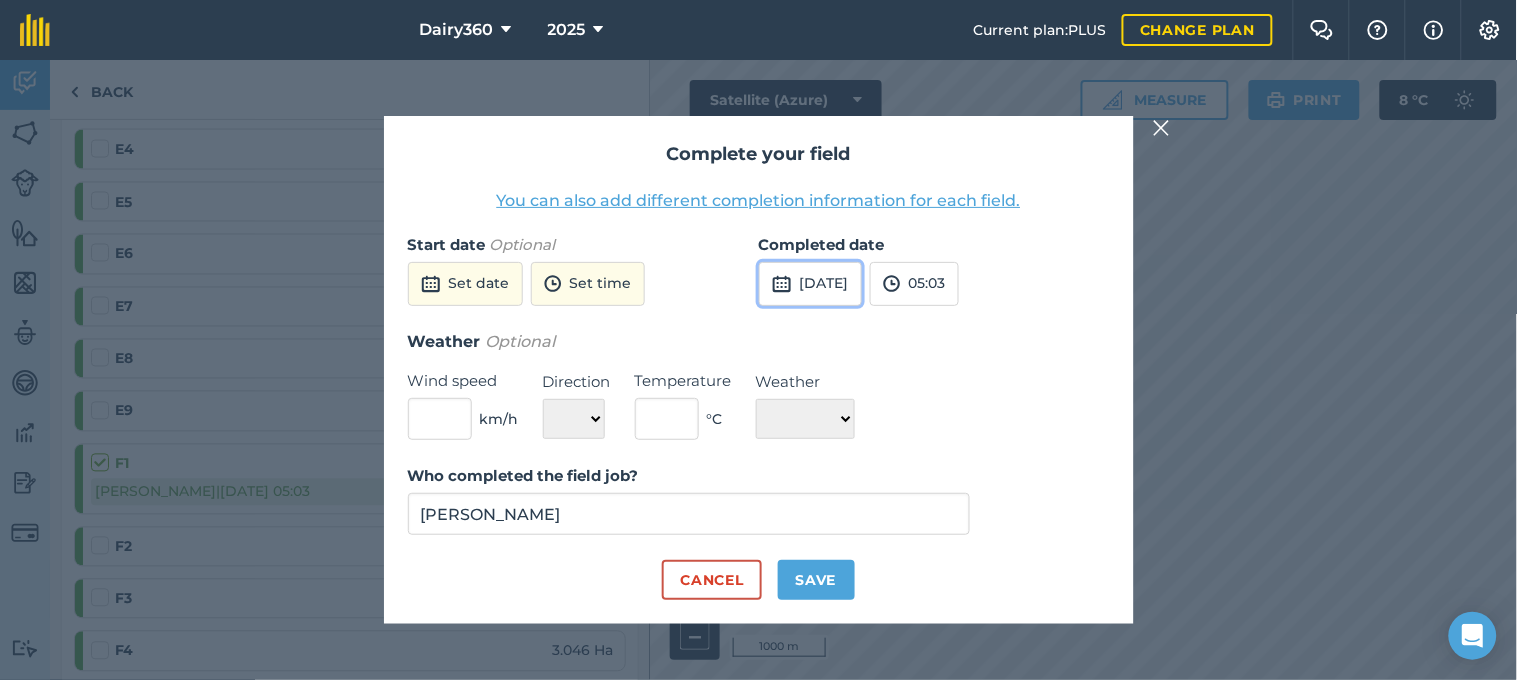 click on "[DATE]" at bounding box center [810, 284] 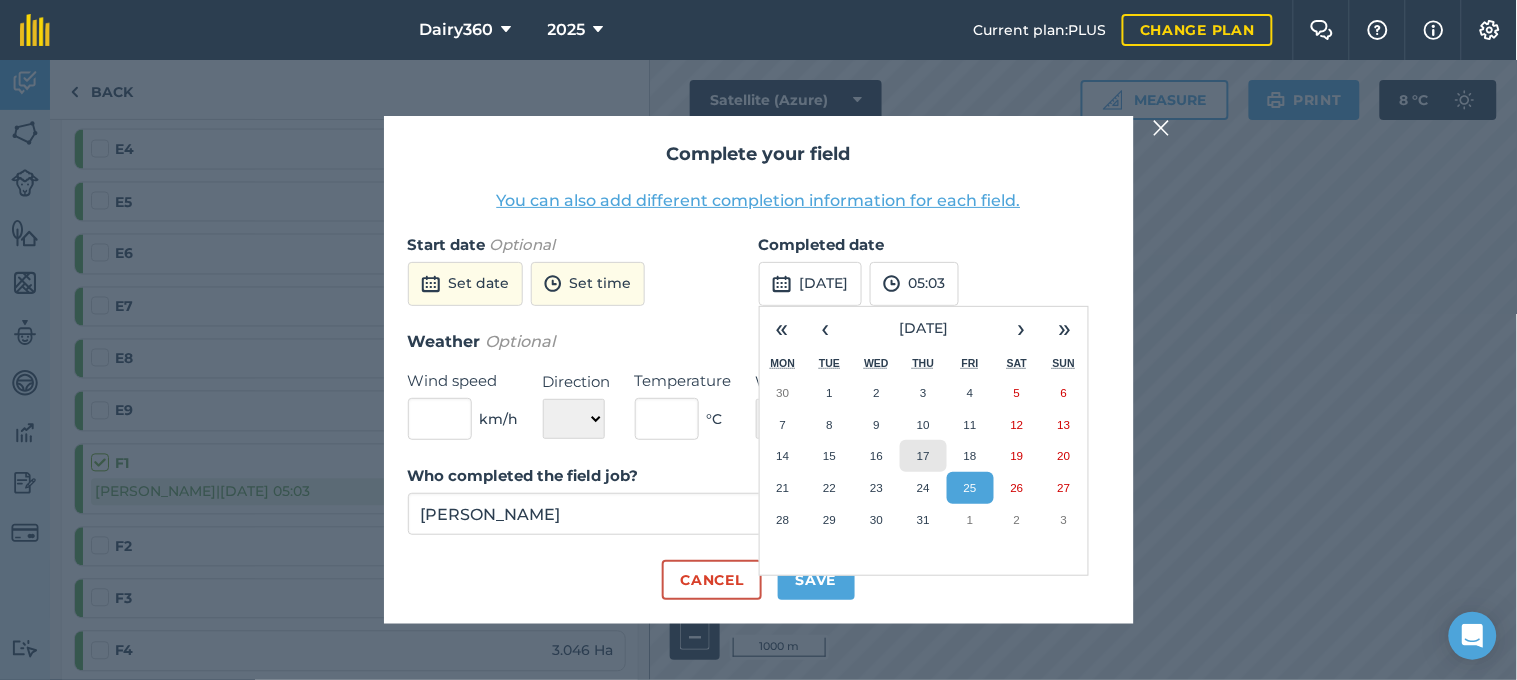 click on "17" at bounding box center [923, 456] 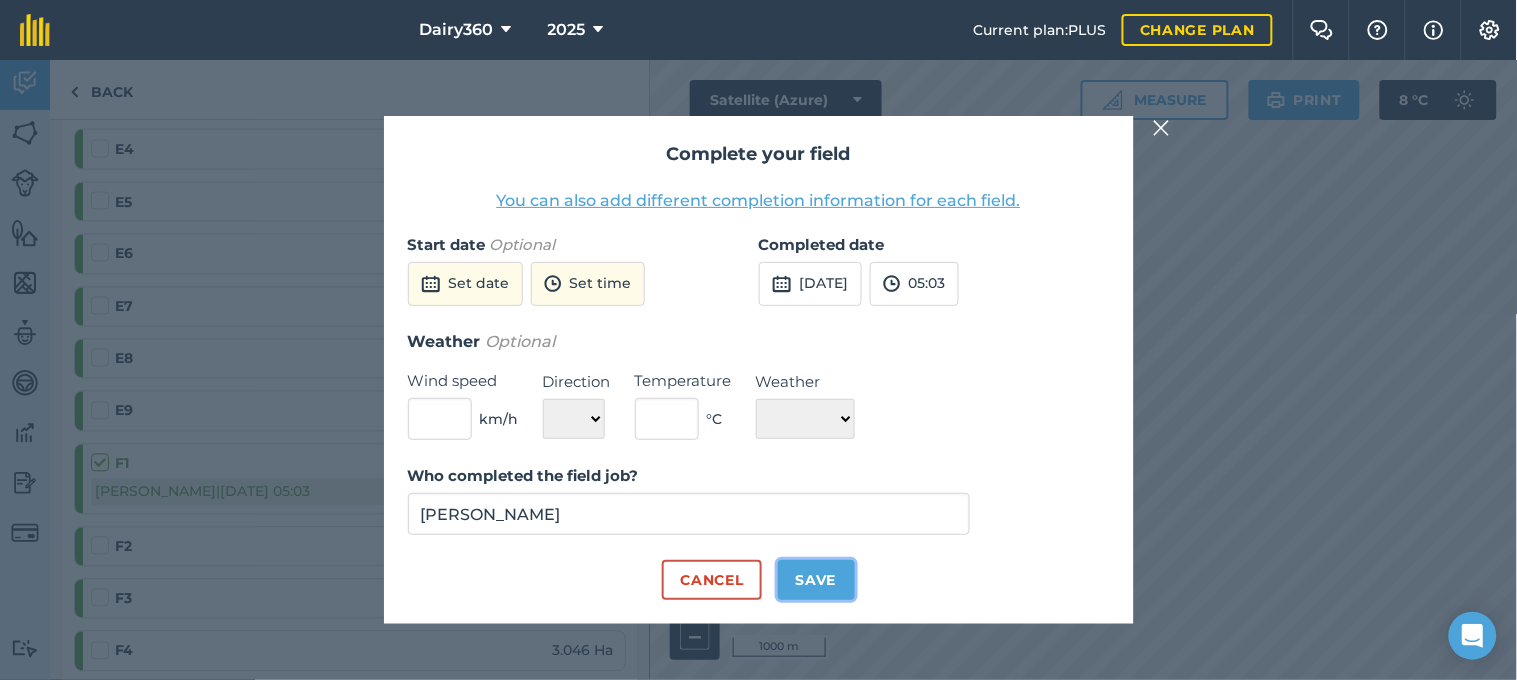 click on "Save" at bounding box center (816, 580) 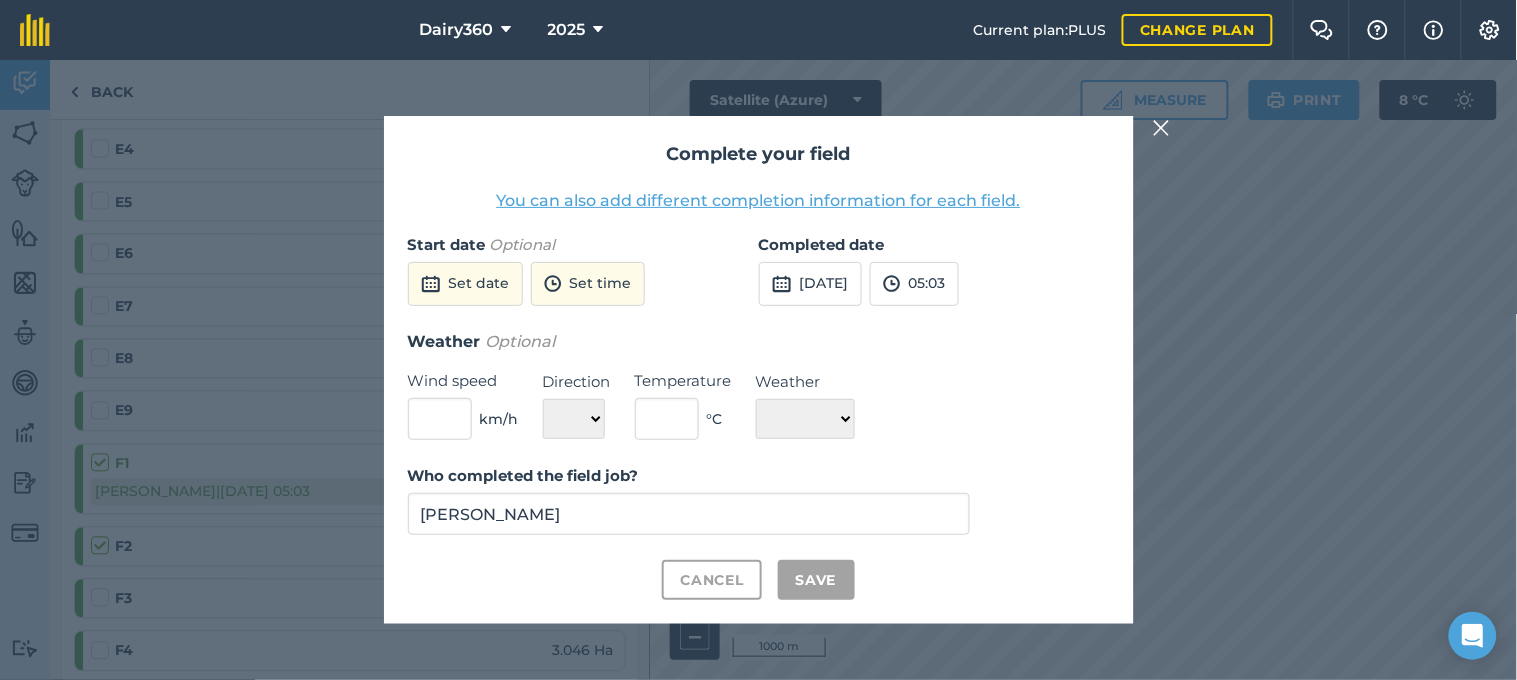 checkbox on "true" 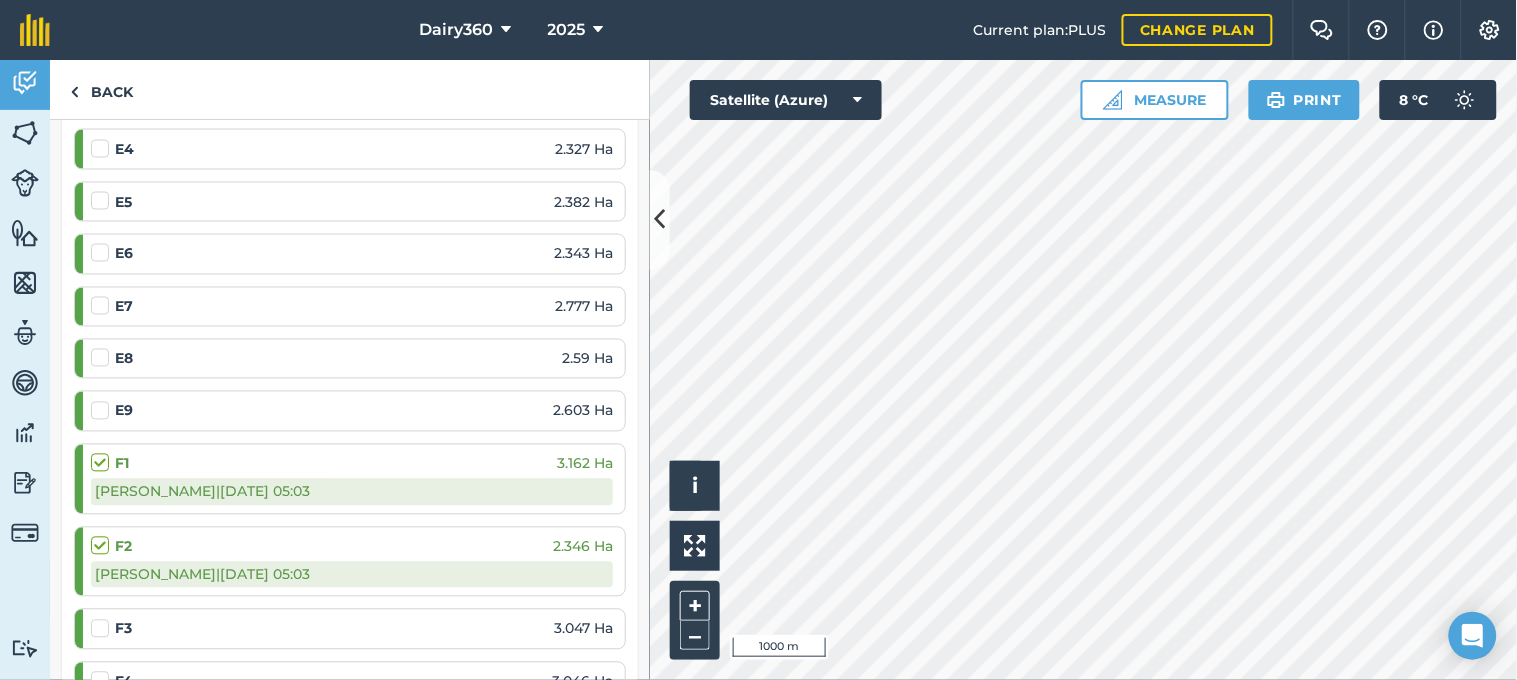 click at bounding box center [103, 619] 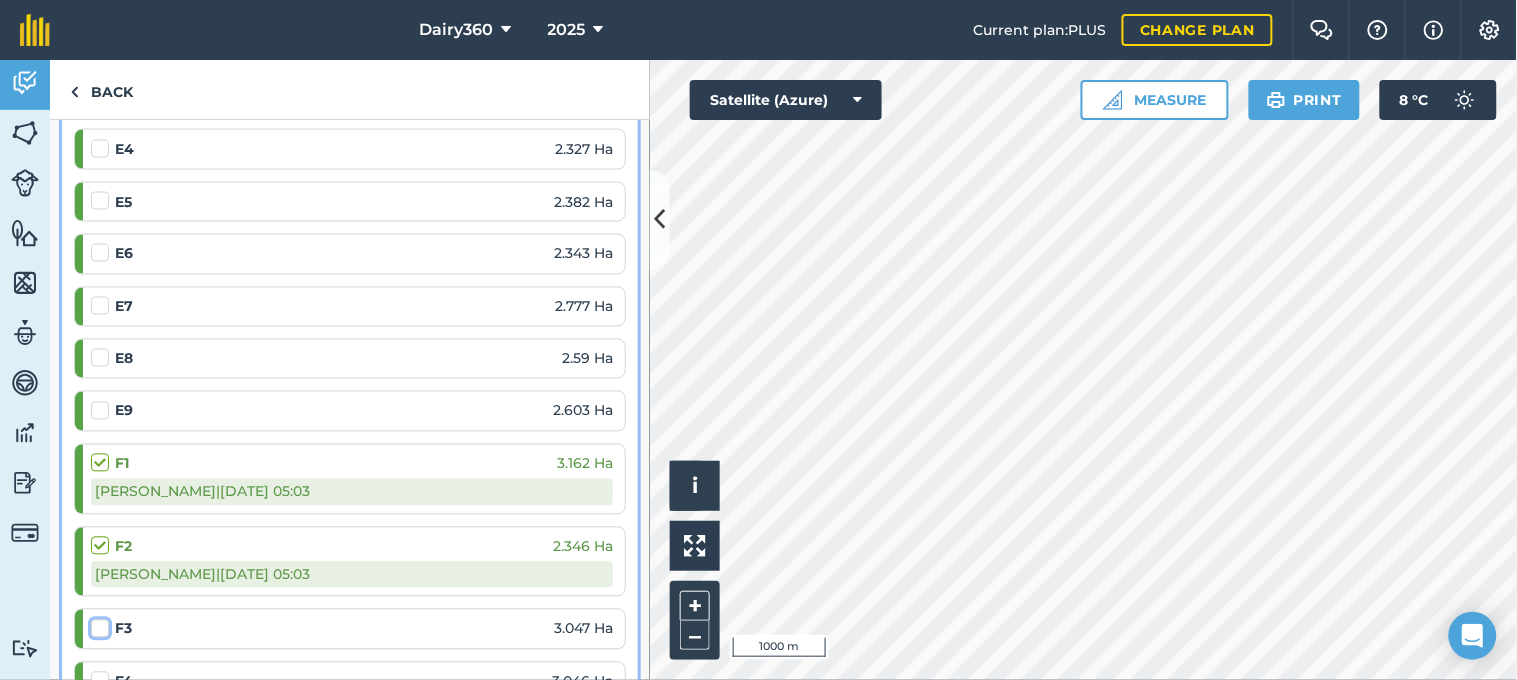 click at bounding box center (97, 625) 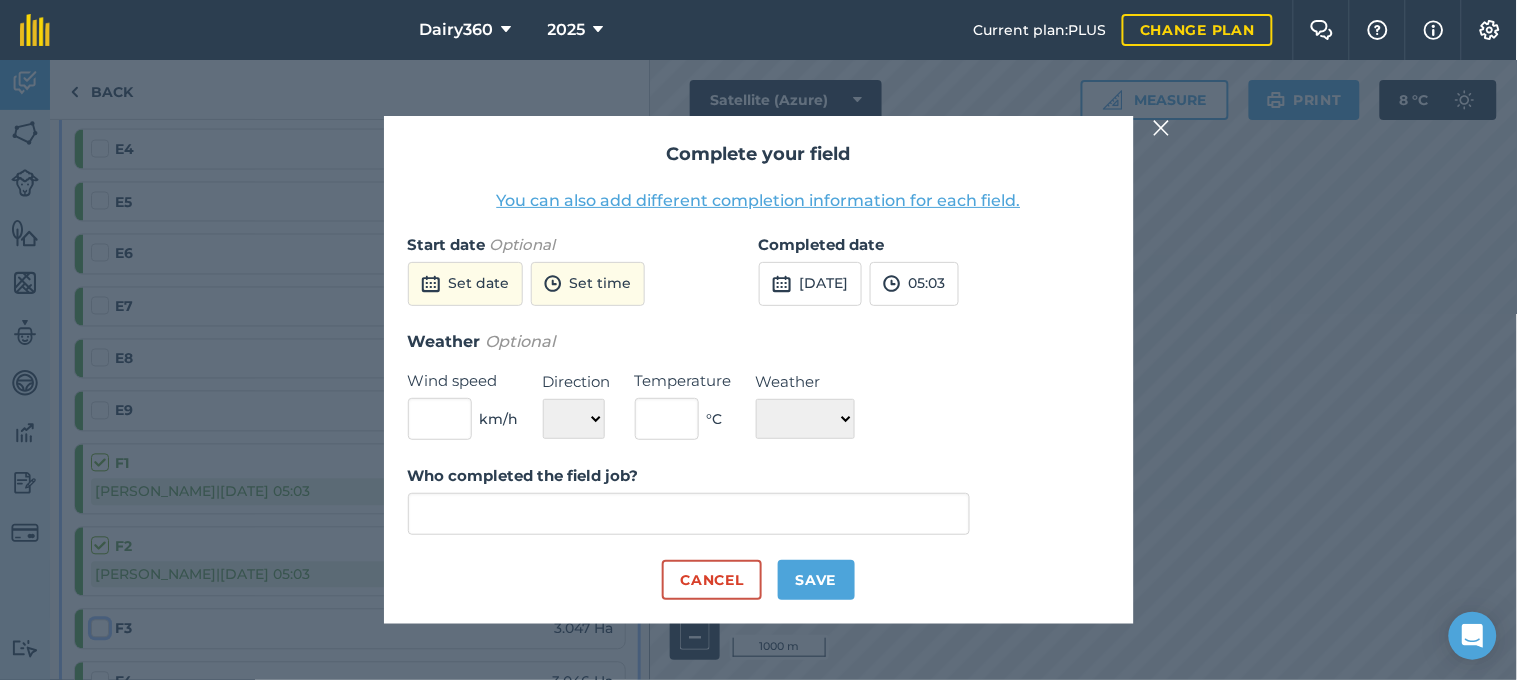 type on "[PERSON_NAME]" 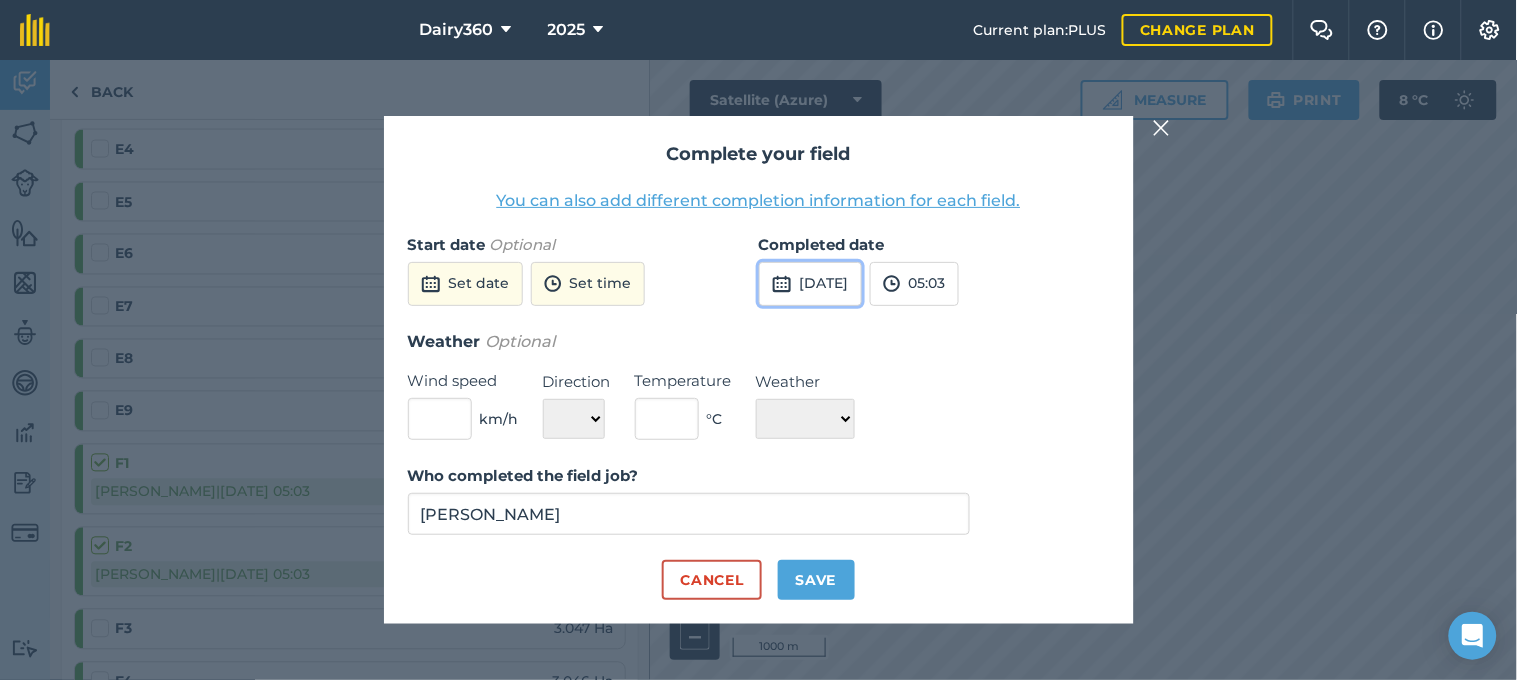 click on "[DATE]" at bounding box center [810, 284] 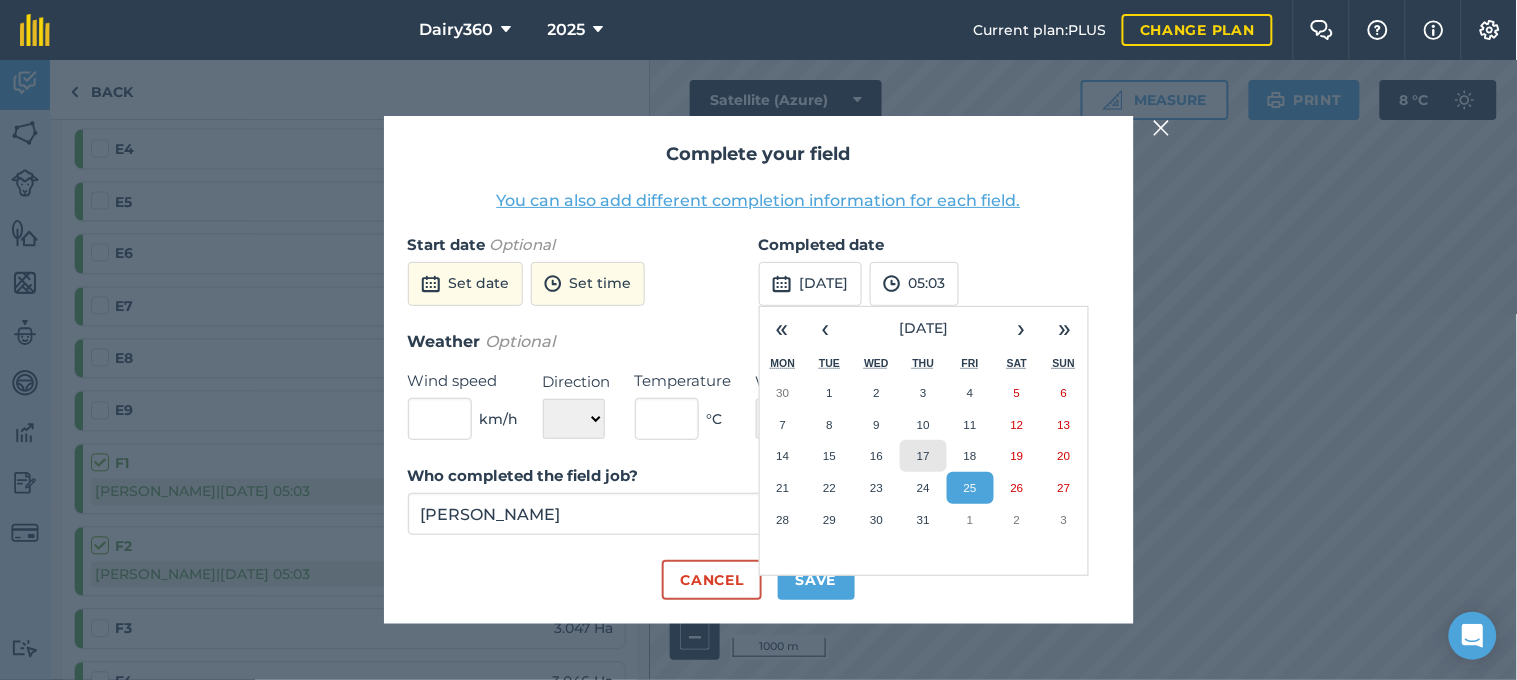 click on "17" at bounding box center (923, 456) 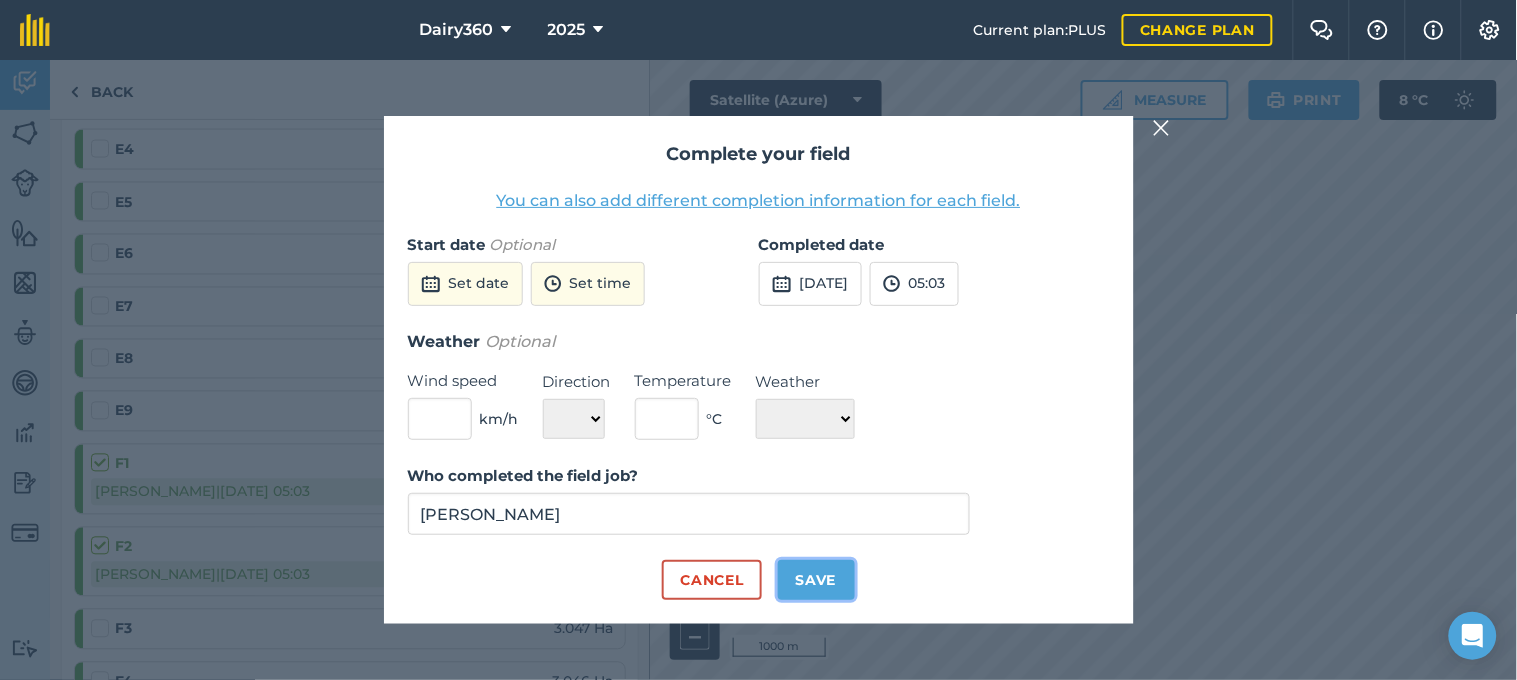 click on "Save" at bounding box center [816, 580] 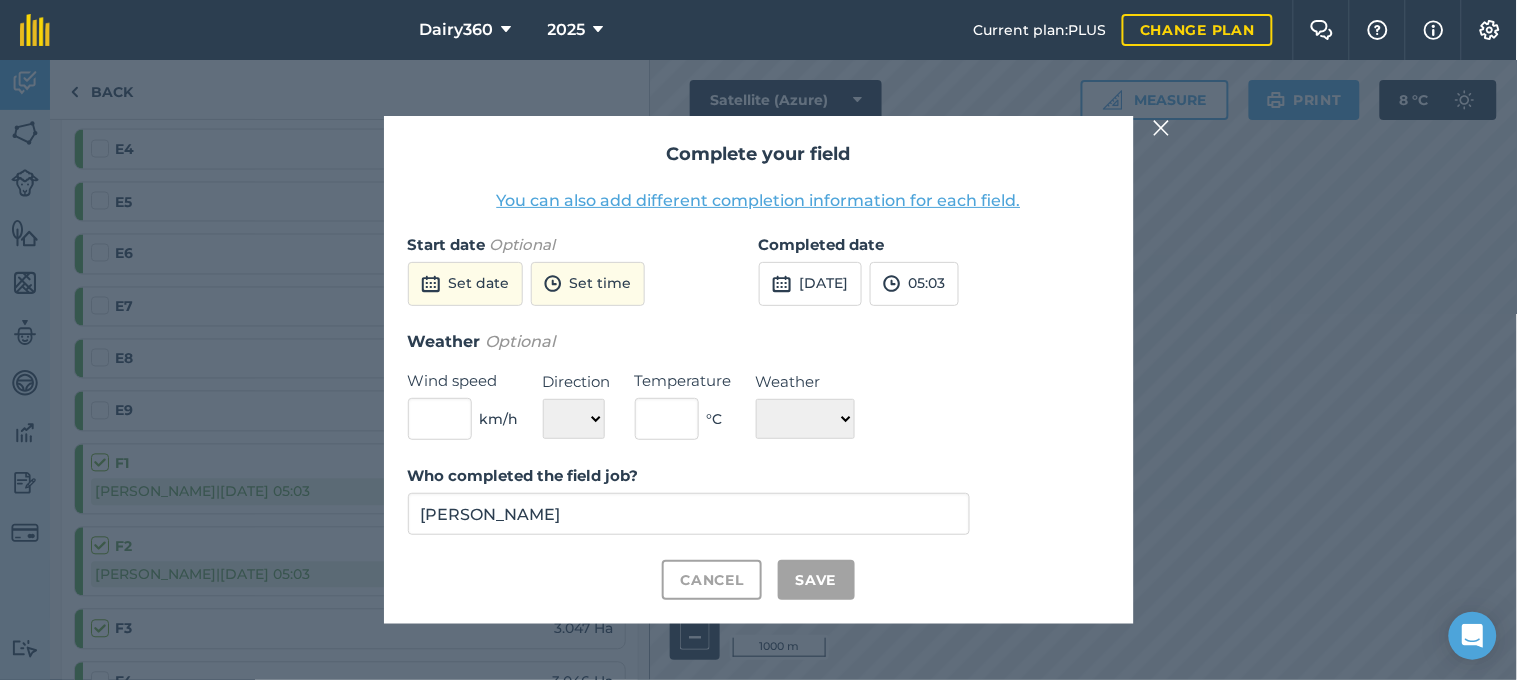 checkbox on "true" 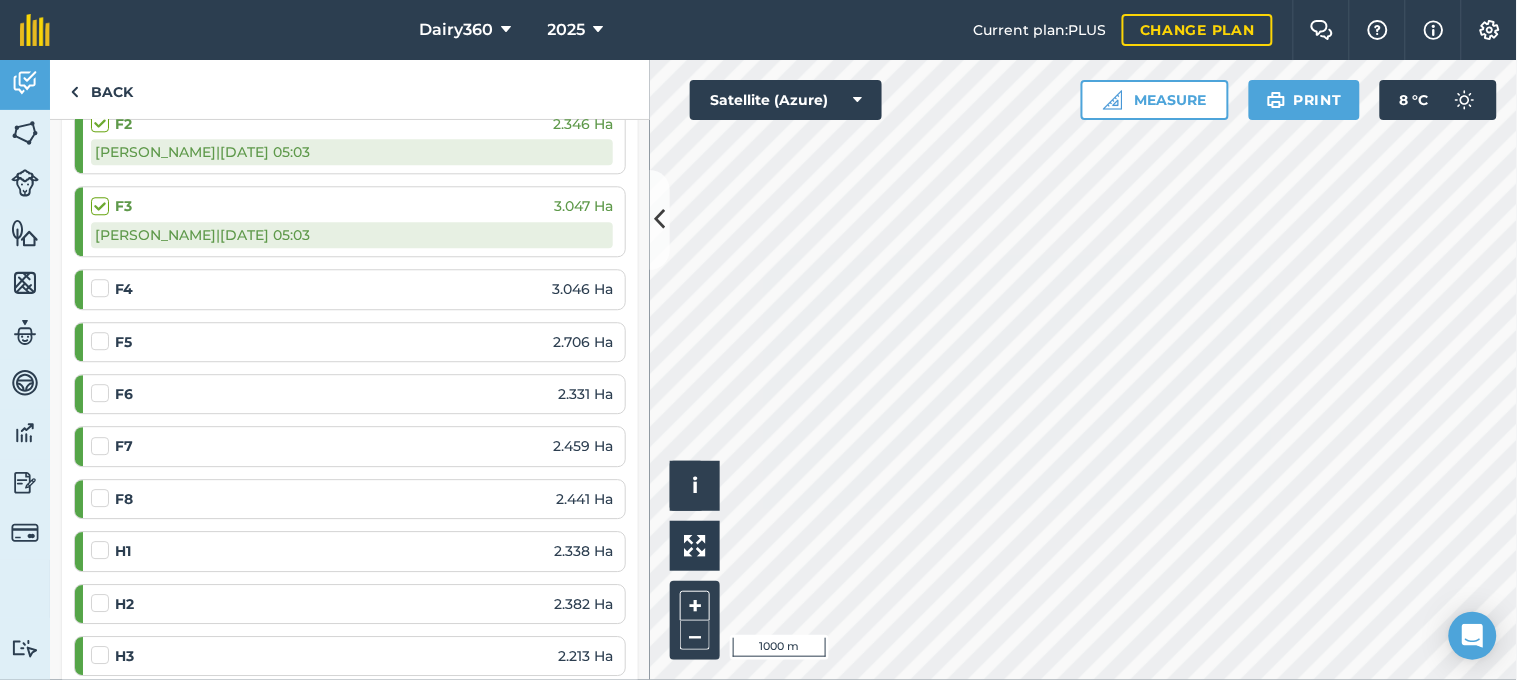 scroll, scrollTop: 1481, scrollLeft: 0, axis: vertical 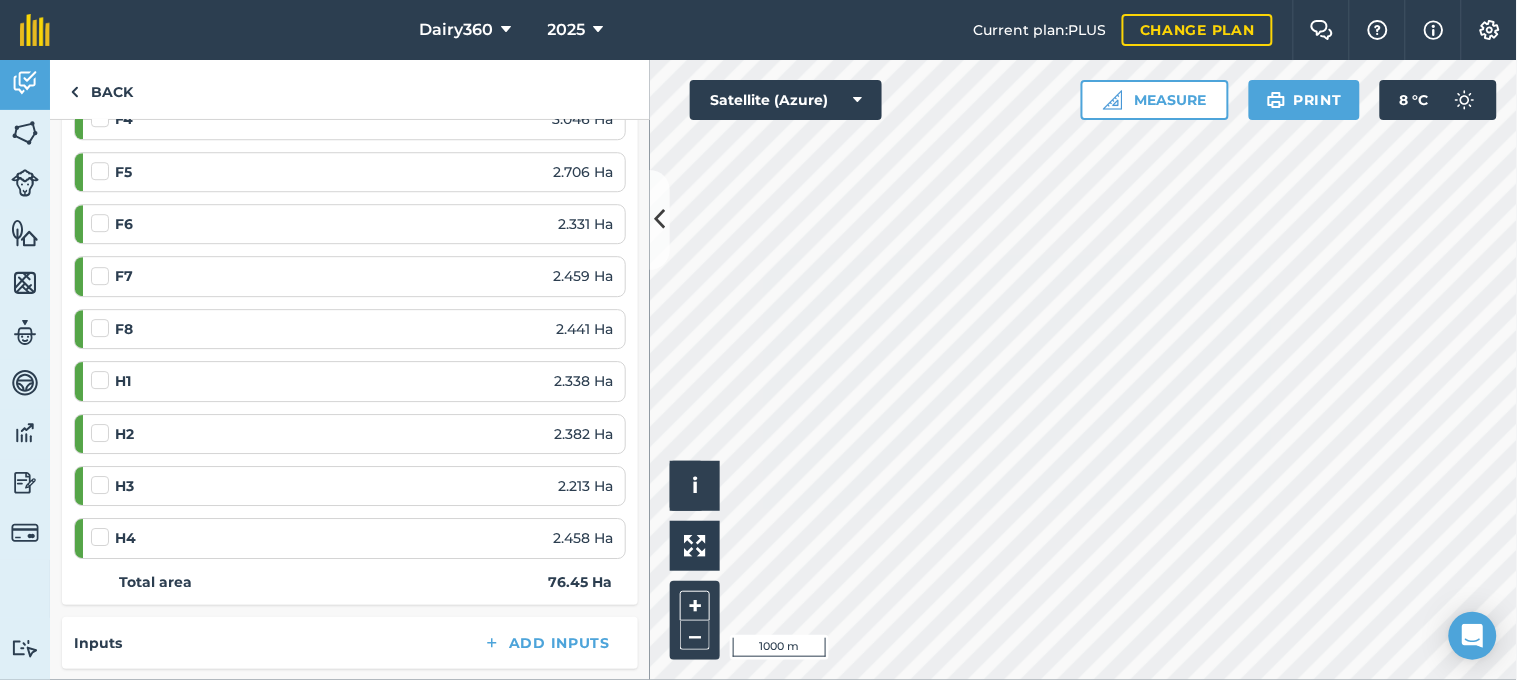 click at bounding box center [103, 527] 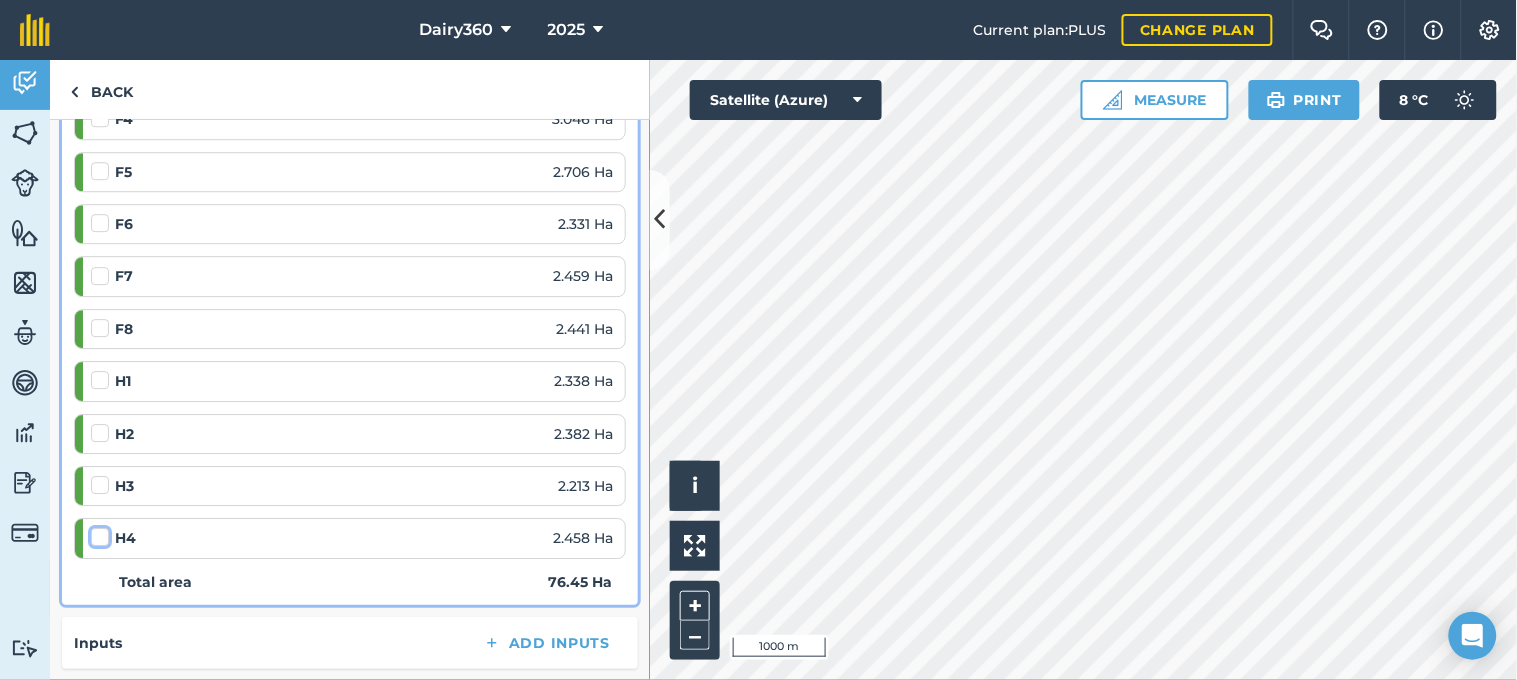 click at bounding box center (97, 533) 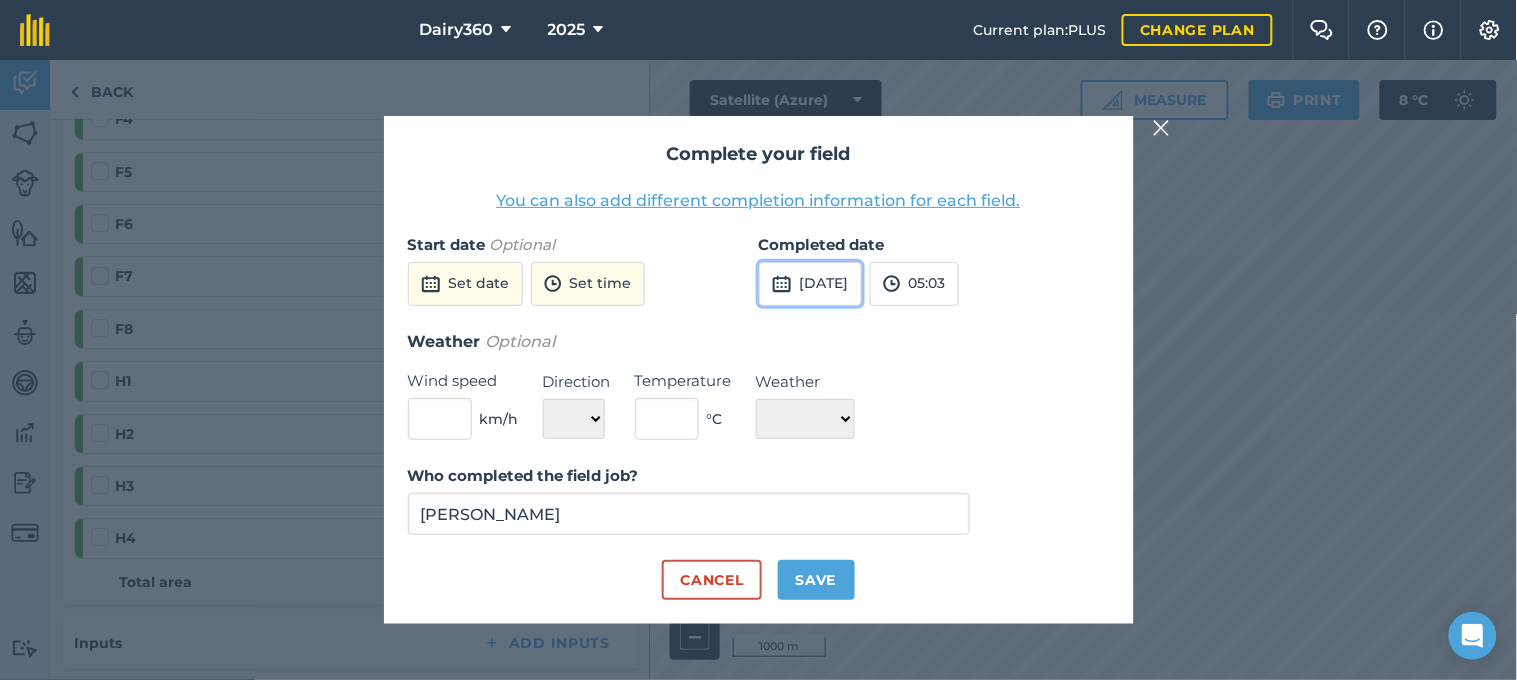 click on "[DATE]" at bounding box center [810, 284] 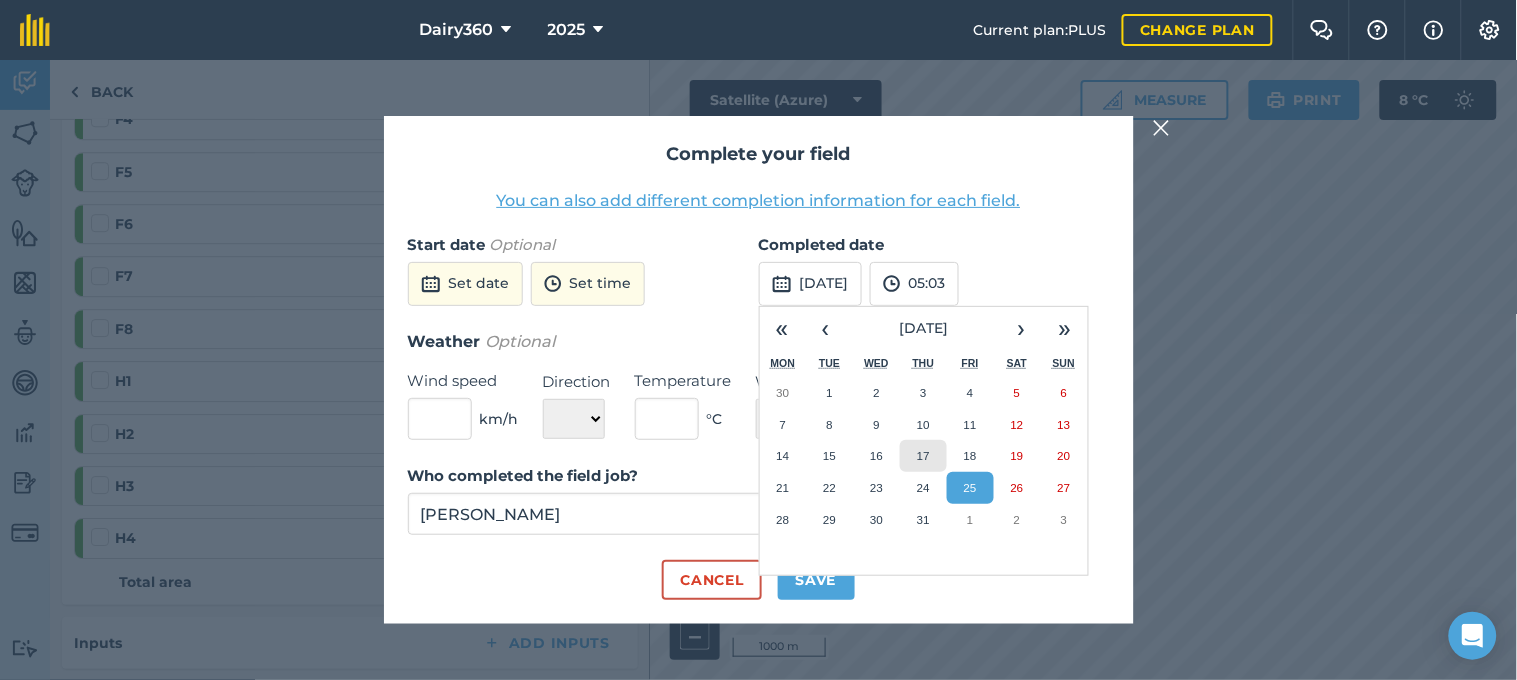 click on "17" at bounding box center (923, 455) 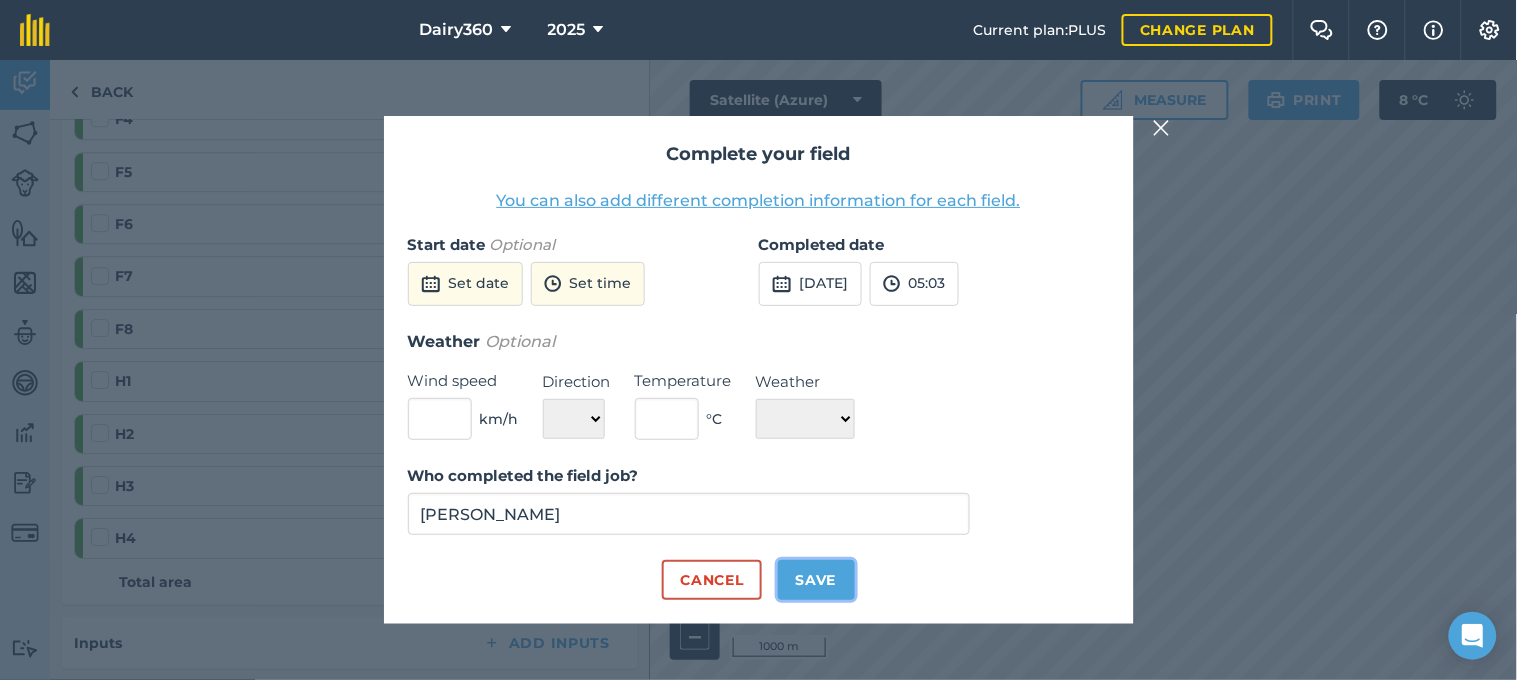 click on "Save" at bounding box center (816, 580) 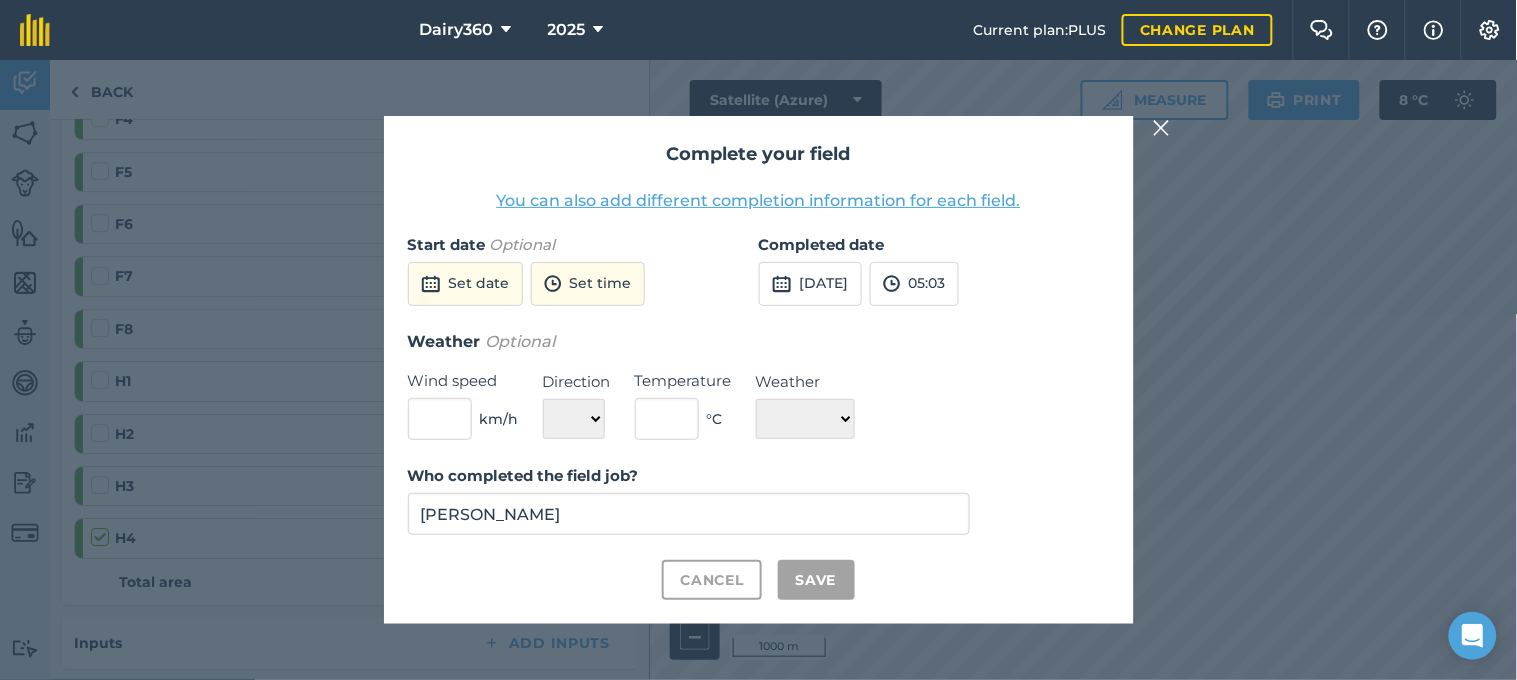 checkbox on "true" 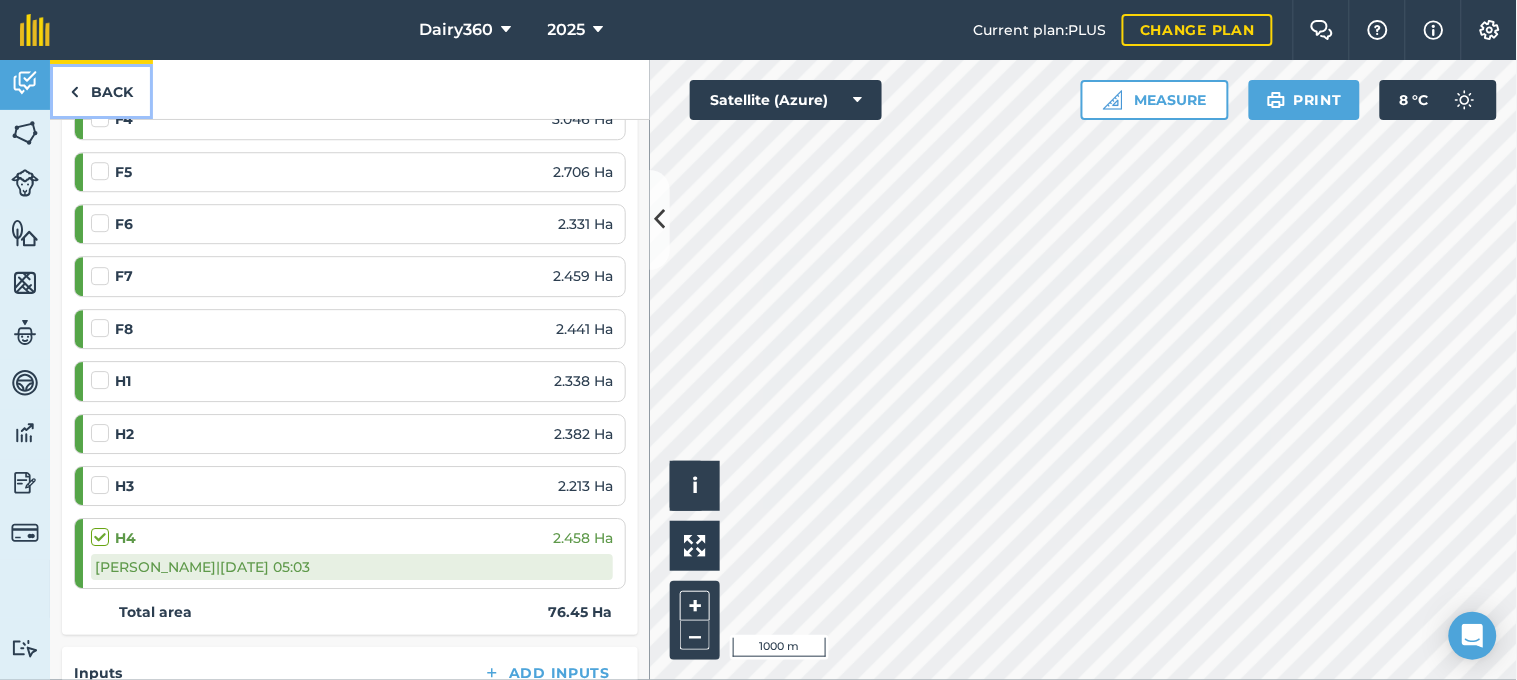 click at bounding box center [74, 92] 